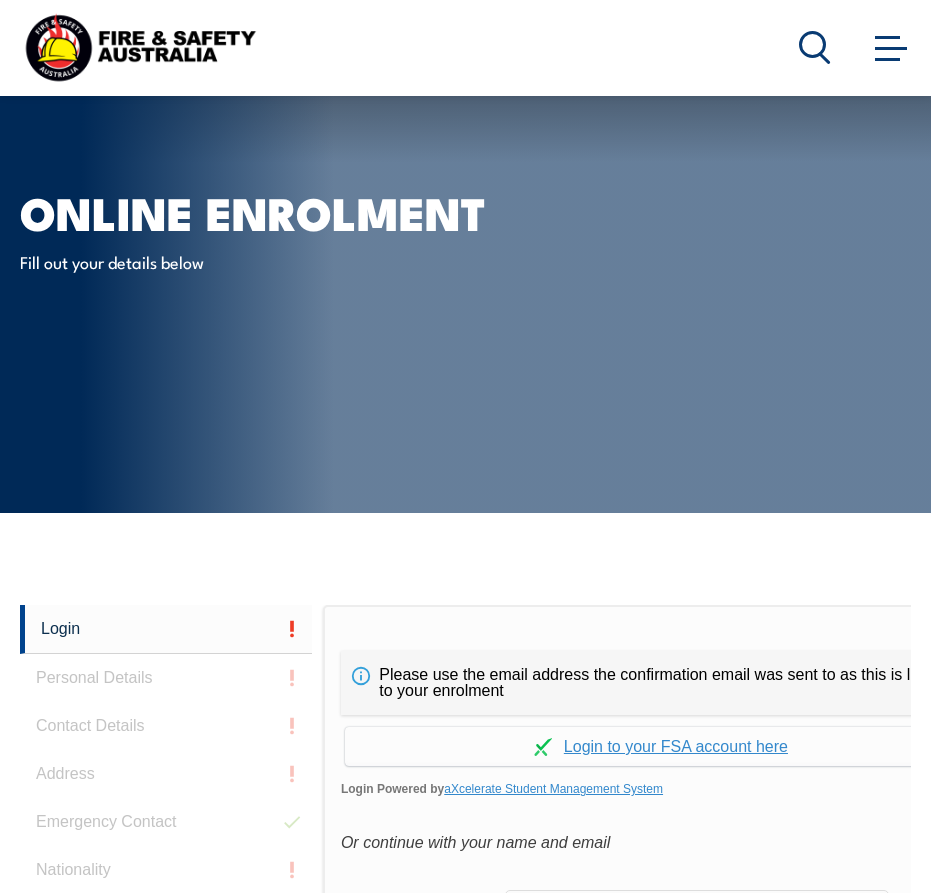 scroll, scrollTop: 284, scrollLeft: 0, axis: vertical 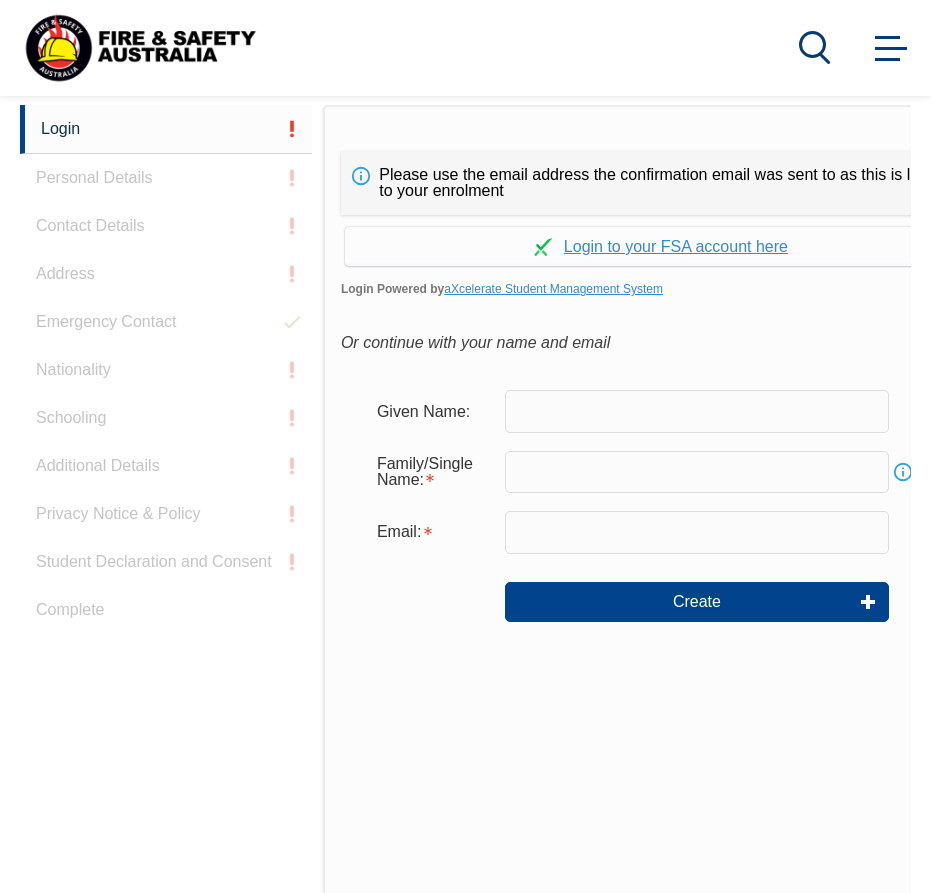 click at bounding box center [697, 411] 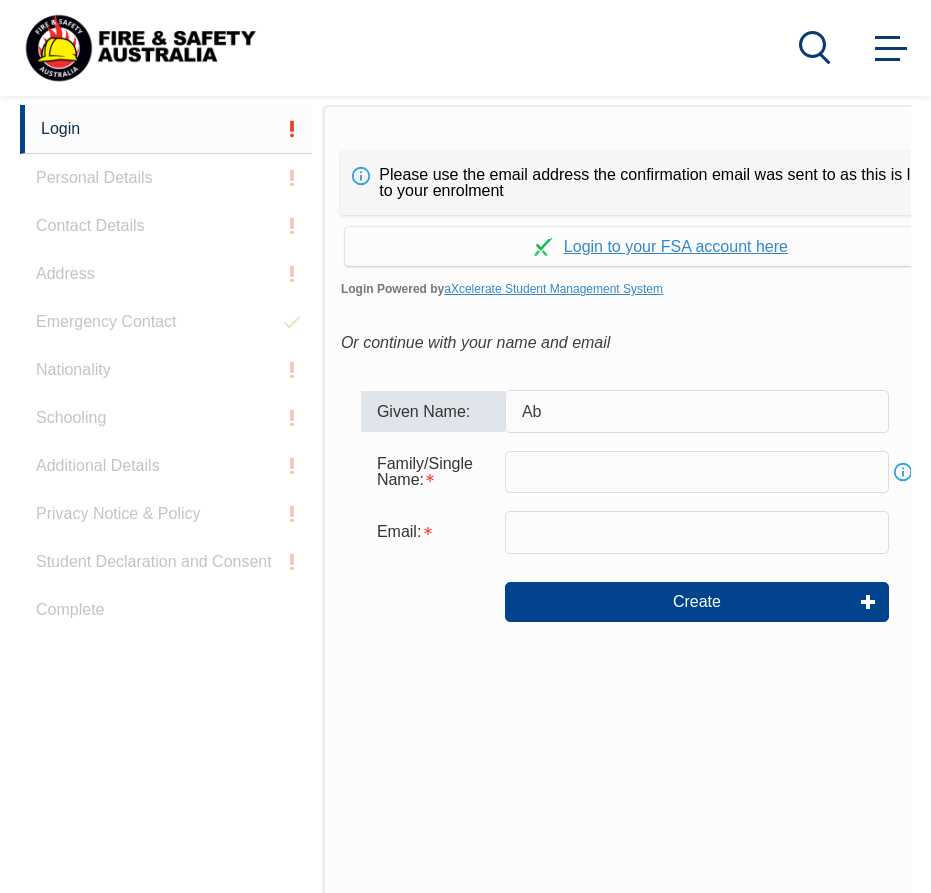 type on "[FIRST]" 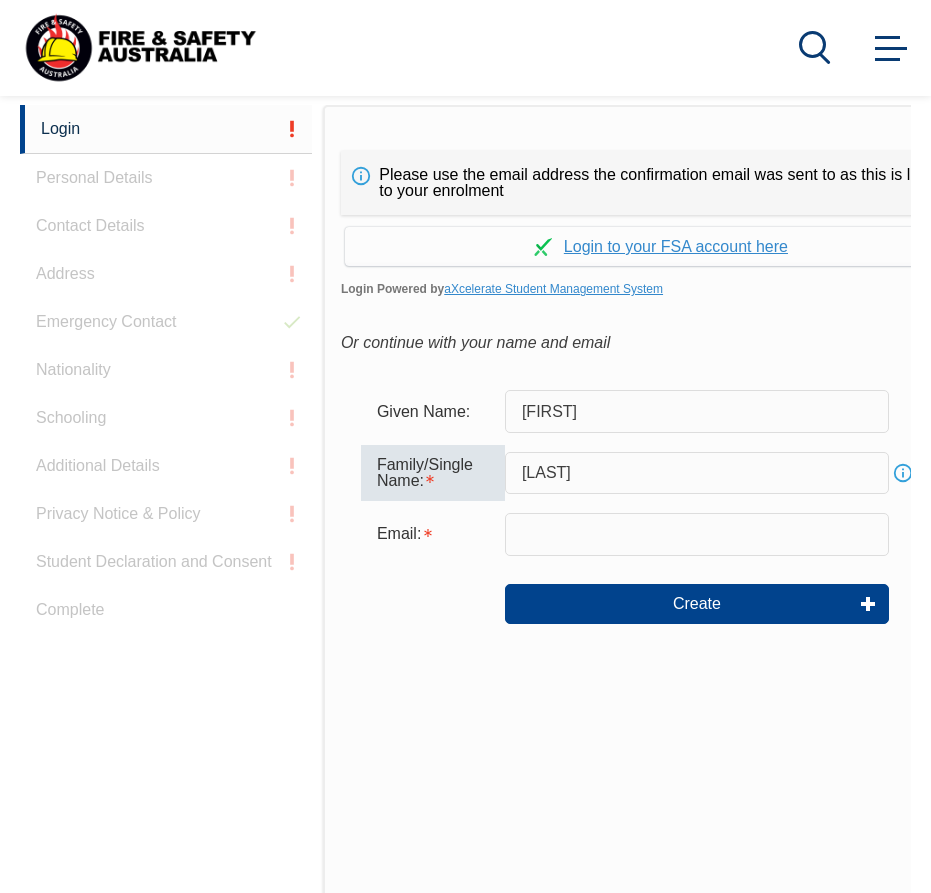 type on "[LAST]" 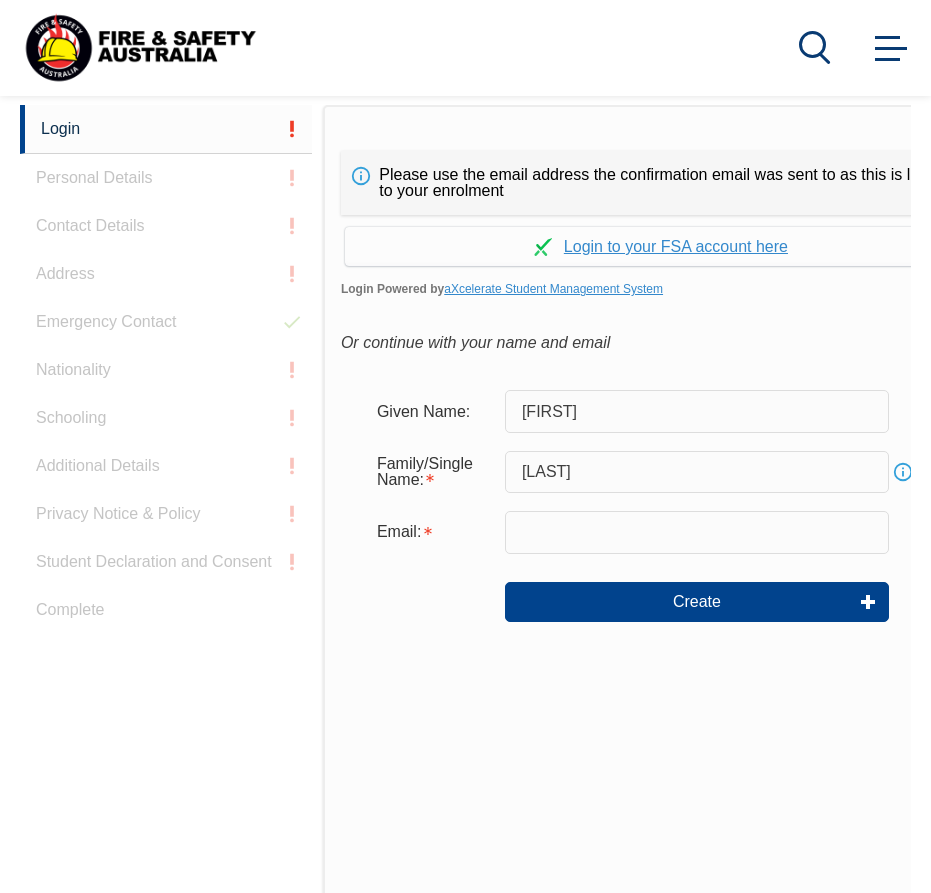 click on "Create" at bounding box center (661, 602) 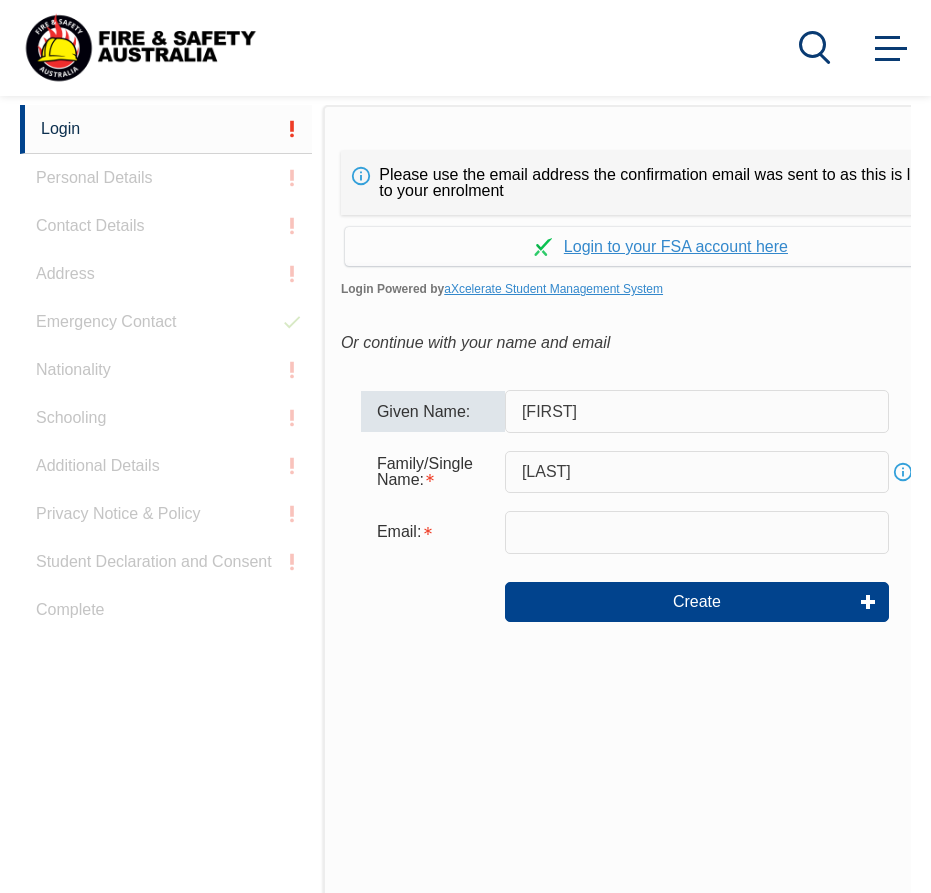 click on "[FIRST]" at bounding box center [697, 411] 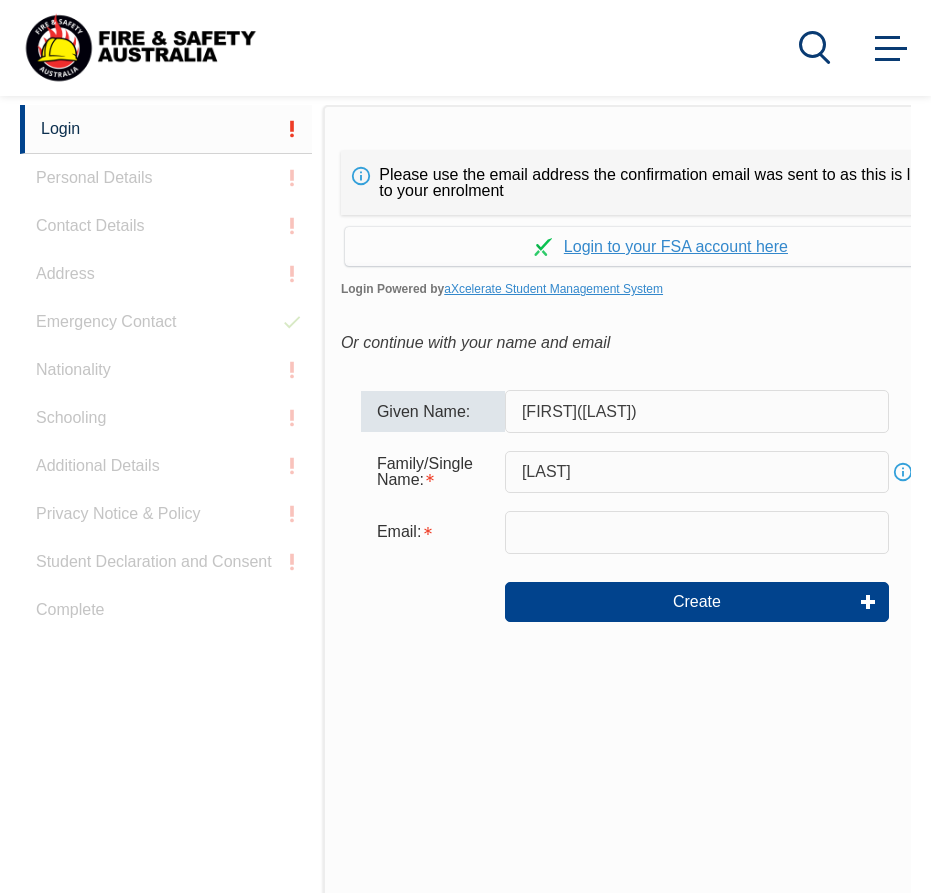 type on "[FIRST]([LAST])" 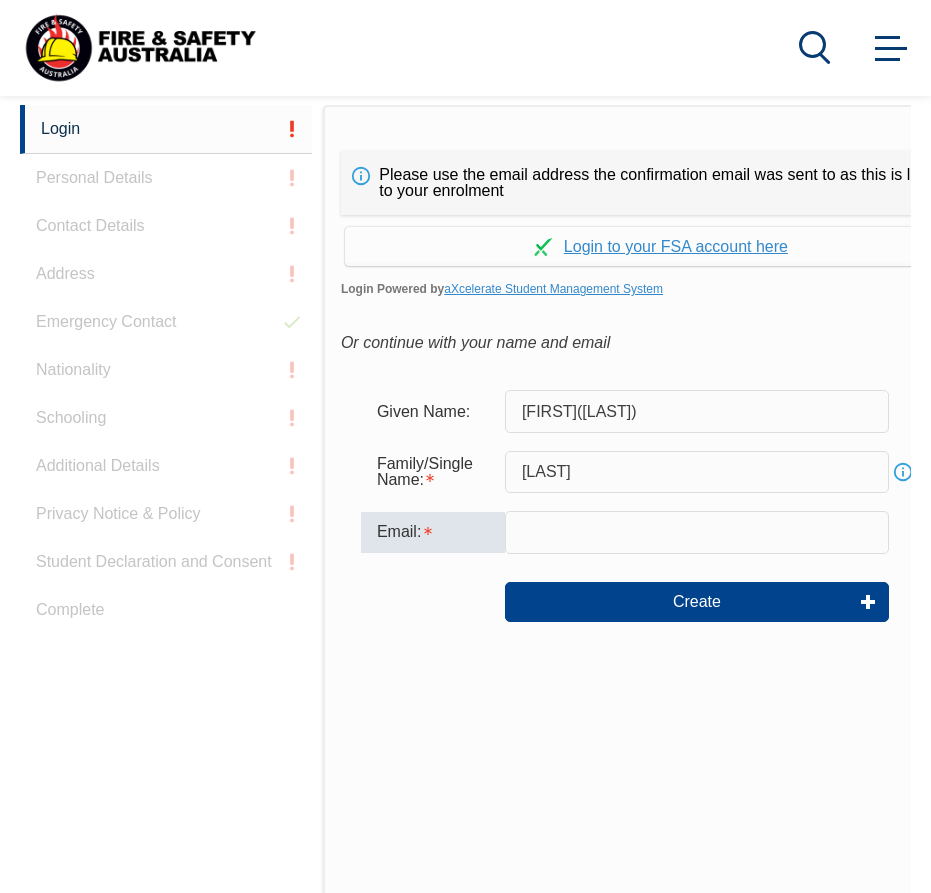 click at bounding box center [697, 532] 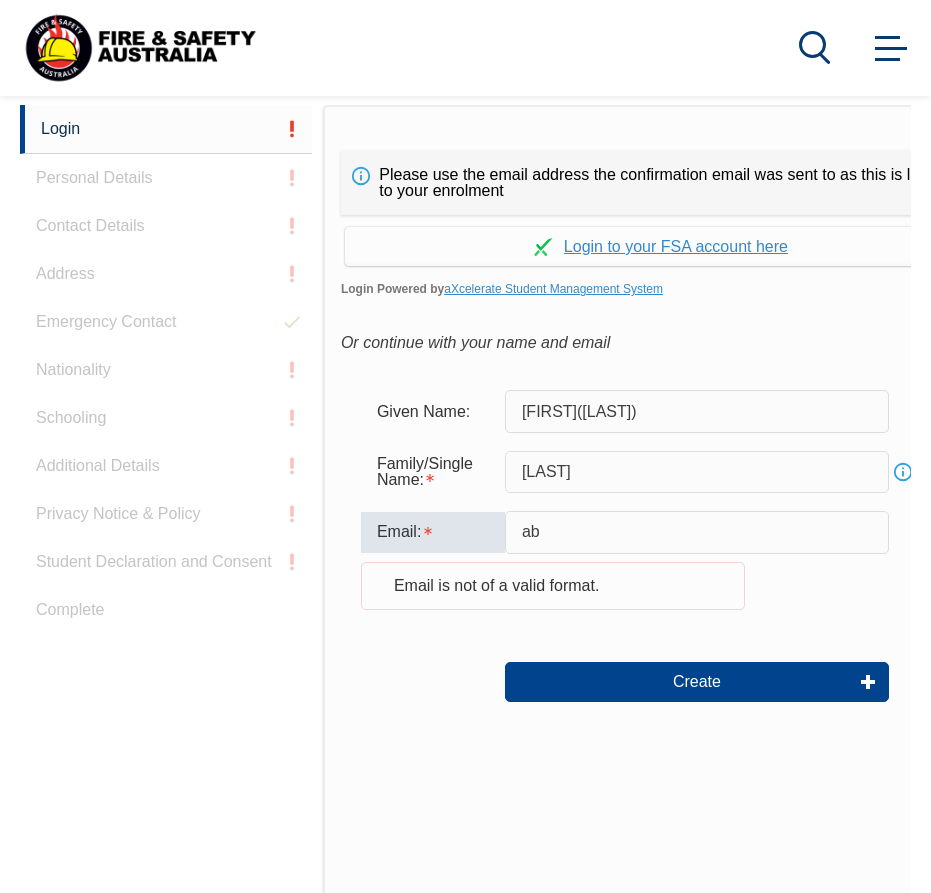 type on "[EMAIL]" 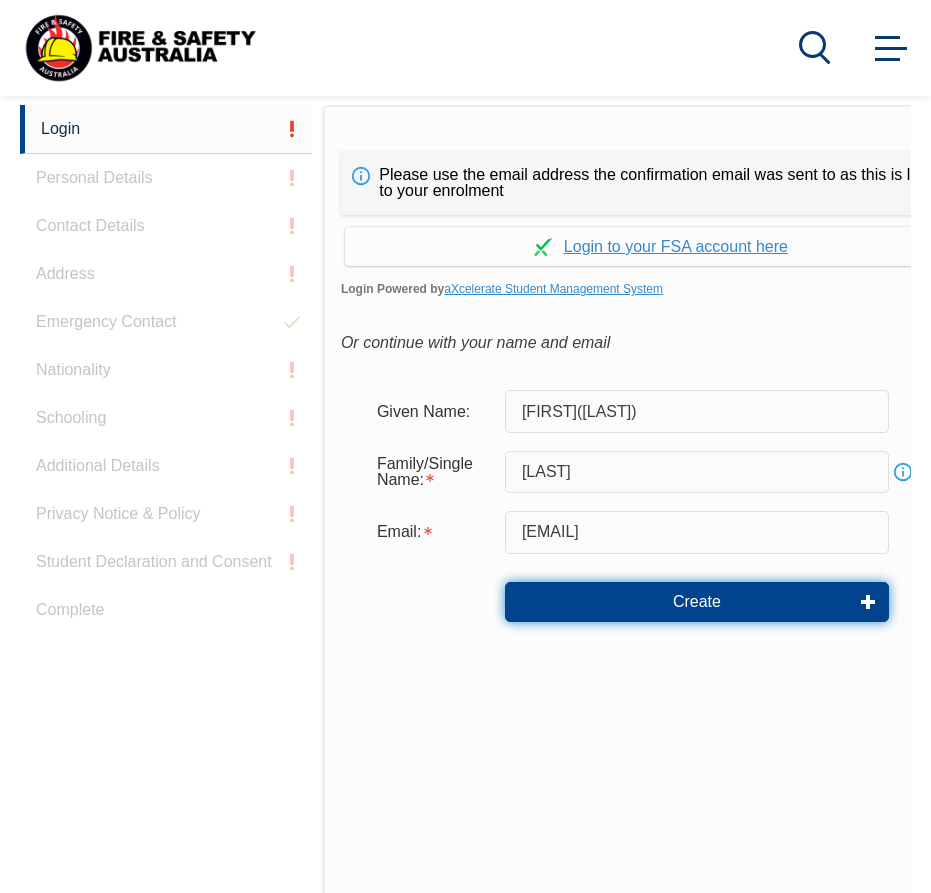 click on "Create" at bounding box center [697, 602] 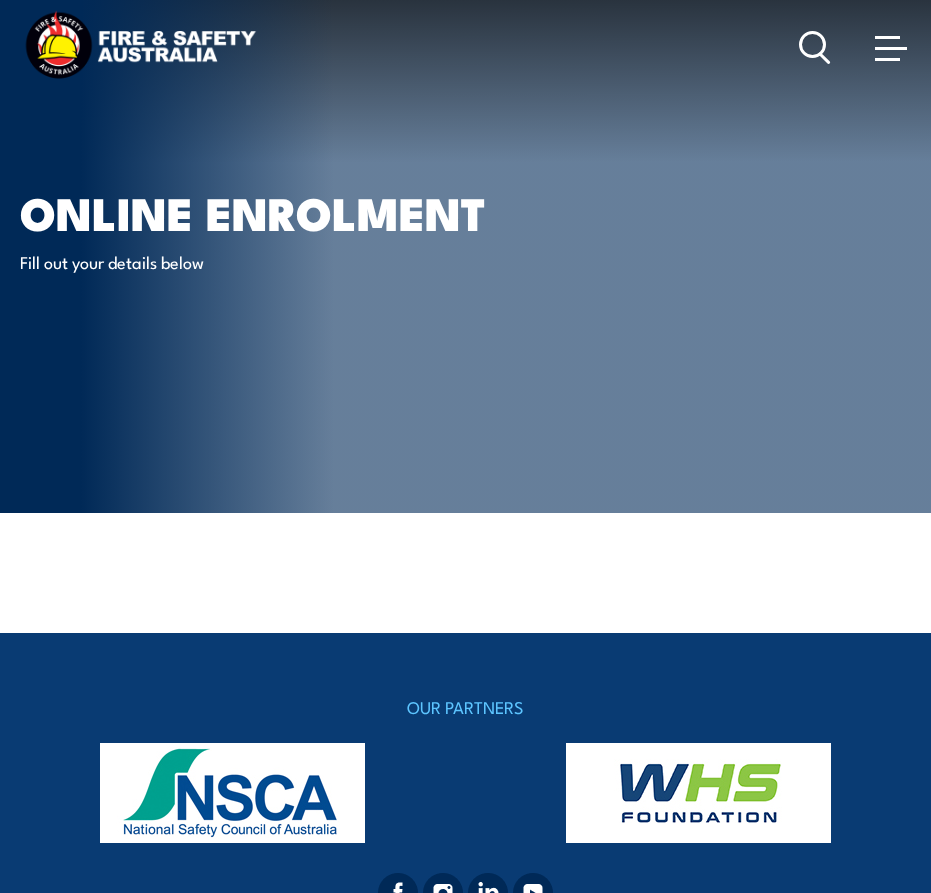 scroll, scrollTop: 0, scrollLeft: 0, axis: both 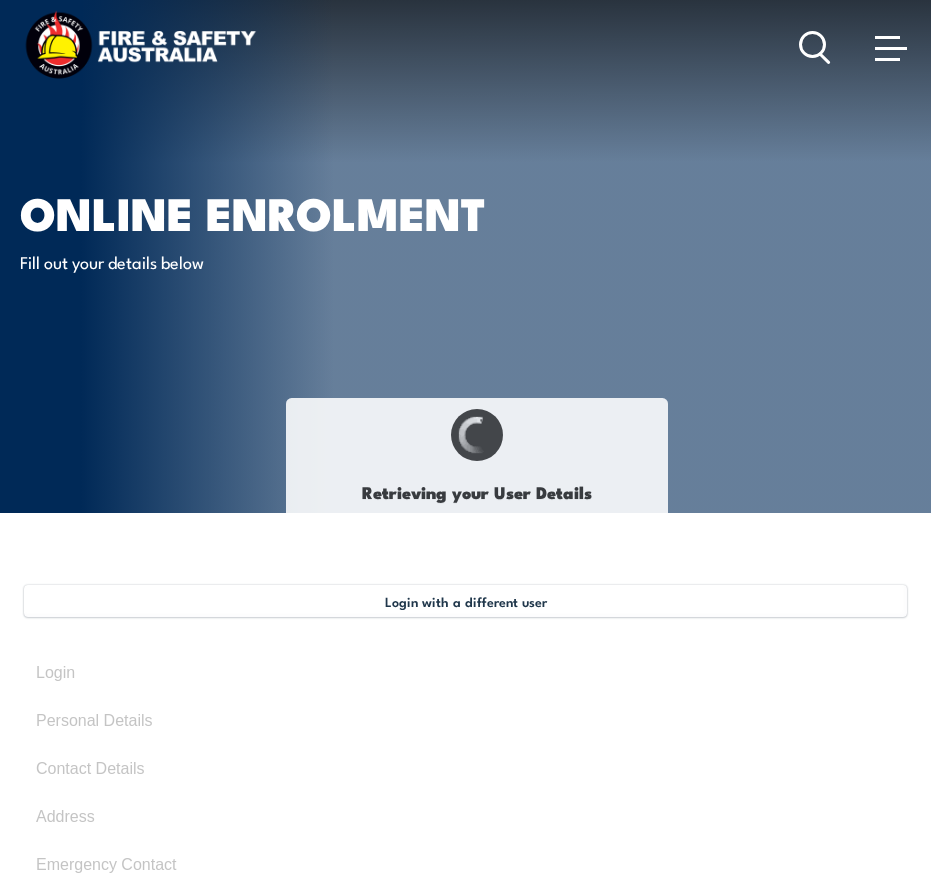 type on "[FIRST]" 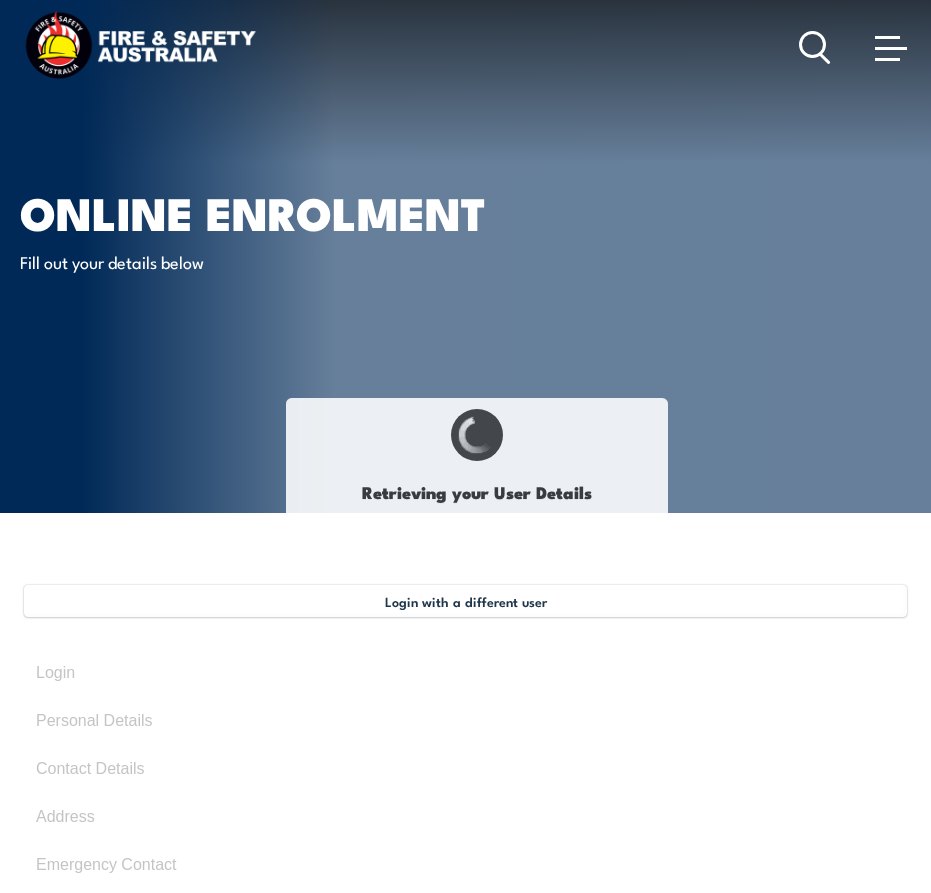 type on "[LAST]" 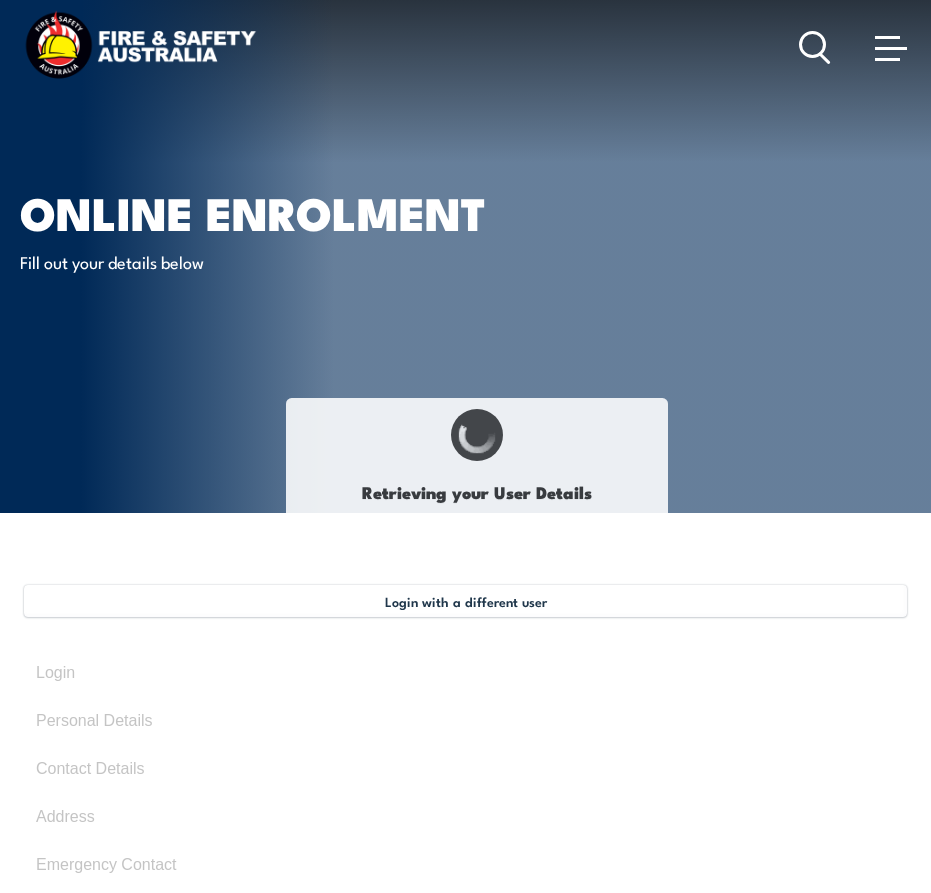 type on "[DATE]" 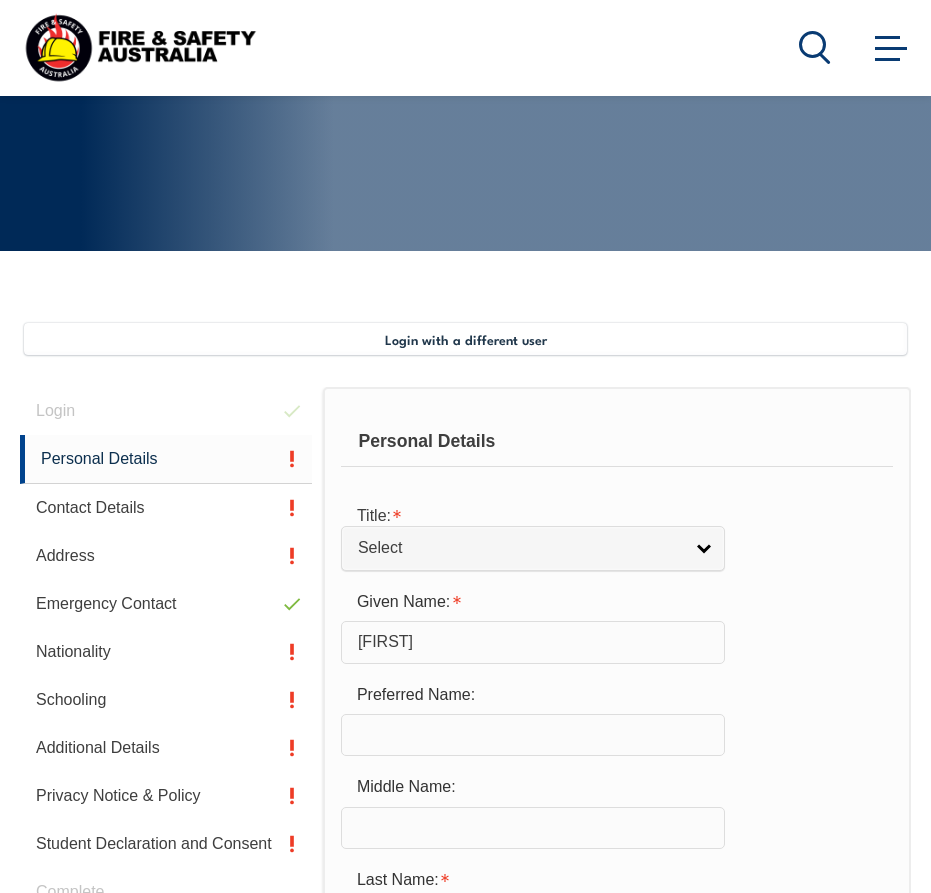 scroll, scrollTop: 508, scrollLeft: 0, axis: vertical 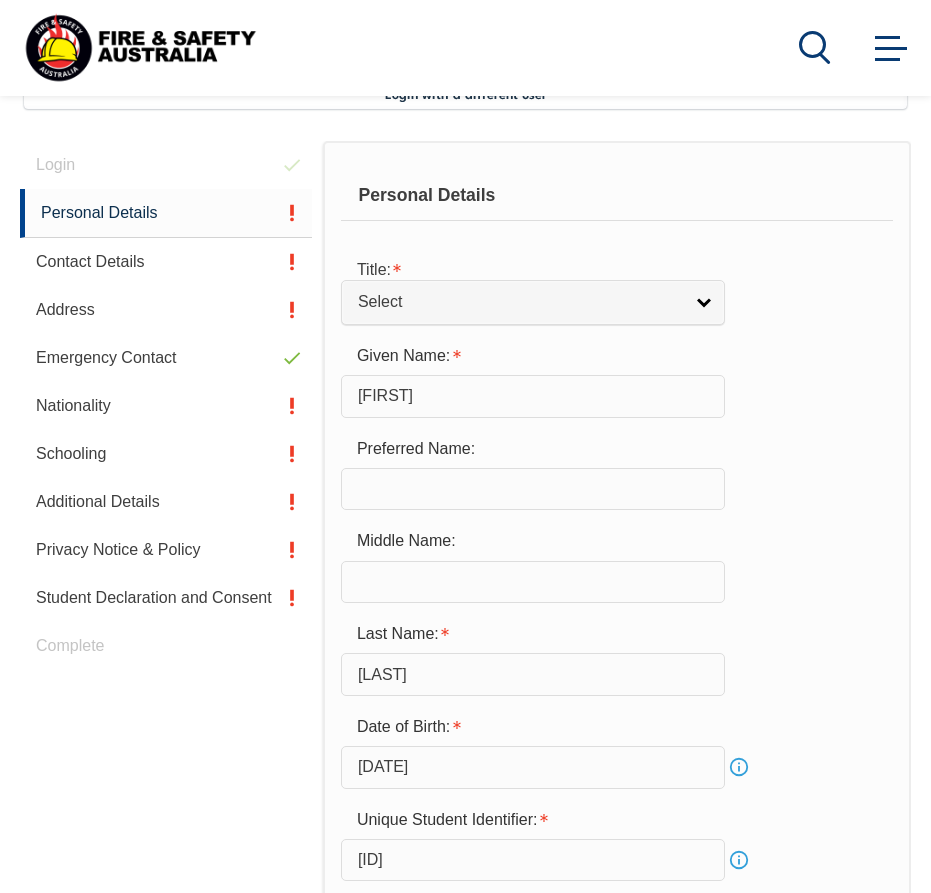 click on "Select" at bounding box center [520, 302] 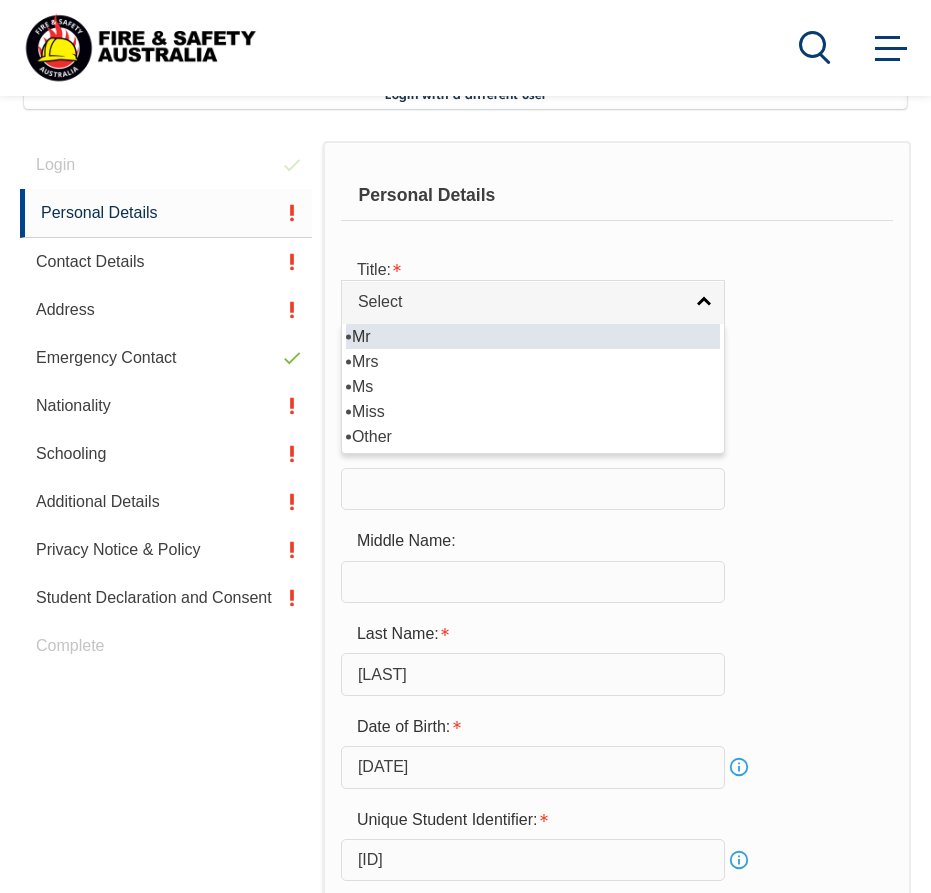click on "Mr" at bounding box center (533, 336) 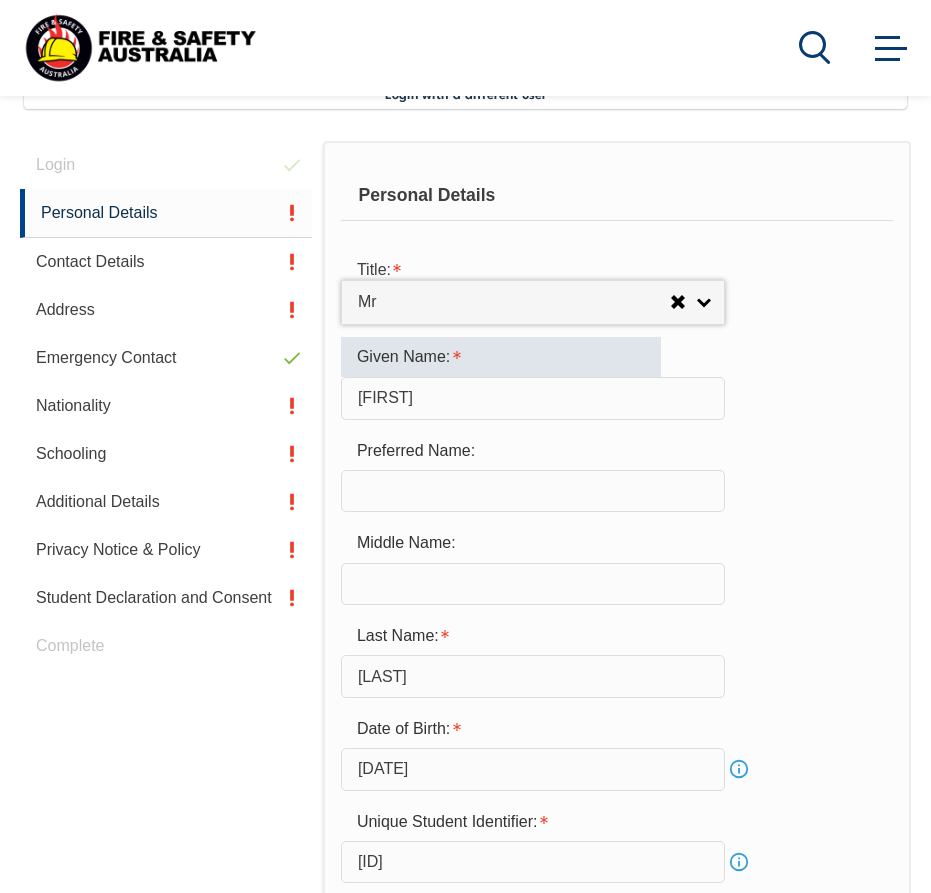 click on "[FIRST]" at bounding box center (533, 398) 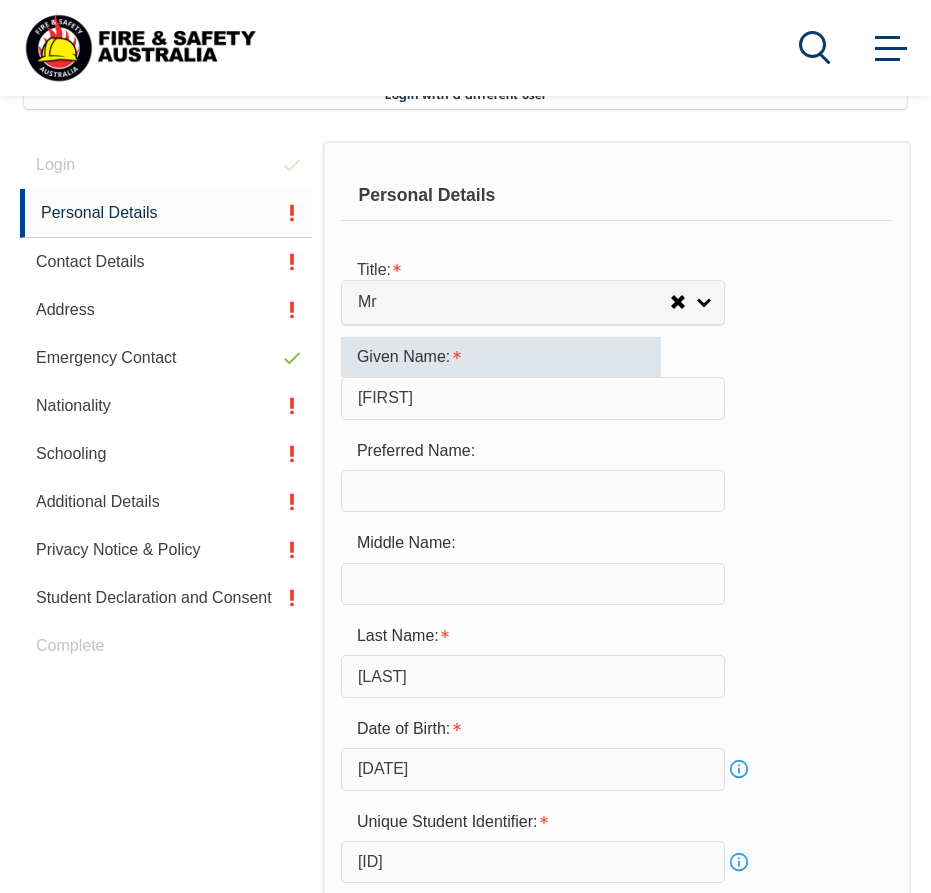drag, startPoint x: 508, startPoint y: 393, endPoint x: 305, endPoint y: 408, distance: 203.55344 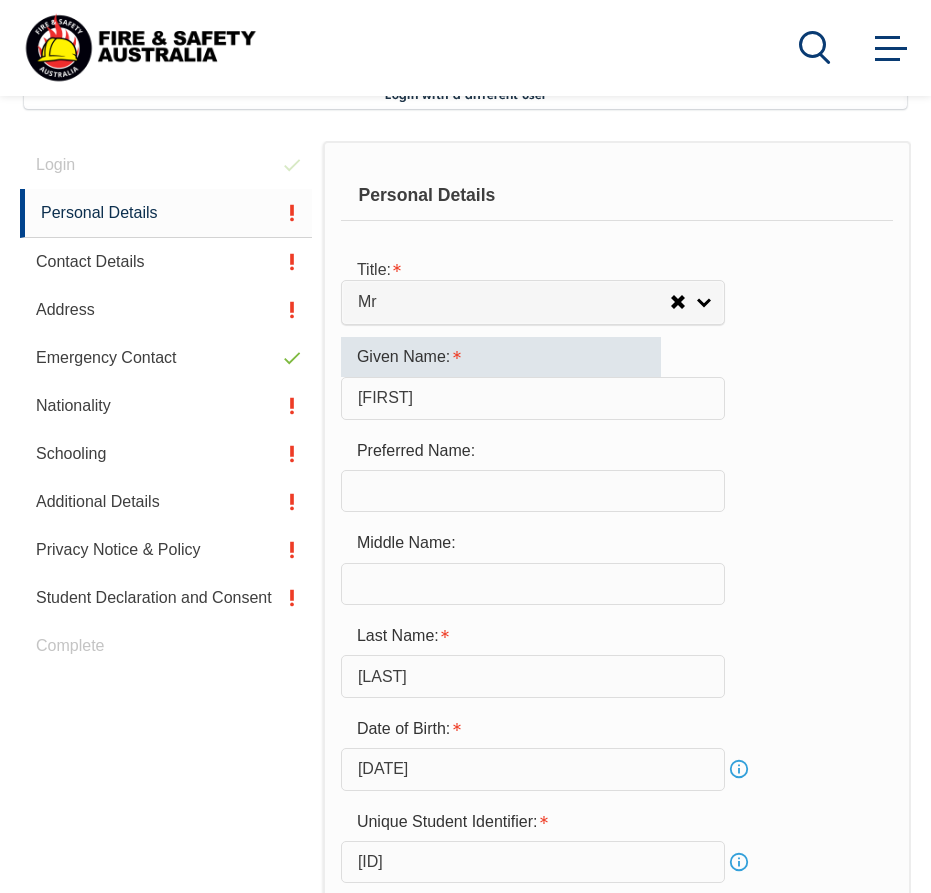 type on "[FIRST]" 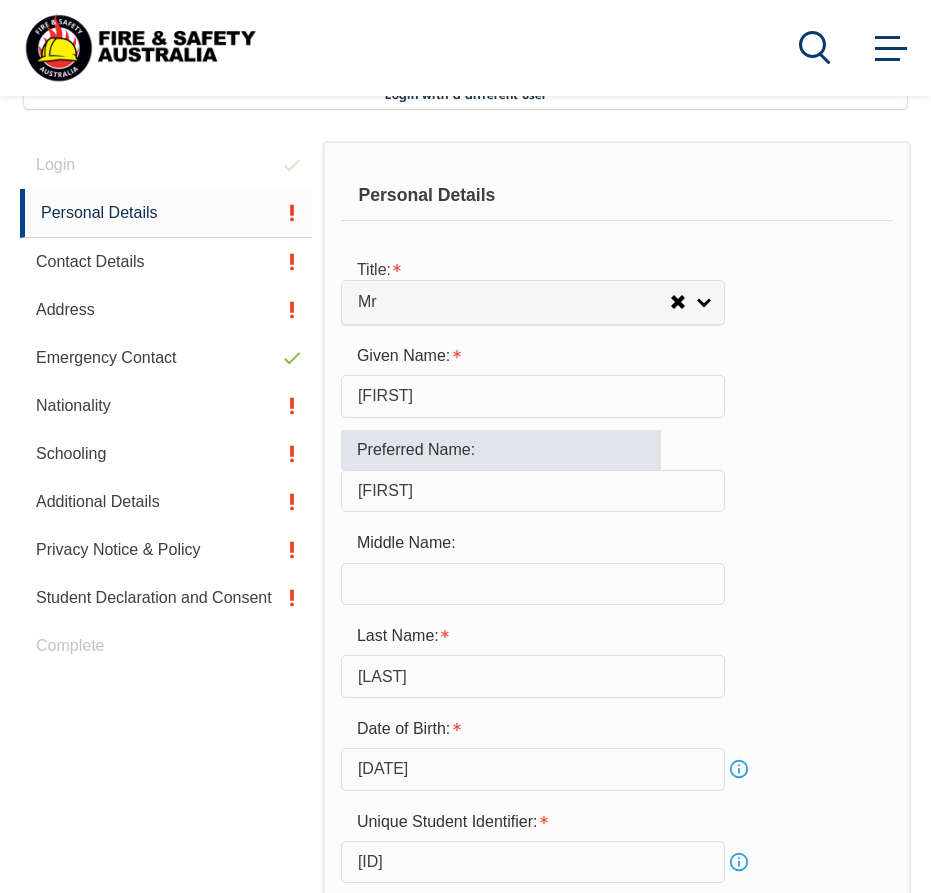 type on "[FIRST]" 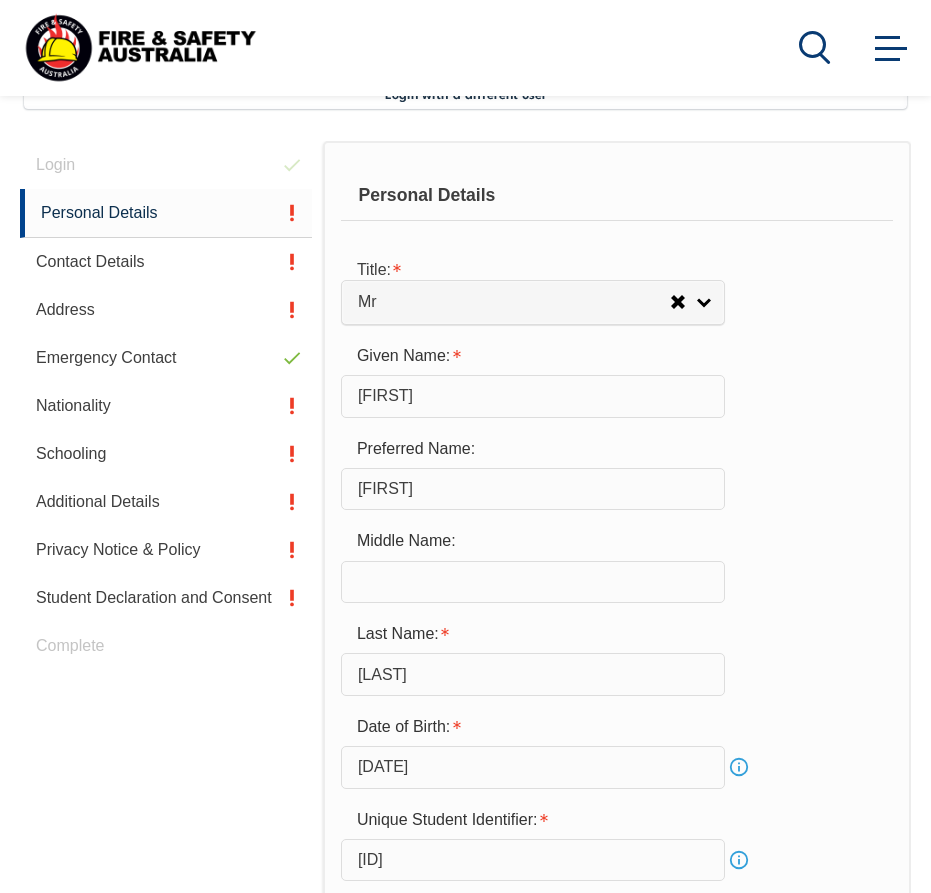 click on "Given Name: [FIRST]" at bounding box center (617, 377) 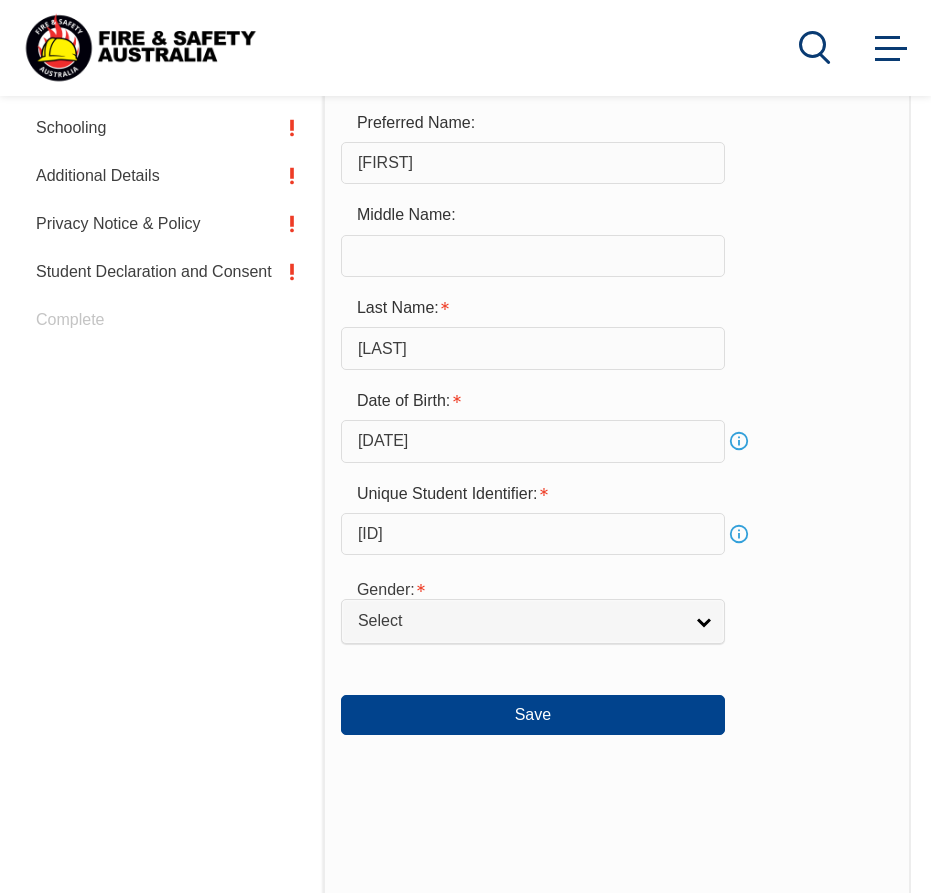 scroll, scrollTop: 808, scrollLeft: 0, axis: vertical 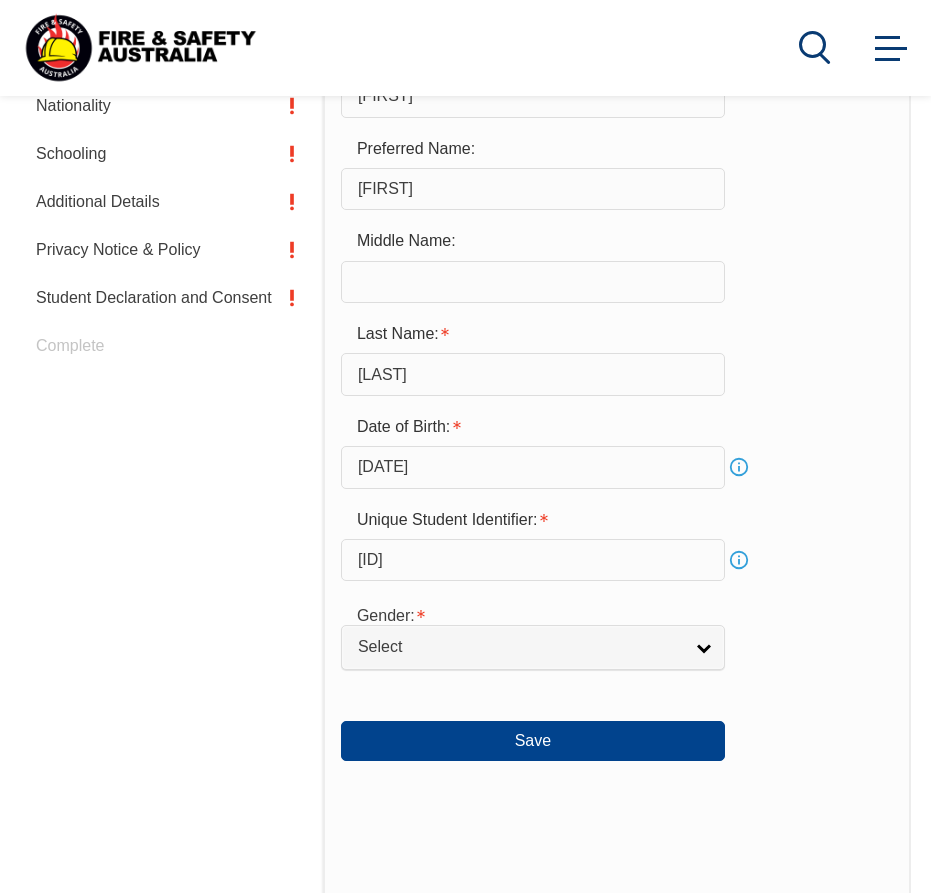 click on "Select" at bounding box center [520, 647] 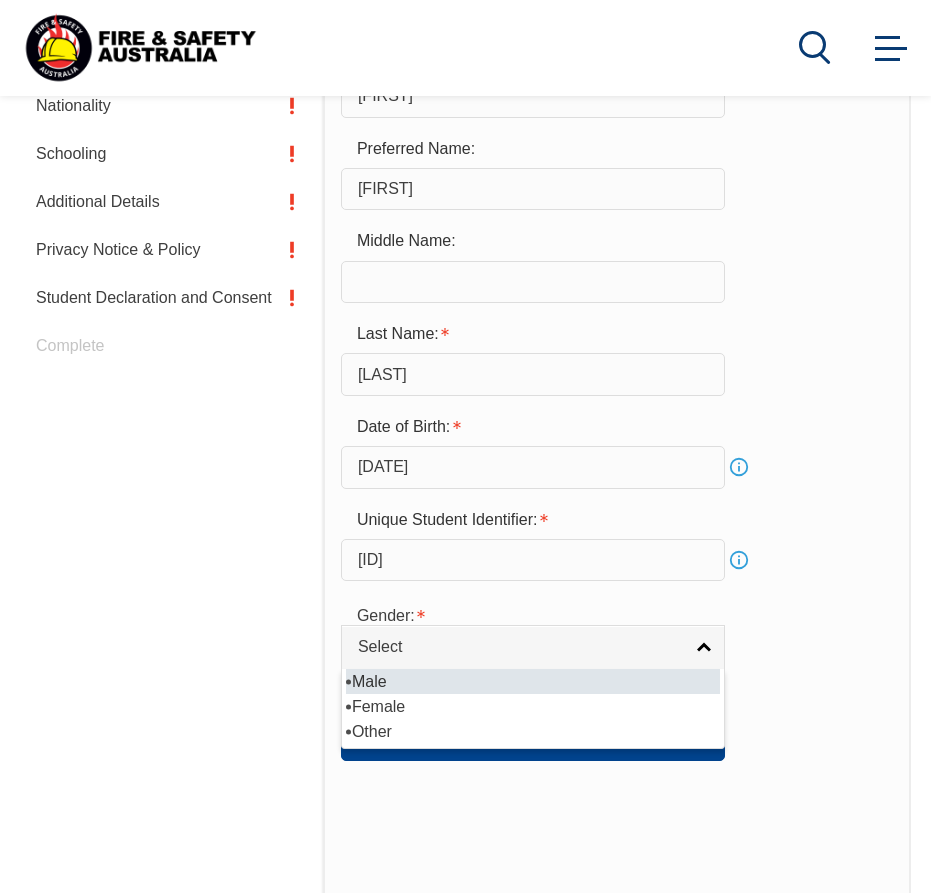 click on "Male" at bounding box center (533, 681) 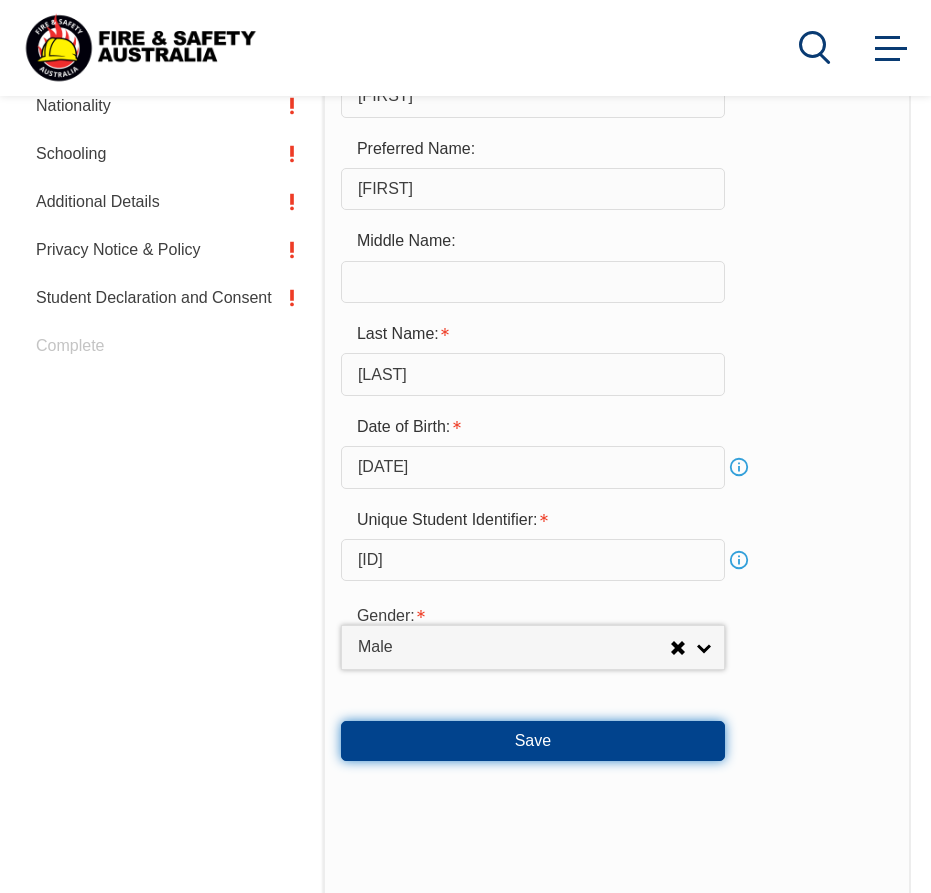 click on "Save" at bounding box center (533, 741) 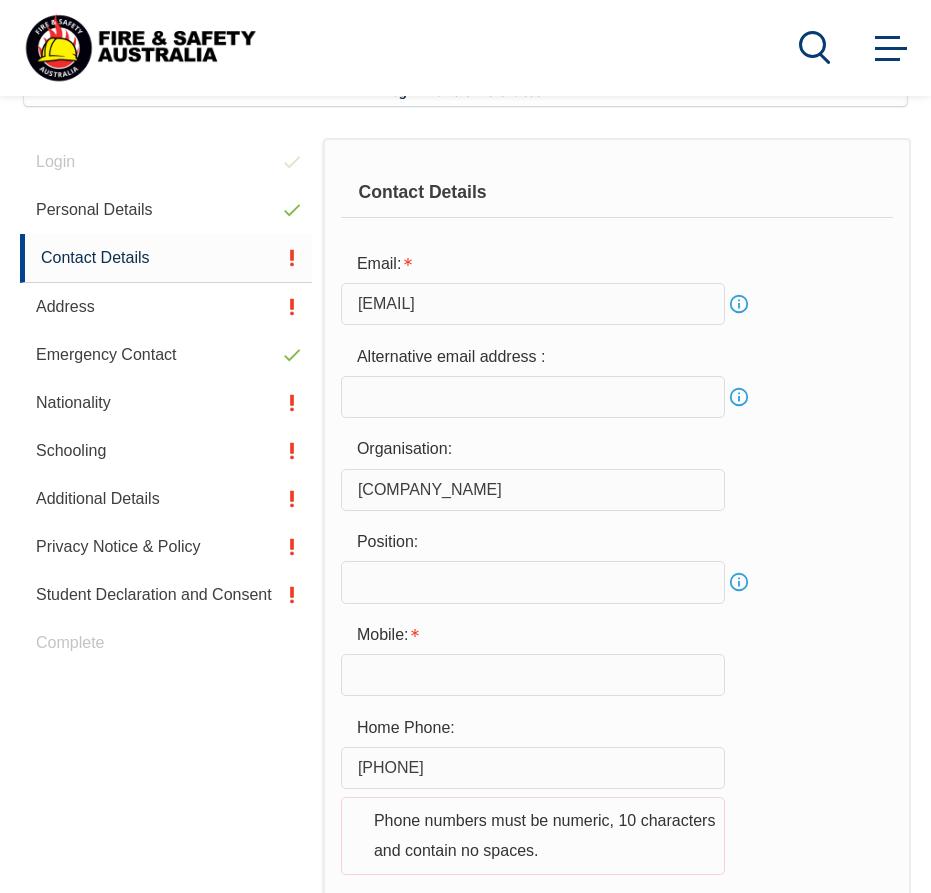 scroll, scrollTop: 485, scrollLeft: 0, axis: vertical 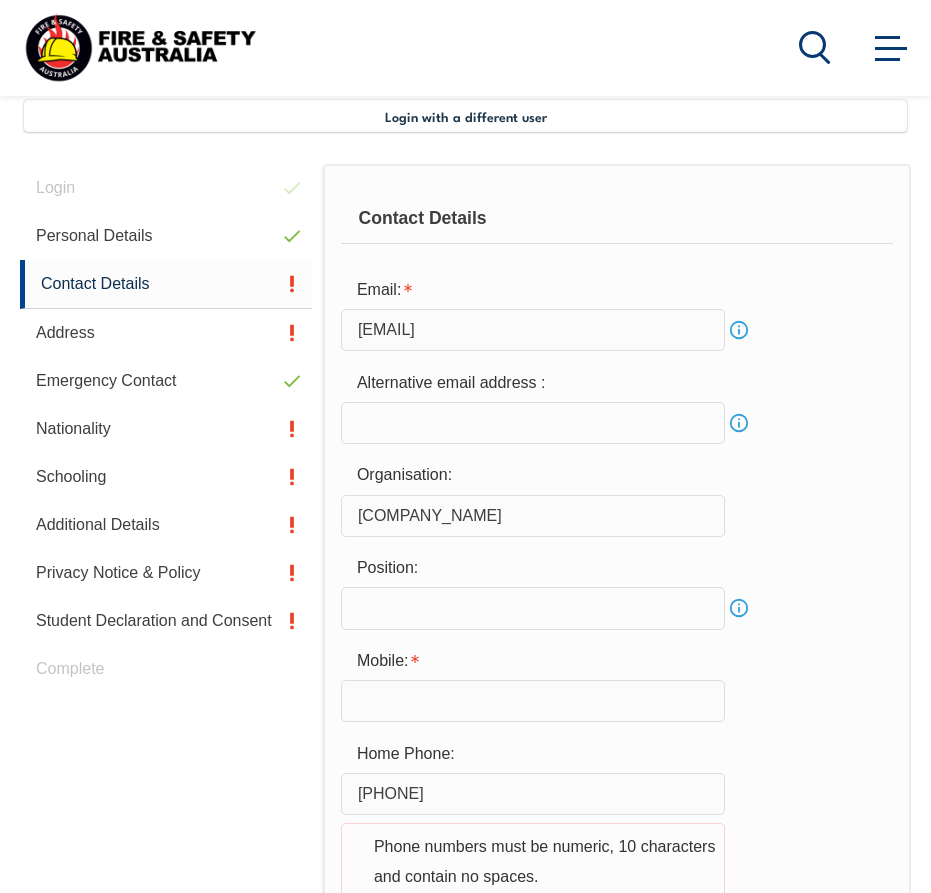 click at bounding box center (533, 423) 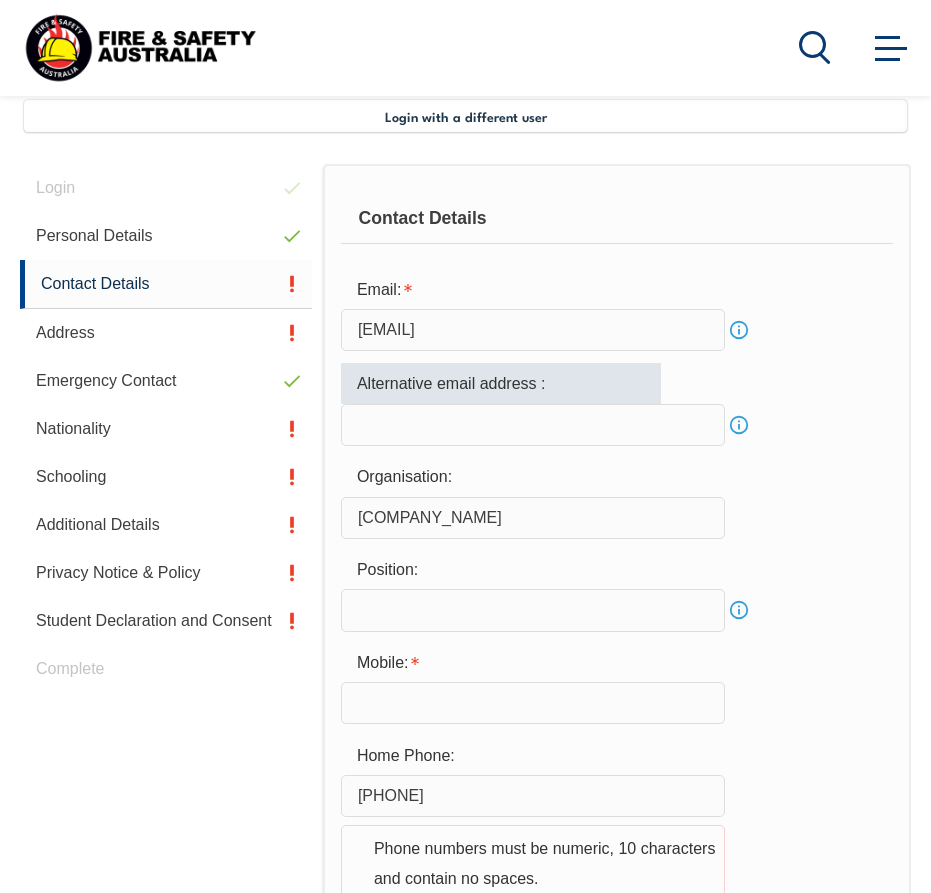 type on "[EMAIL]" 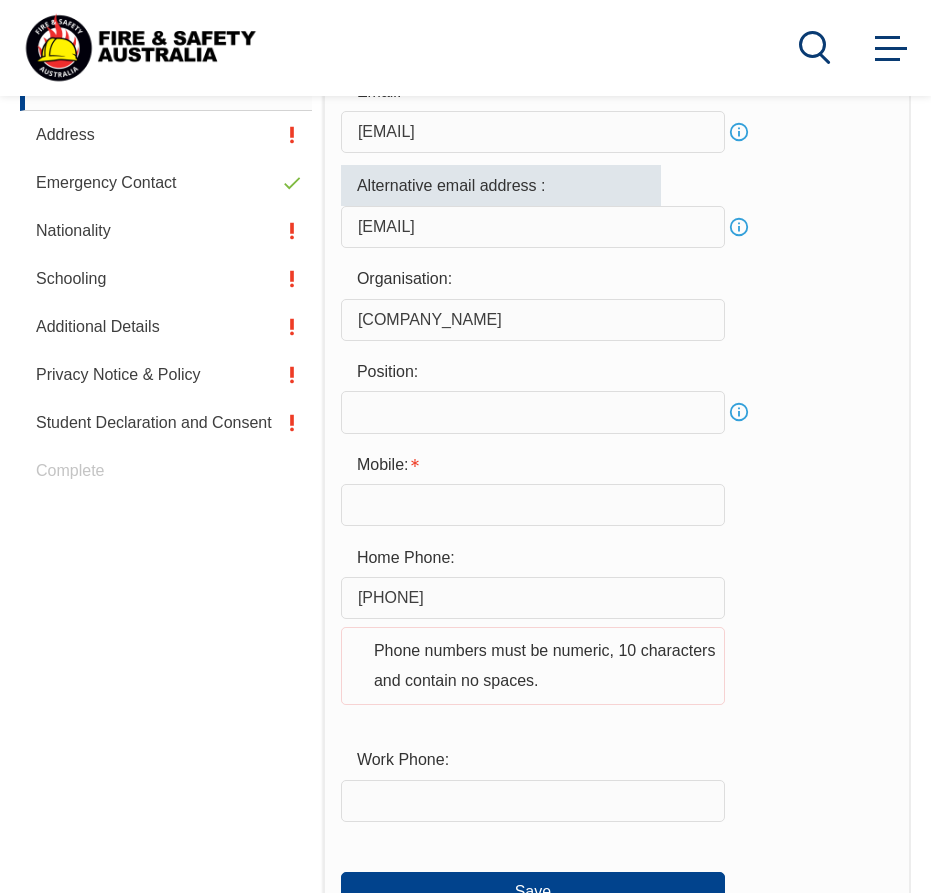 scroll, scrollTop: 685, scrollLeft: 0, axis: vertical 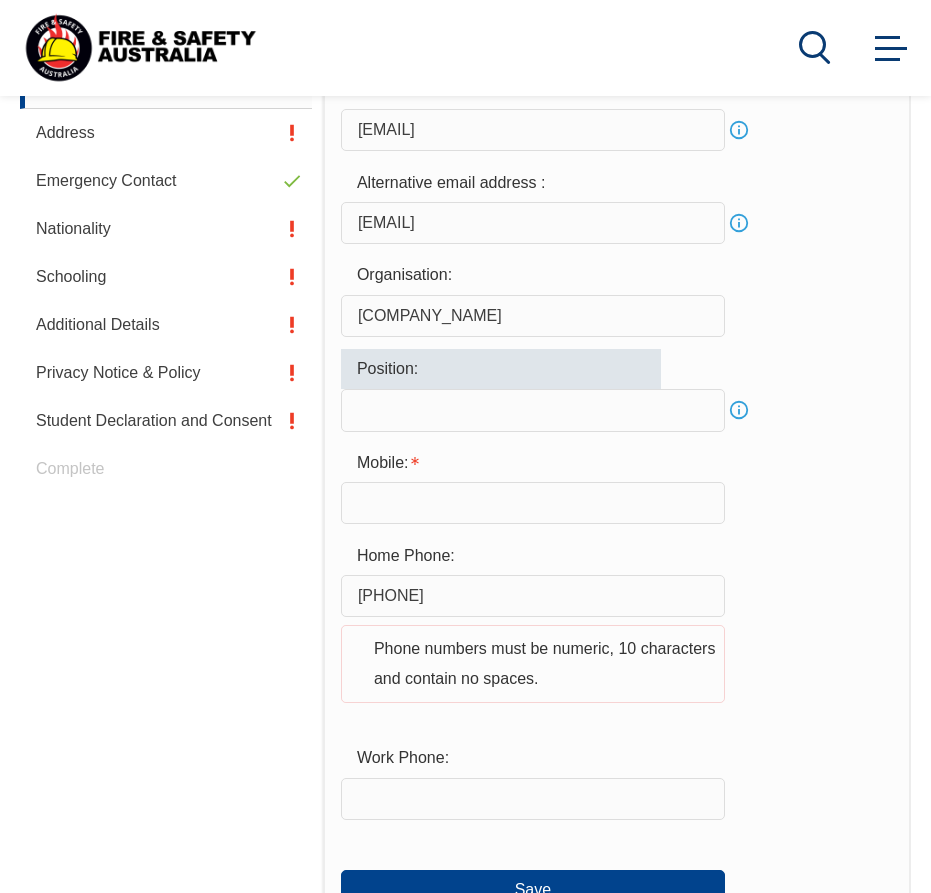 click at bounding box center [533, 410] 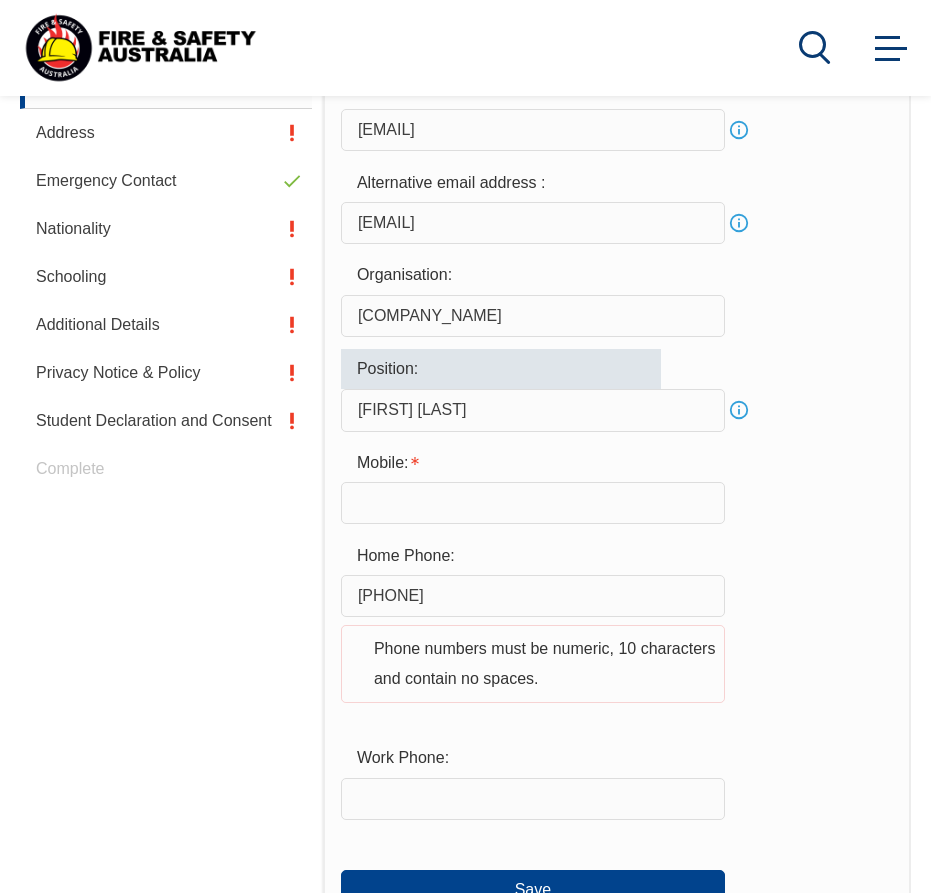 type on "[FIRST] [LAST]" 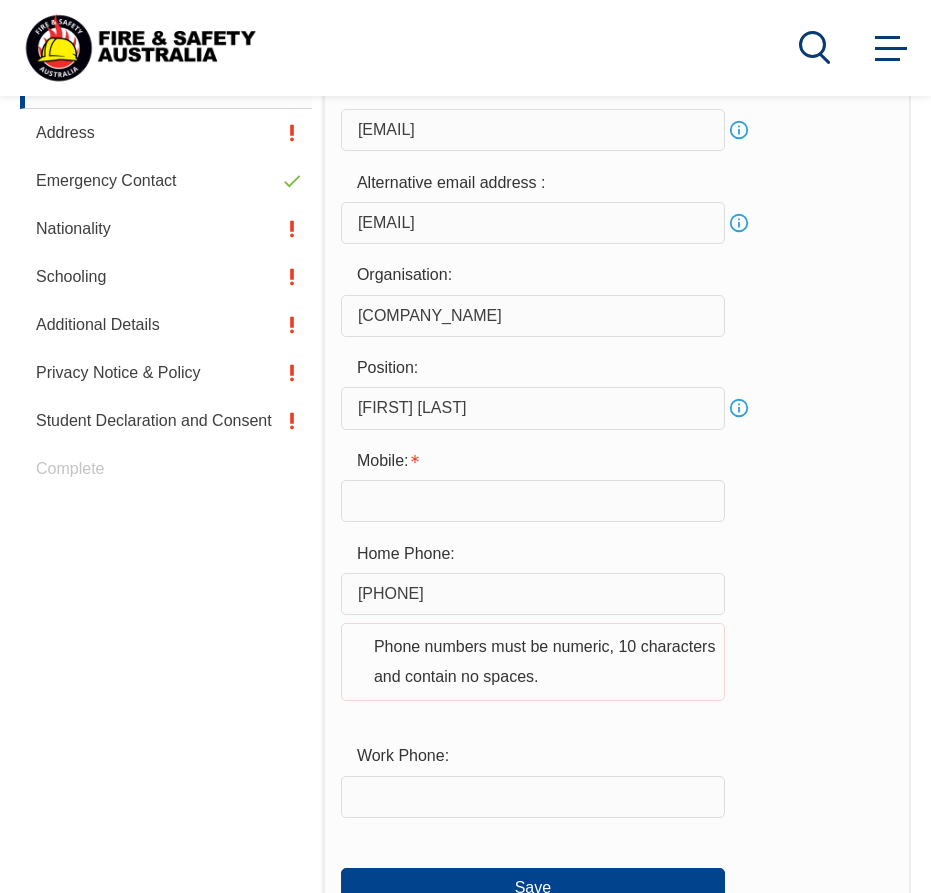 click on "Position: Senior IT Help Desk Support Analyst Info" at bounding box center [617, 389] 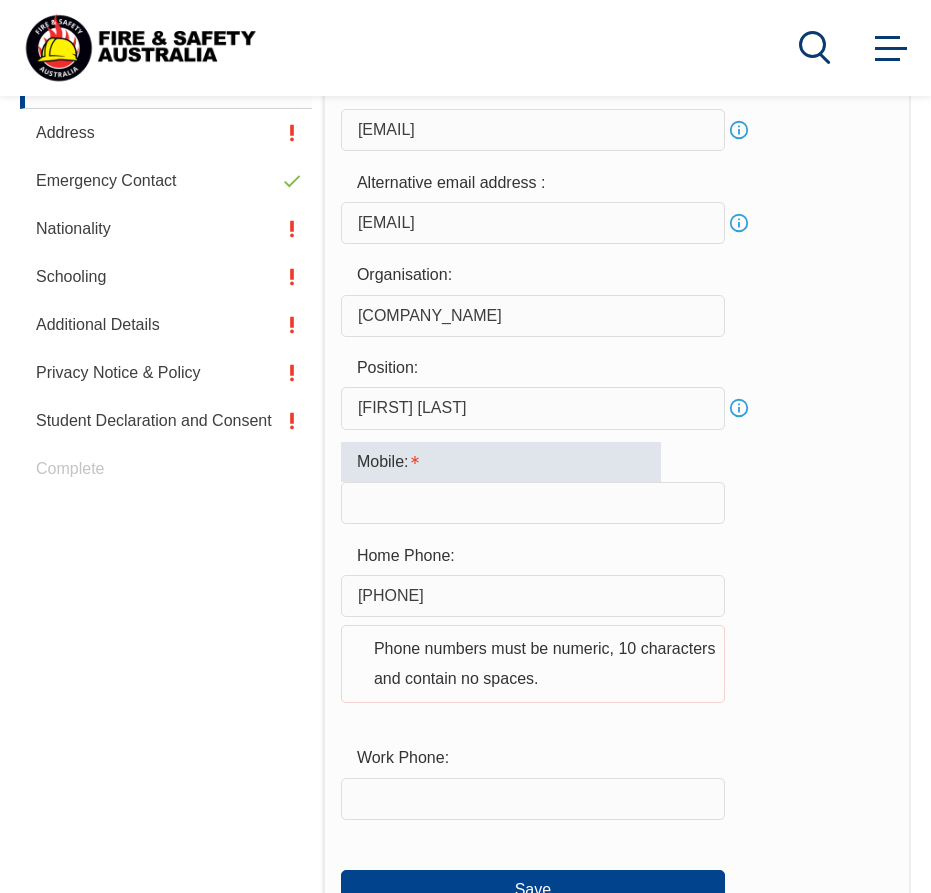 type on "[PHONE]" 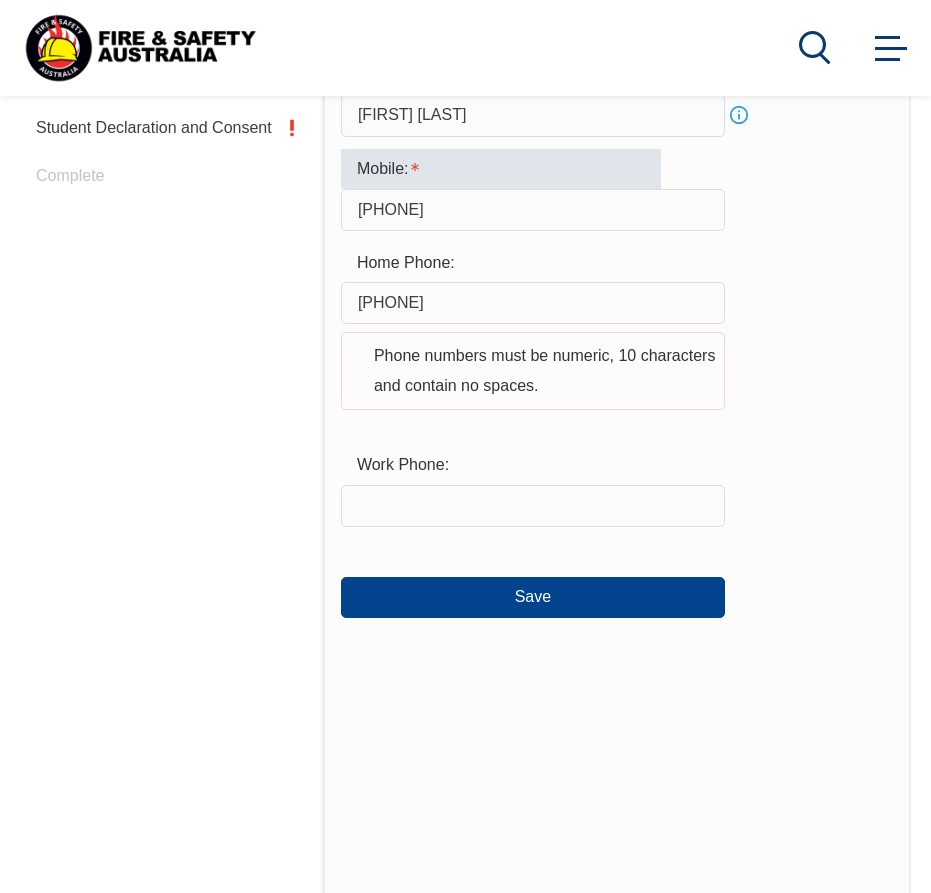 scroll, scrollTop: 985, scrollLeft: 0, axis: vertical 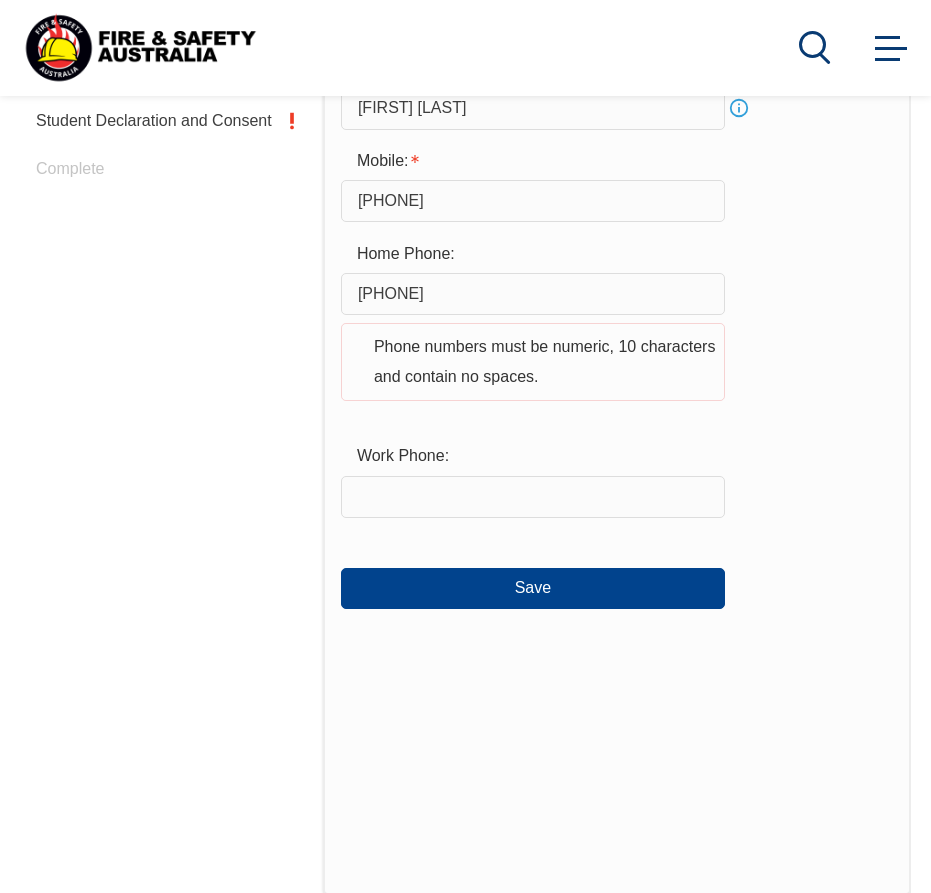 click on "Home Phone: [PHONE] Phone numbers must be numeric, 10 characters and contain no spaces." at bounding box center [617, 329] 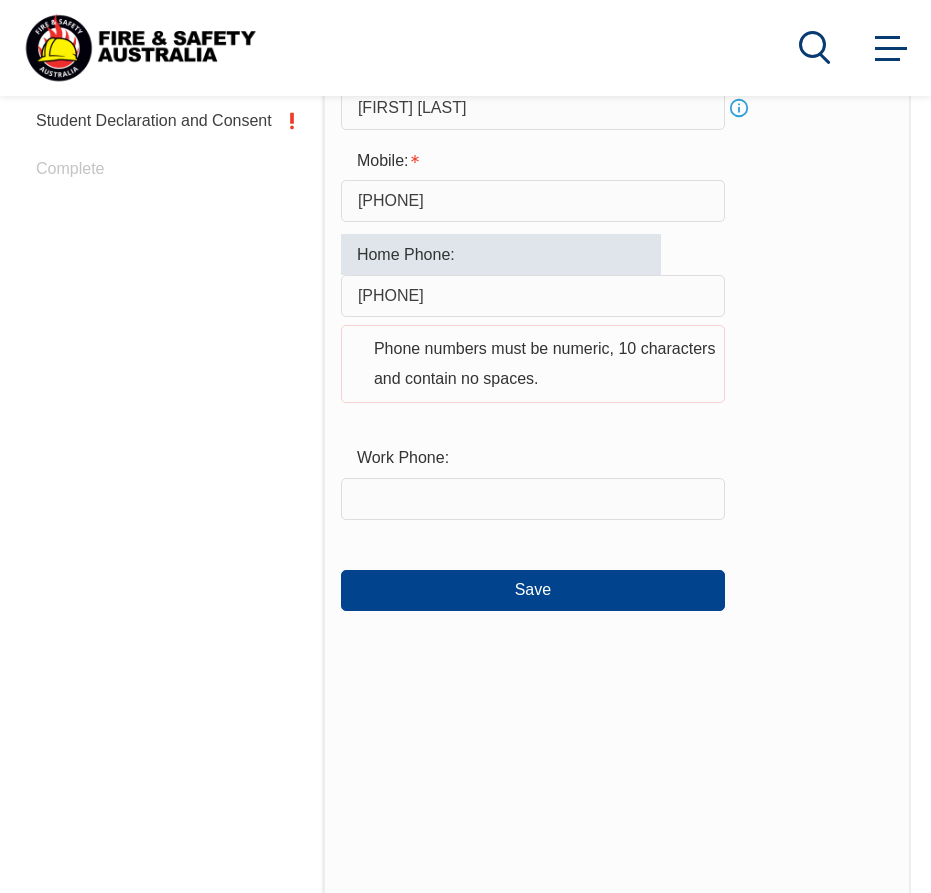 drag, startPoint x: 536, startPoint y: 296, endPoint x: 317, endPoint y: 288, distance: 219.14607 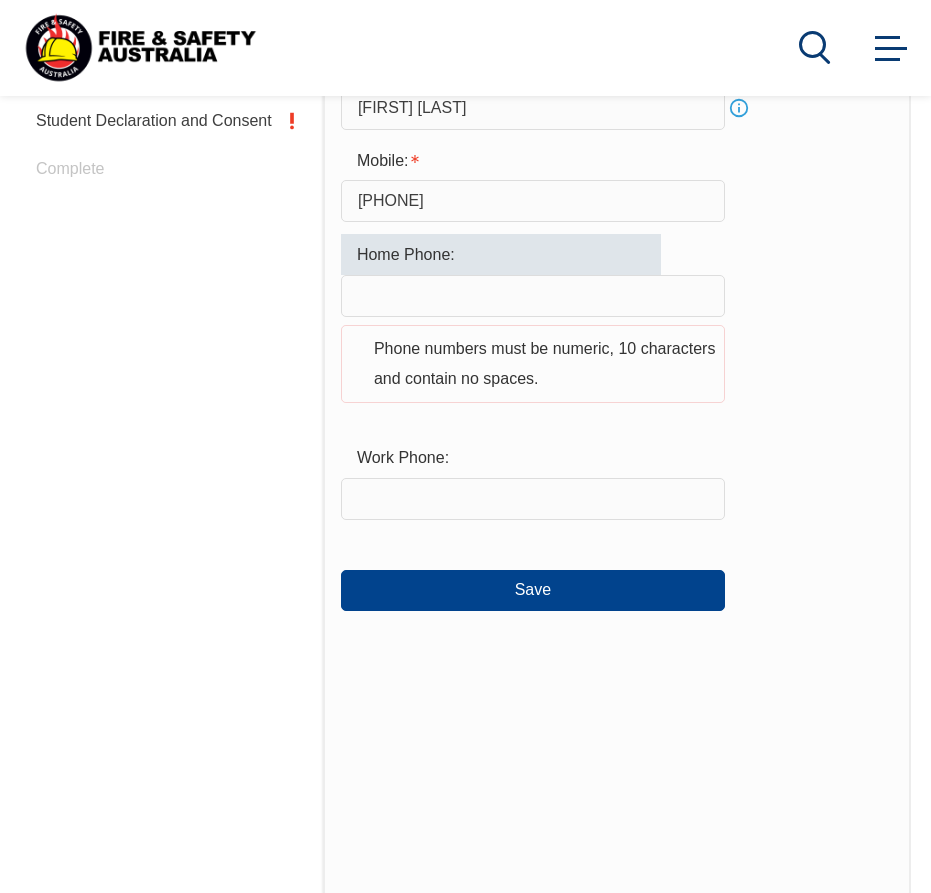 type 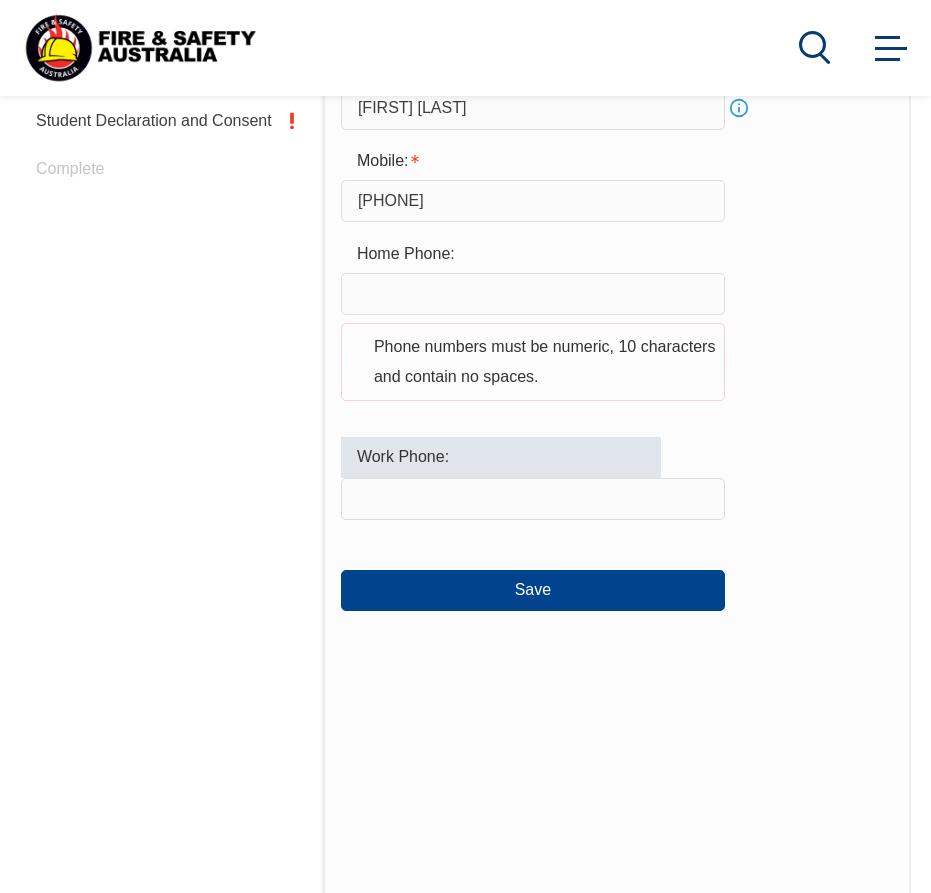click at bounding box center [533, 499] 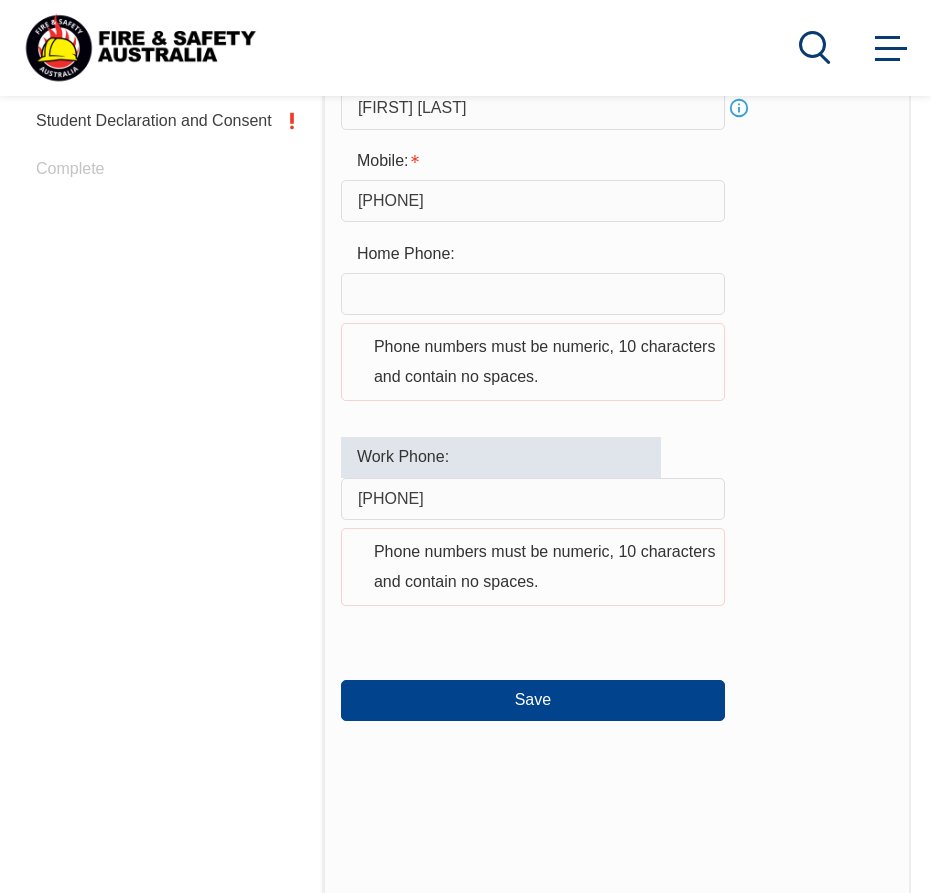 type 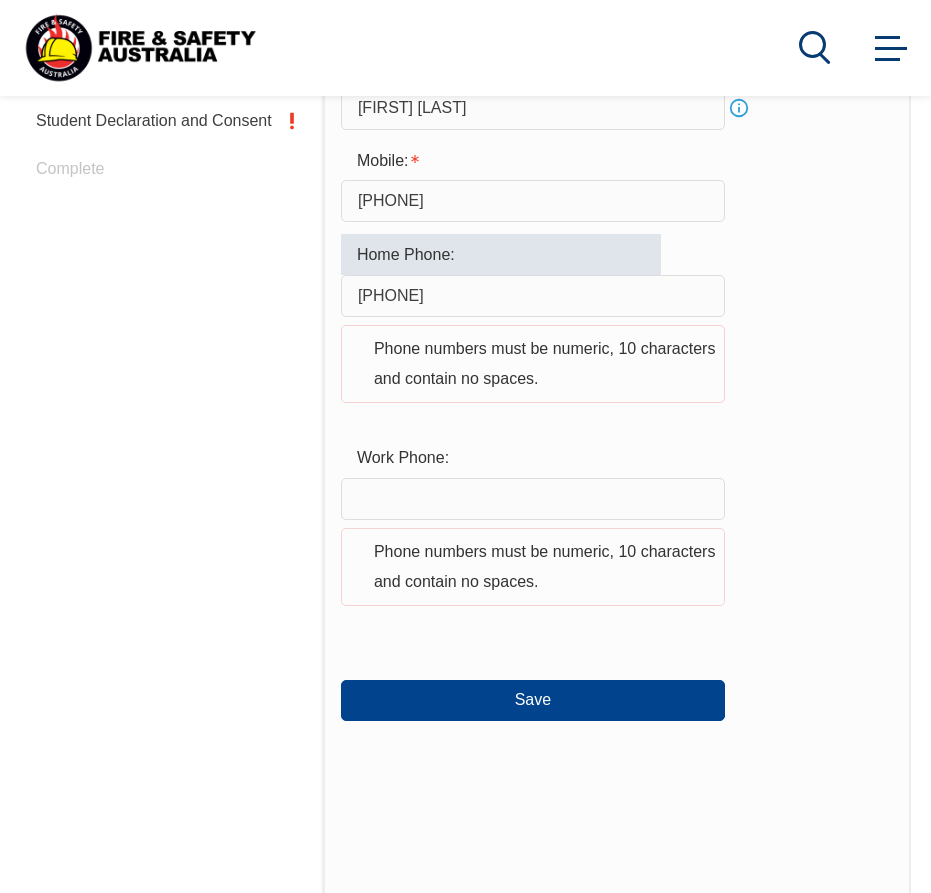 type on "[PHONE]" 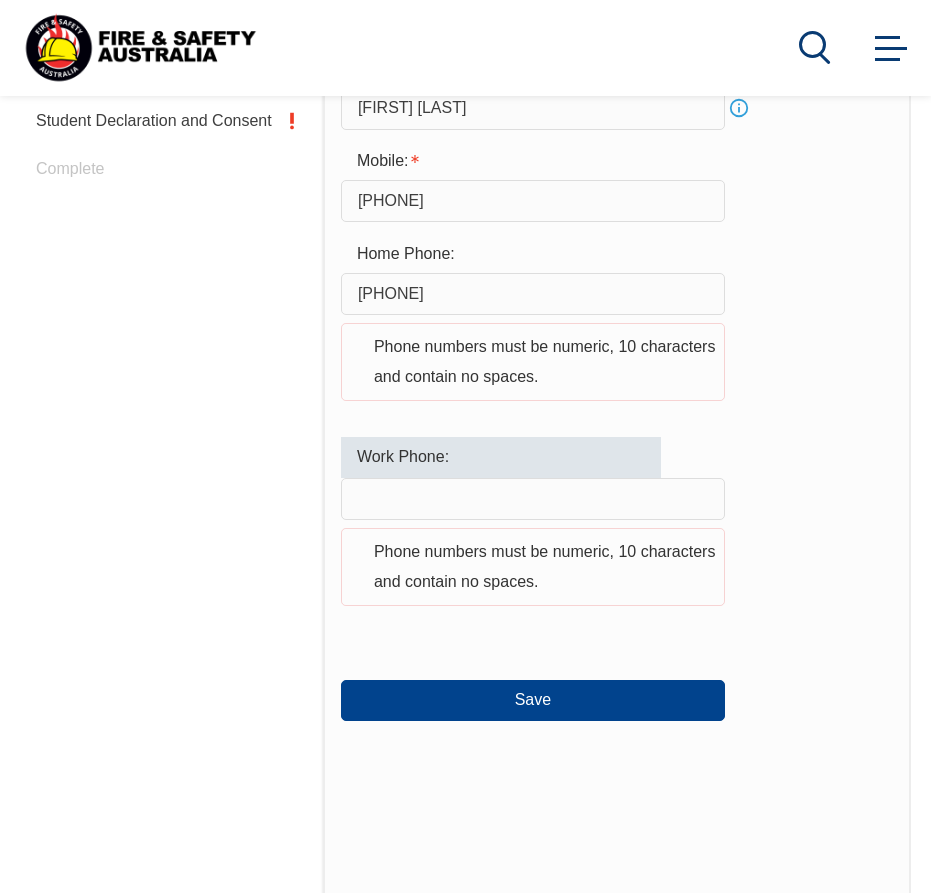 drag, startPoint x: 466, startPoint y: 299, endPoint x: 389, endPoint y: 502, distance: 217.11287 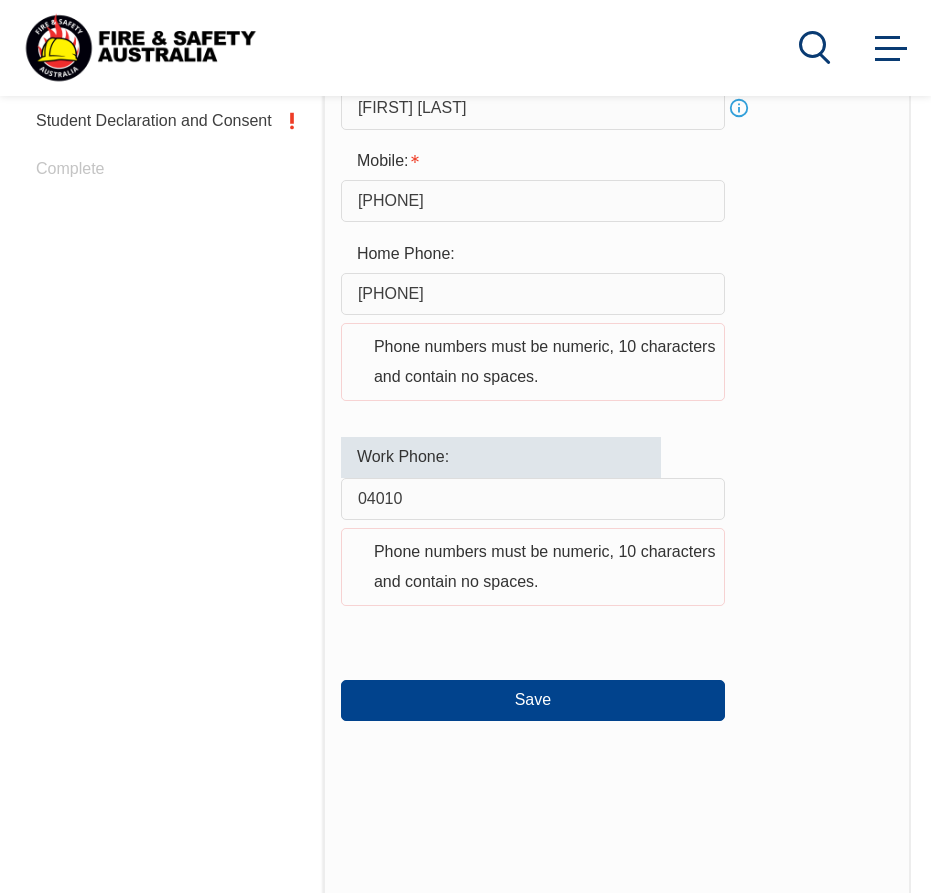 type on "[PHONE]" 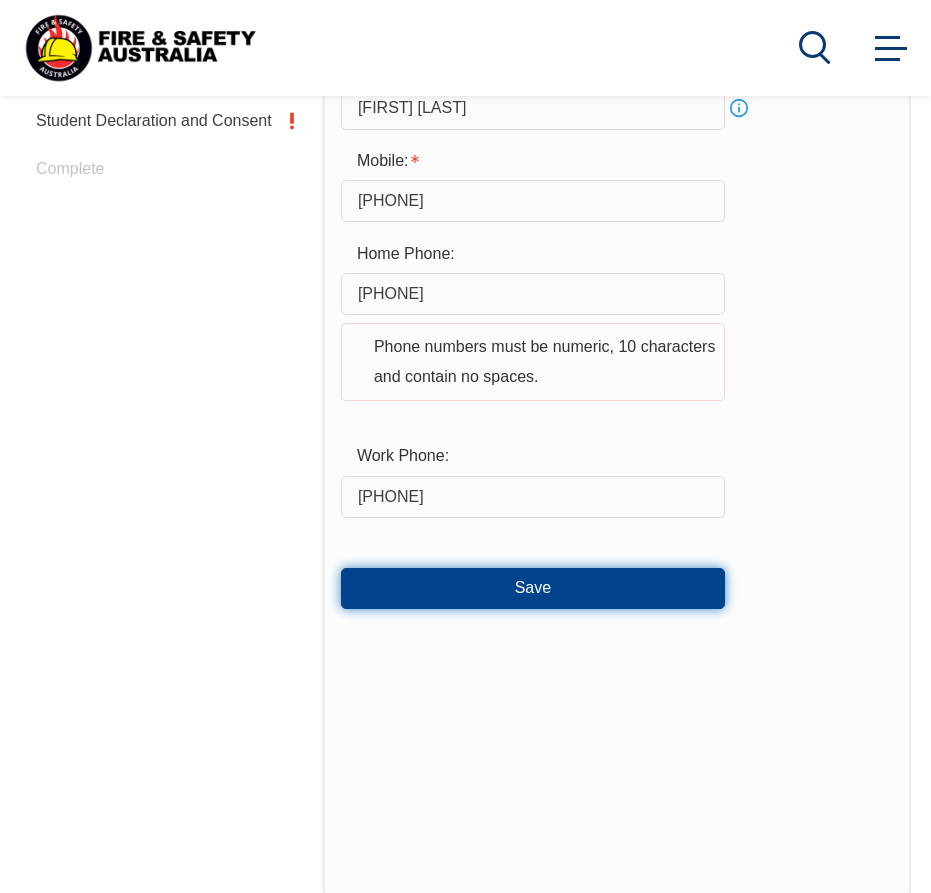 click on "Save" at bounding box center [533, 588] 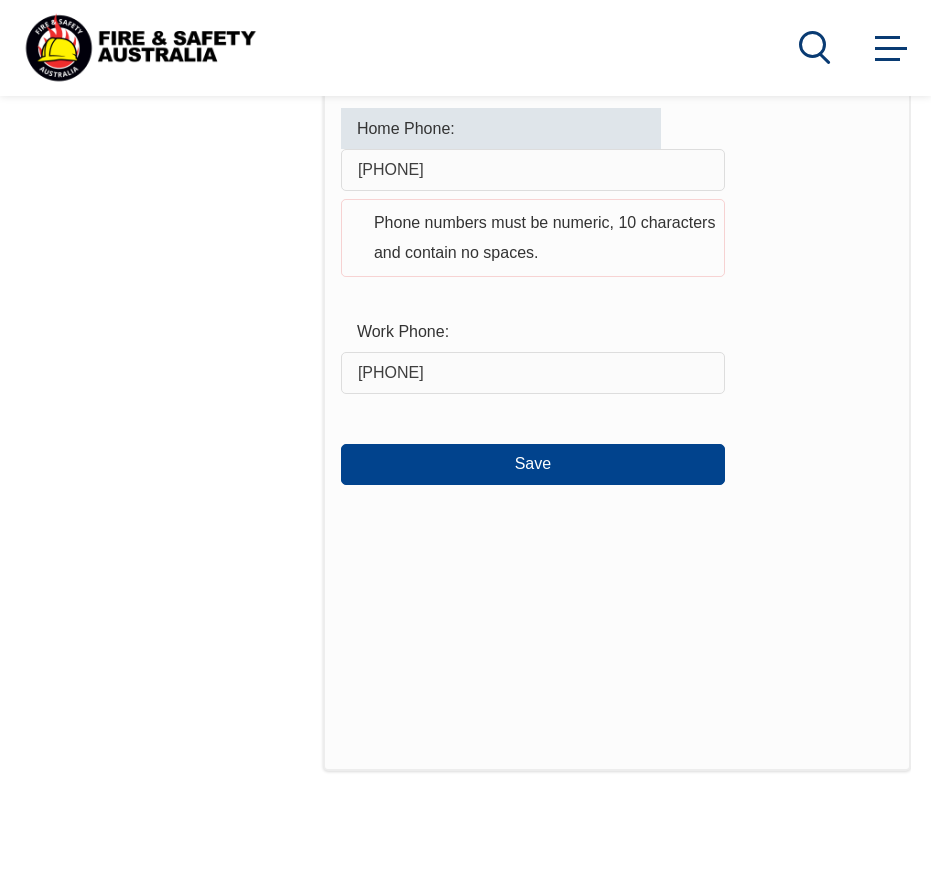 scroll, scrollTop: 1160, scrollLeft: 0, axis: vertical 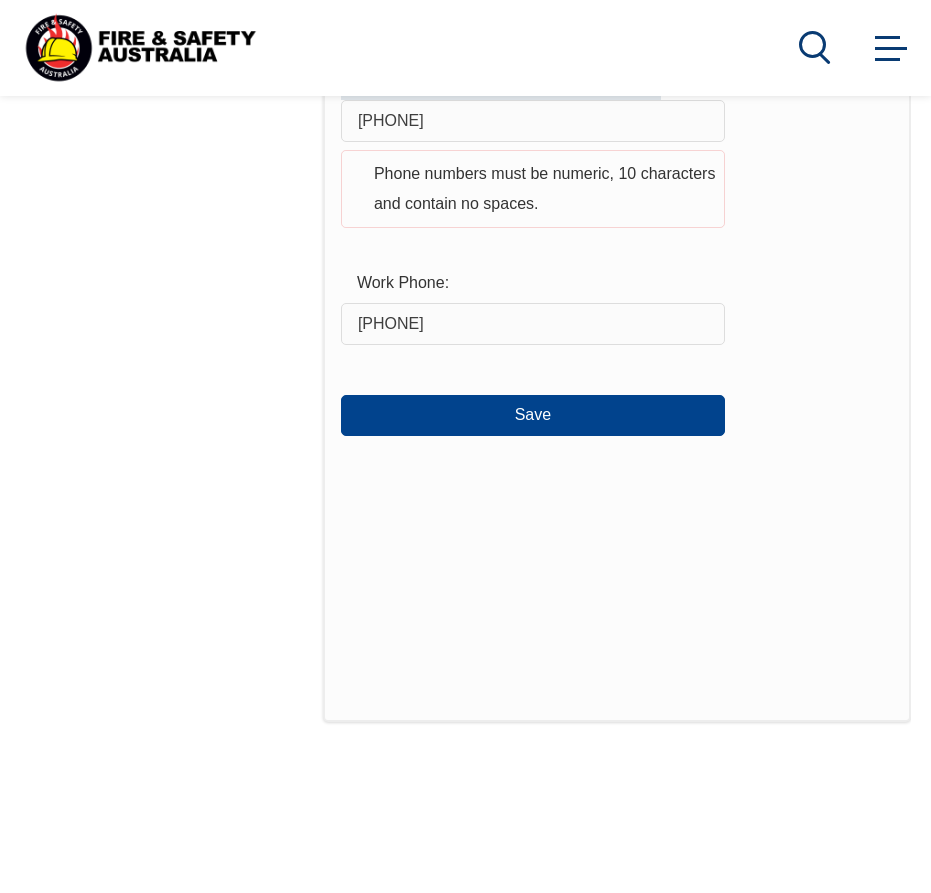 click on "Contact Details Email: [EMAIL] Info Alternative email address : [EMAIL] Info Organisation: [COMPANY_NAME] Position: Senior IT Help Desk Support Analyst Info Mobile: [PHONE] Home Phone: [PHONE] Phone numbers must be numeric, 10 characters and contain no spaces. Work Phone: [PHONE] Save" at bounding box center (617, 105) 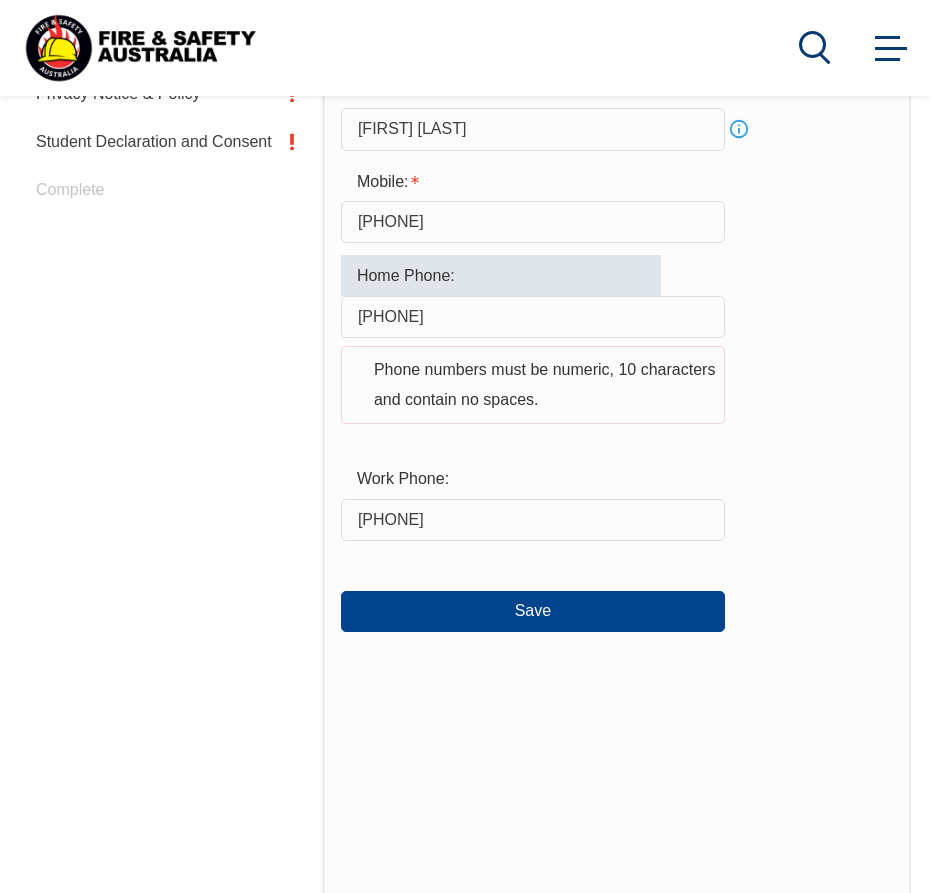 scroll, scrollTop: 960, scrollLeft: 0, axis: vertical 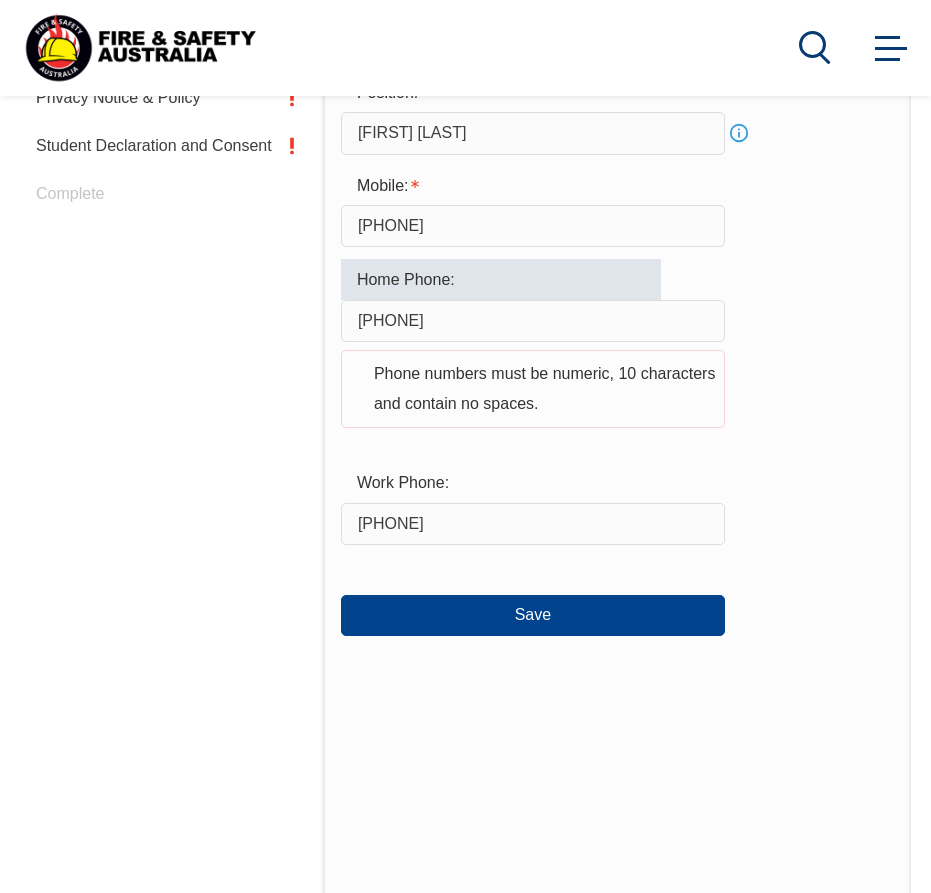 click on "[PHONE]" at bounding box center [533, 321] 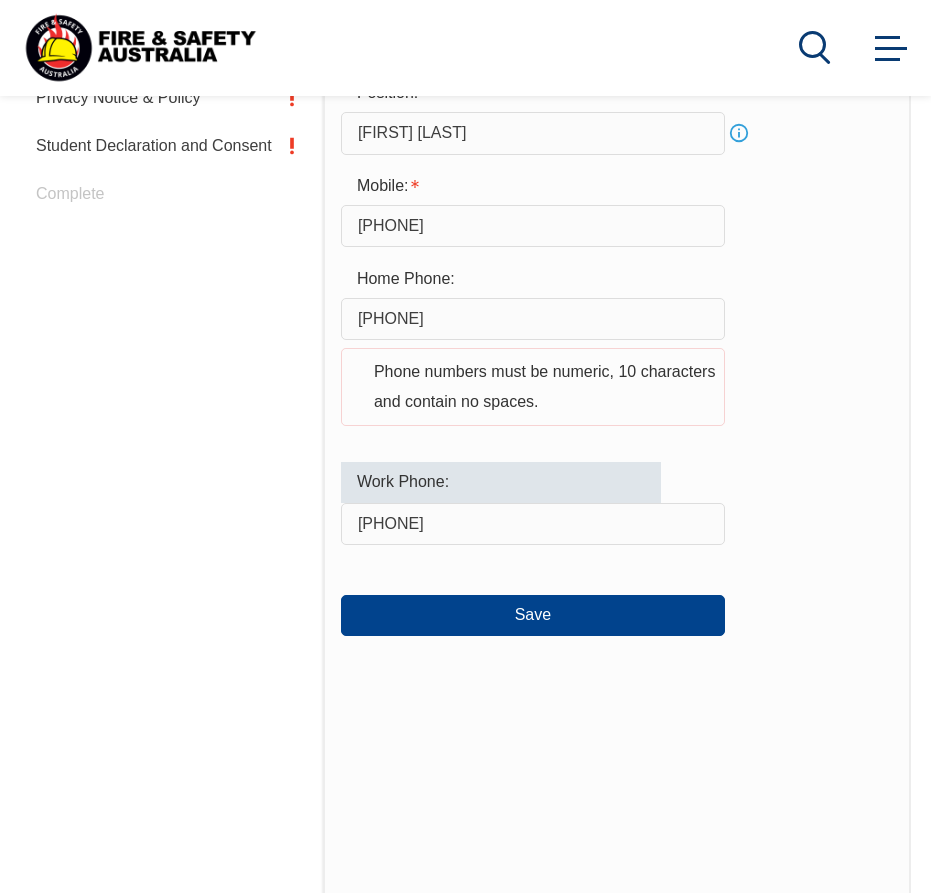 drag, startPoint x: 502, startPoint y: 520, endPoint x: 539, endPoint y: 511, distance: 38.078865 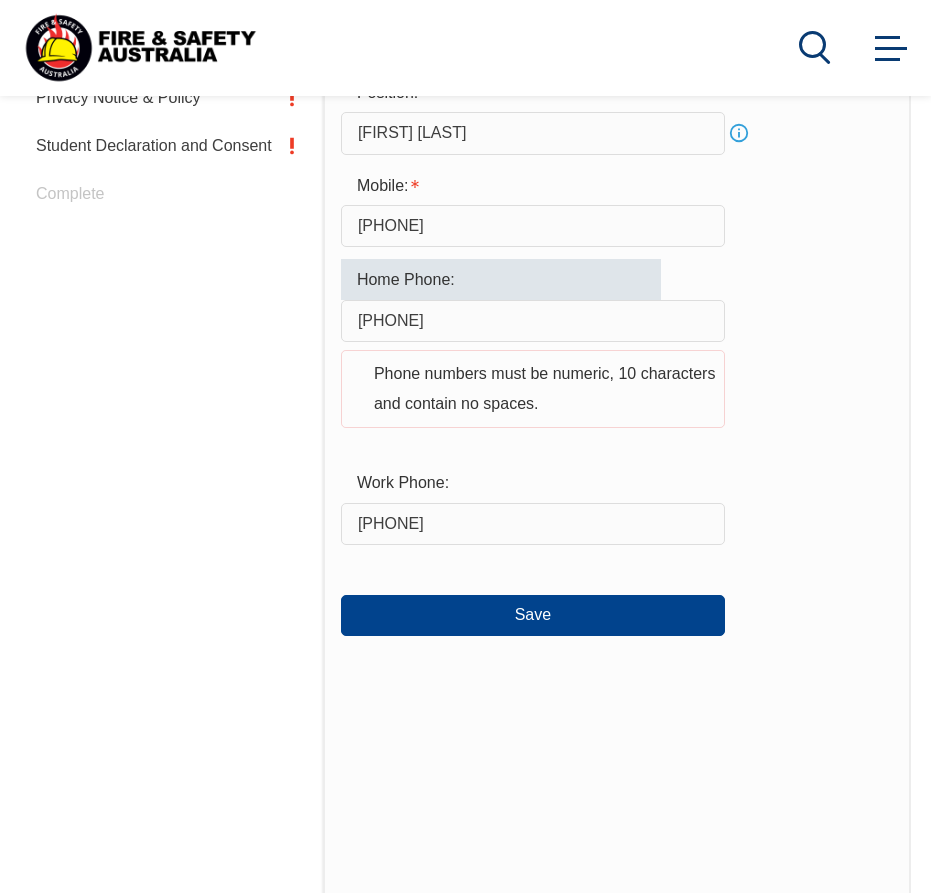 drag, startPoint x: 536, startPoint y: 316, endPoint x: 183, endPoint y: 329, distance: 353.2393 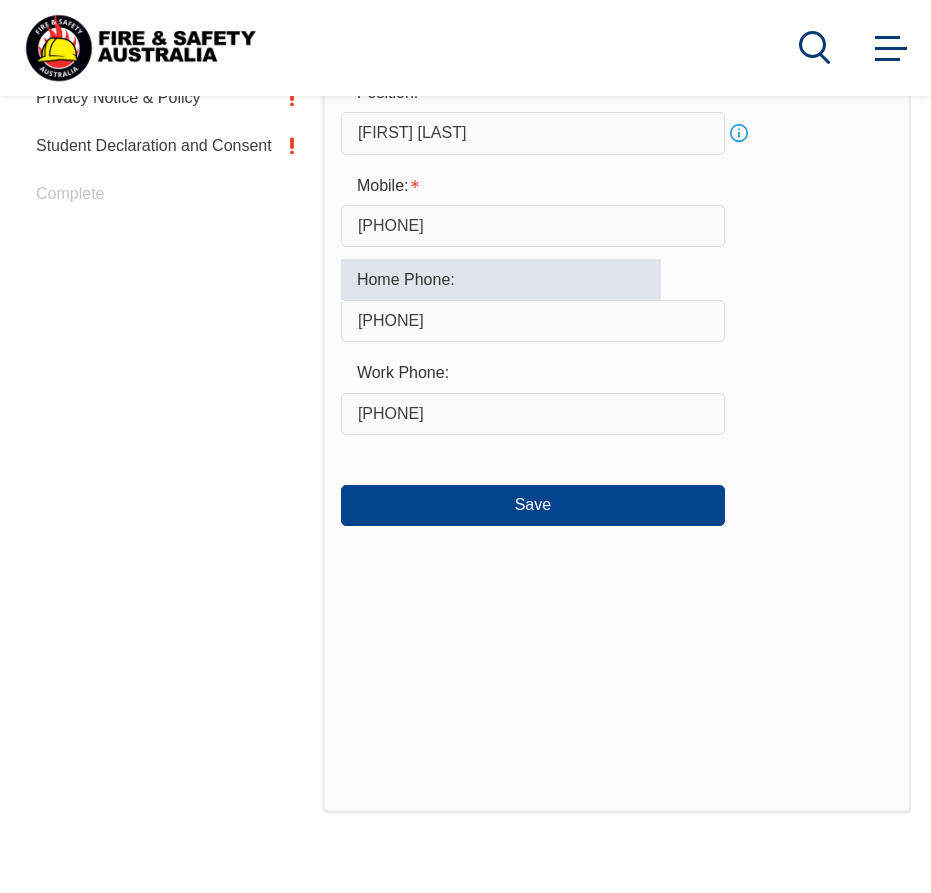 type on "[PHONE]" 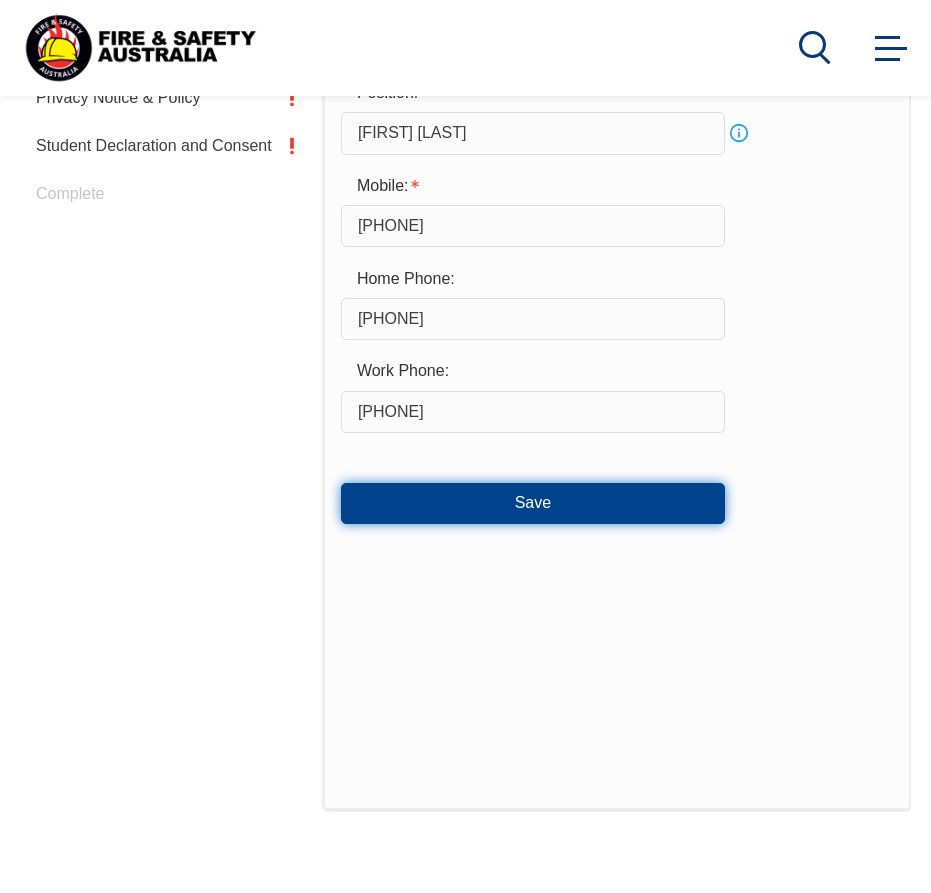 click on "Save" at bounding box center [533, 503] 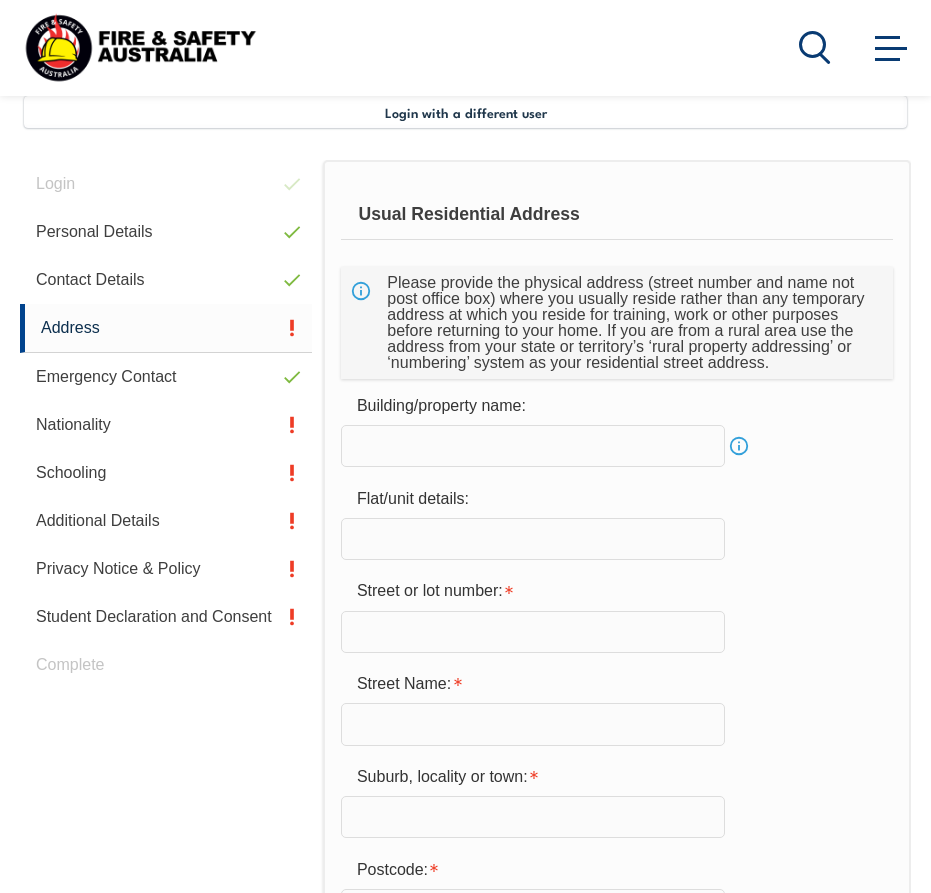 scroll, scrollTop: 485, scrollLeft: 0, axis: vertical 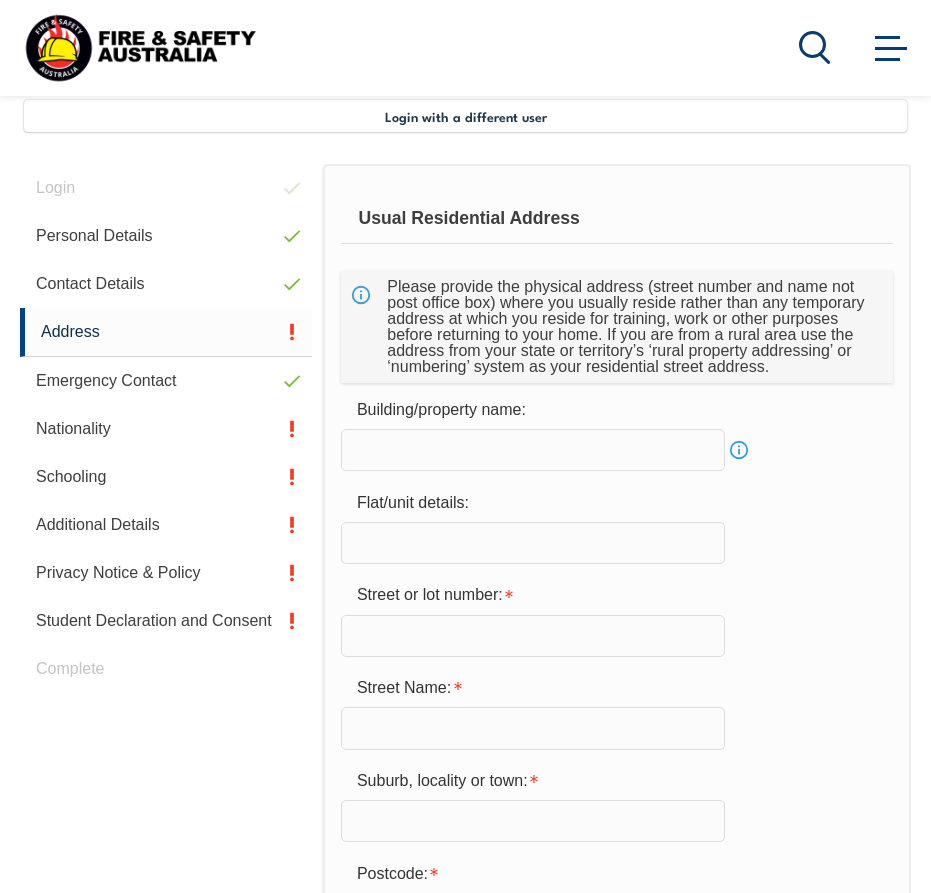 drag, startPoint x: 380, startPoint y: 280, endPoint x: 691, endPoint y: 345, distance: 317.72 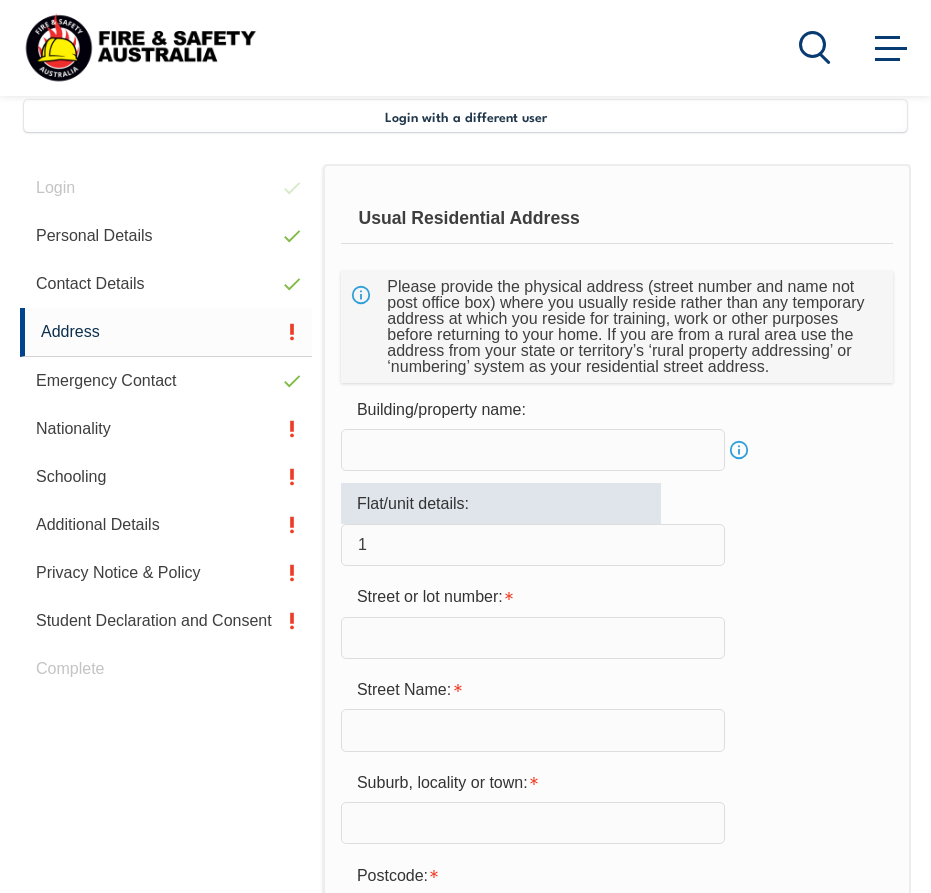 type on "1" 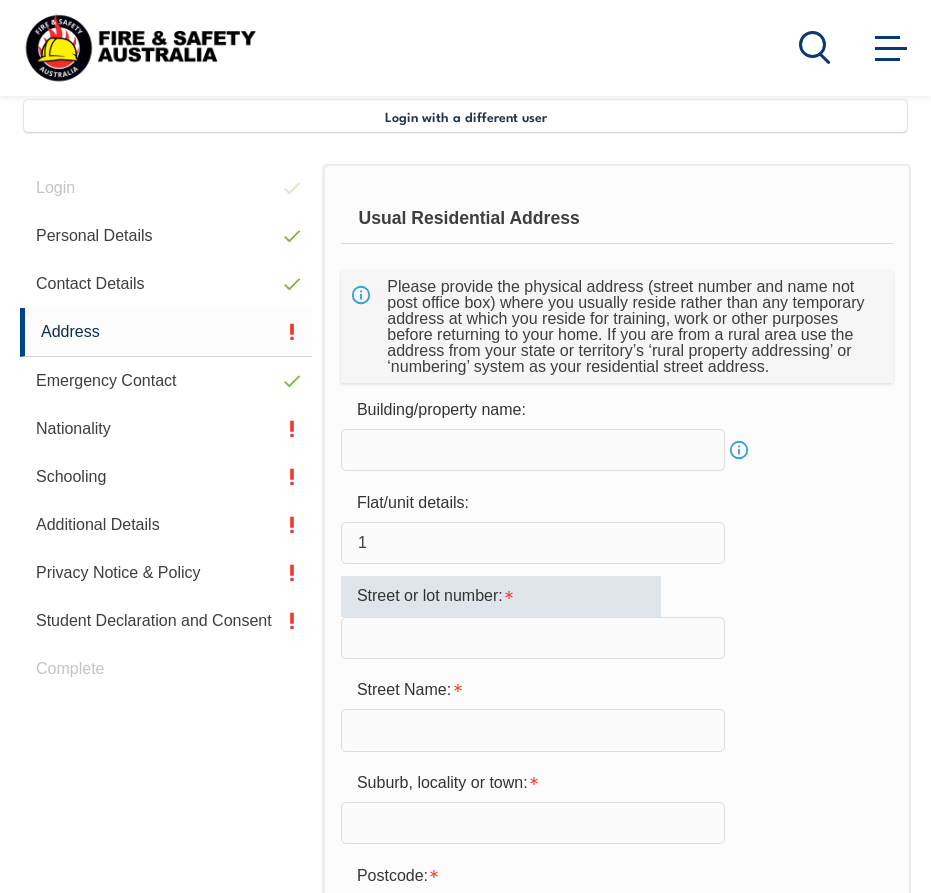 click at bounding box center (533, 638) 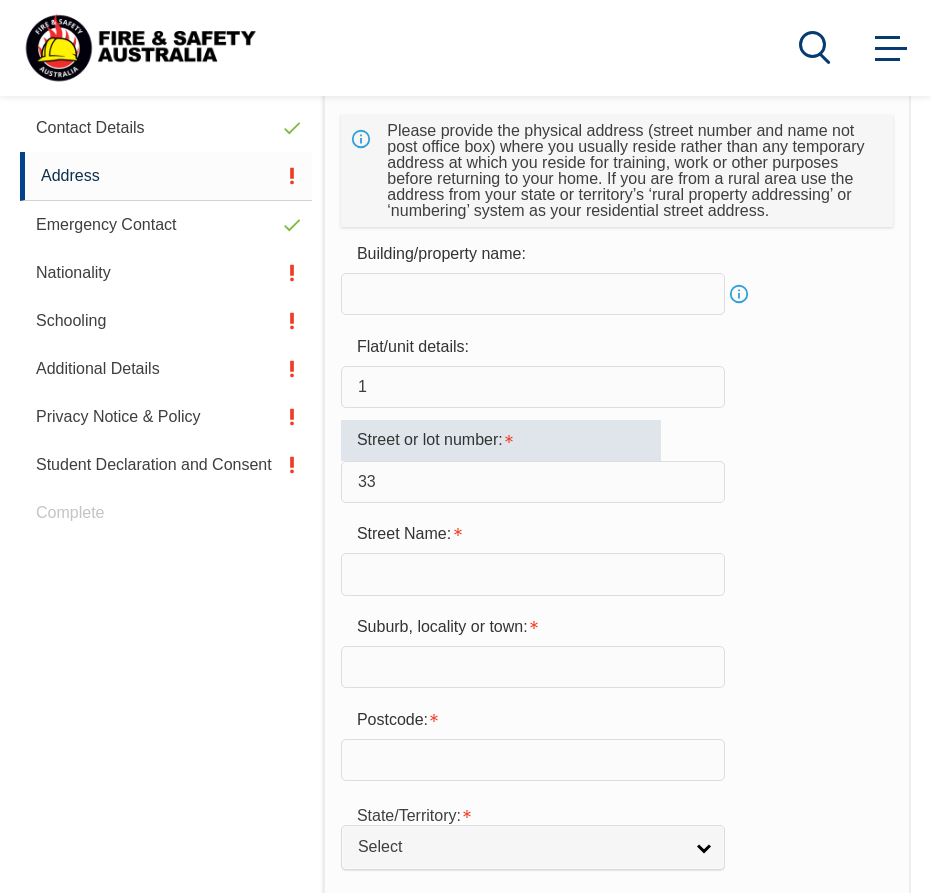 scroll, scrollTop: 885, scrollLeft: 0, axis: vertical 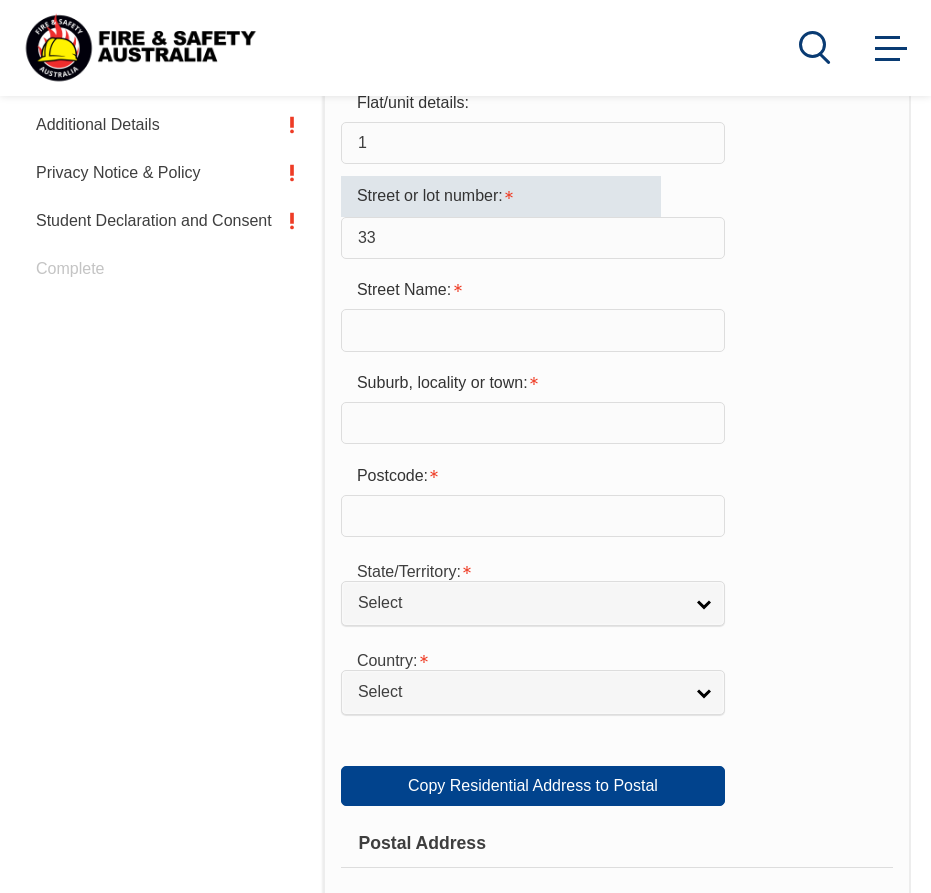 type on "33" 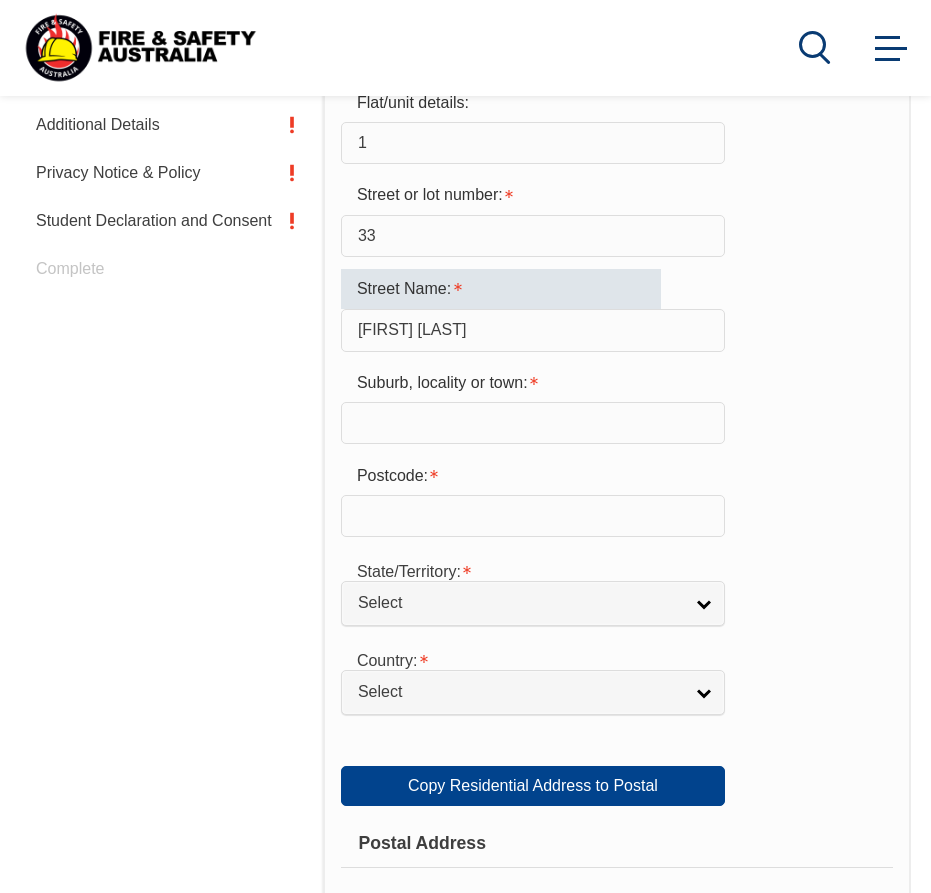 type on "[FIRST] [LAST]" 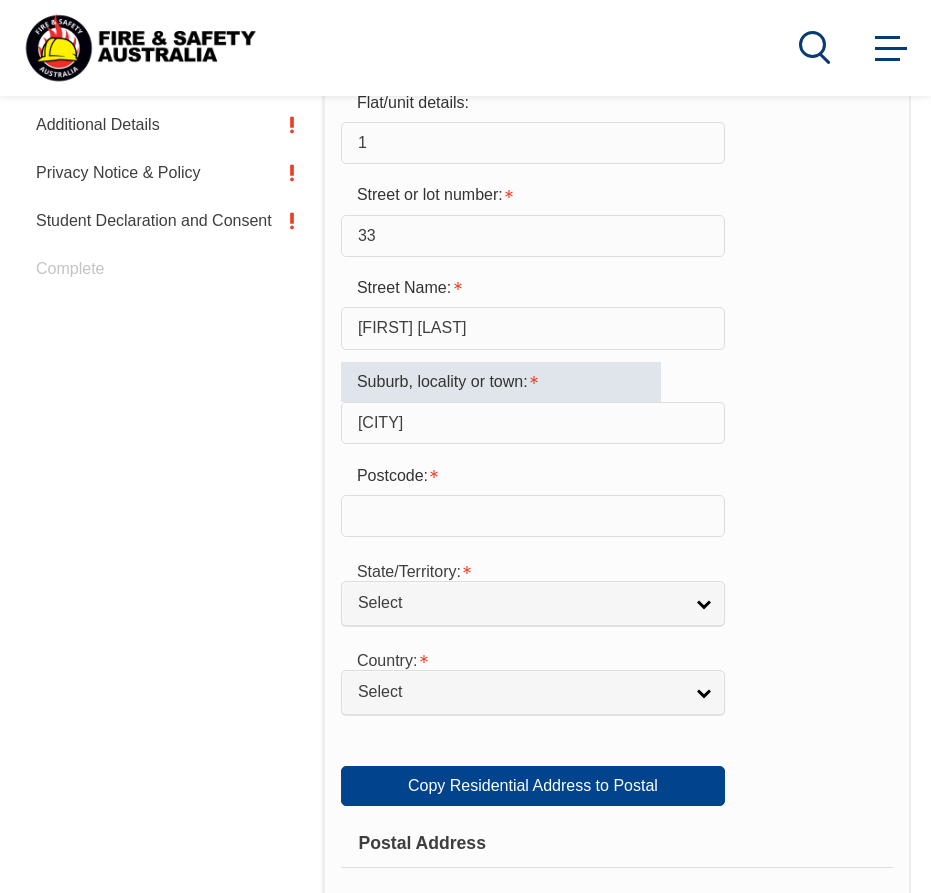 type on "[CITY]" 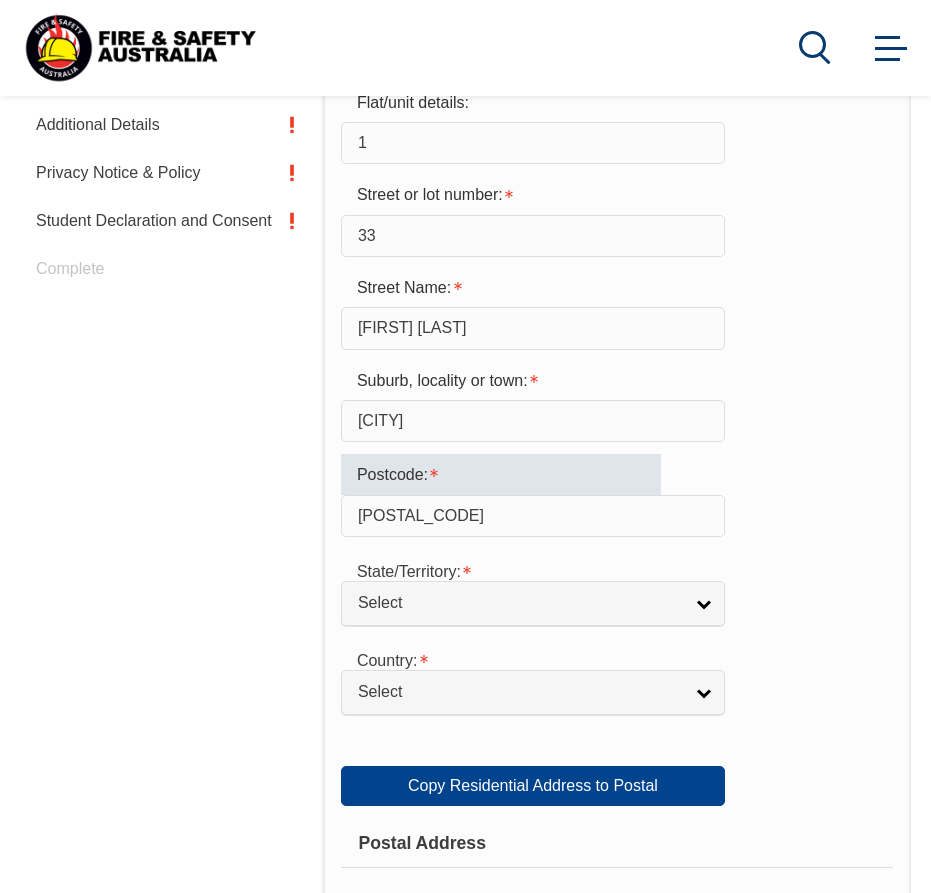 type on "[POSTAL_CODE]" 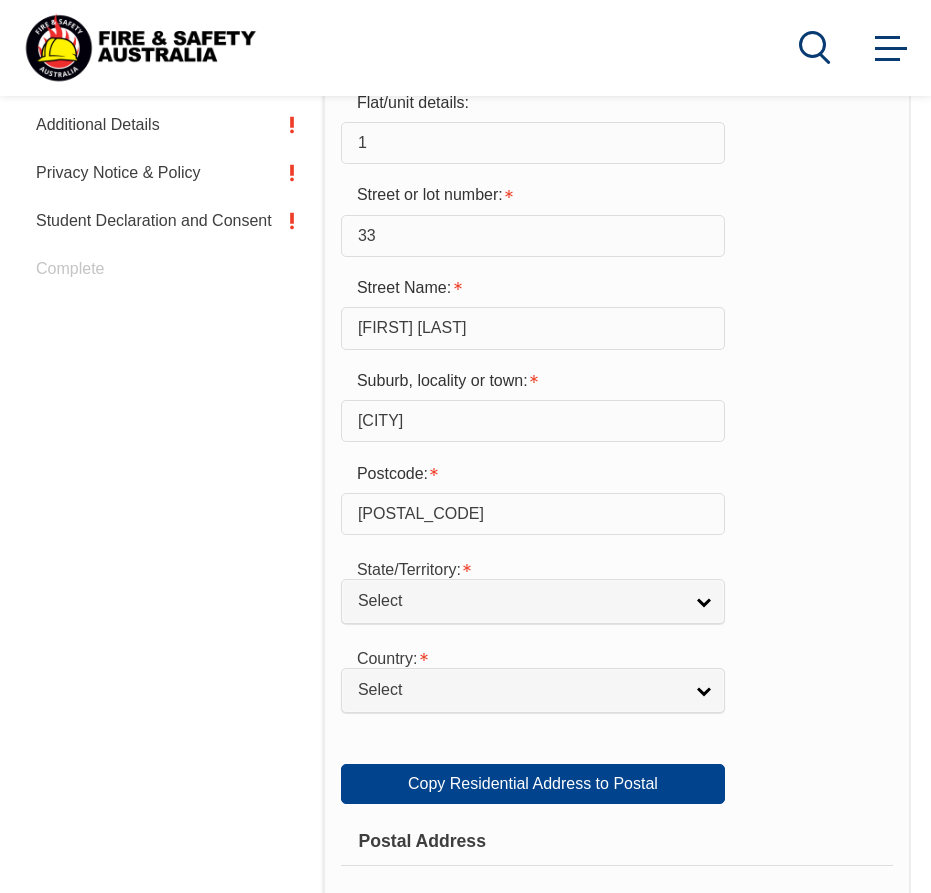 scroll, scrollTop: 1185, scrollLeft: 0, axis: vertical 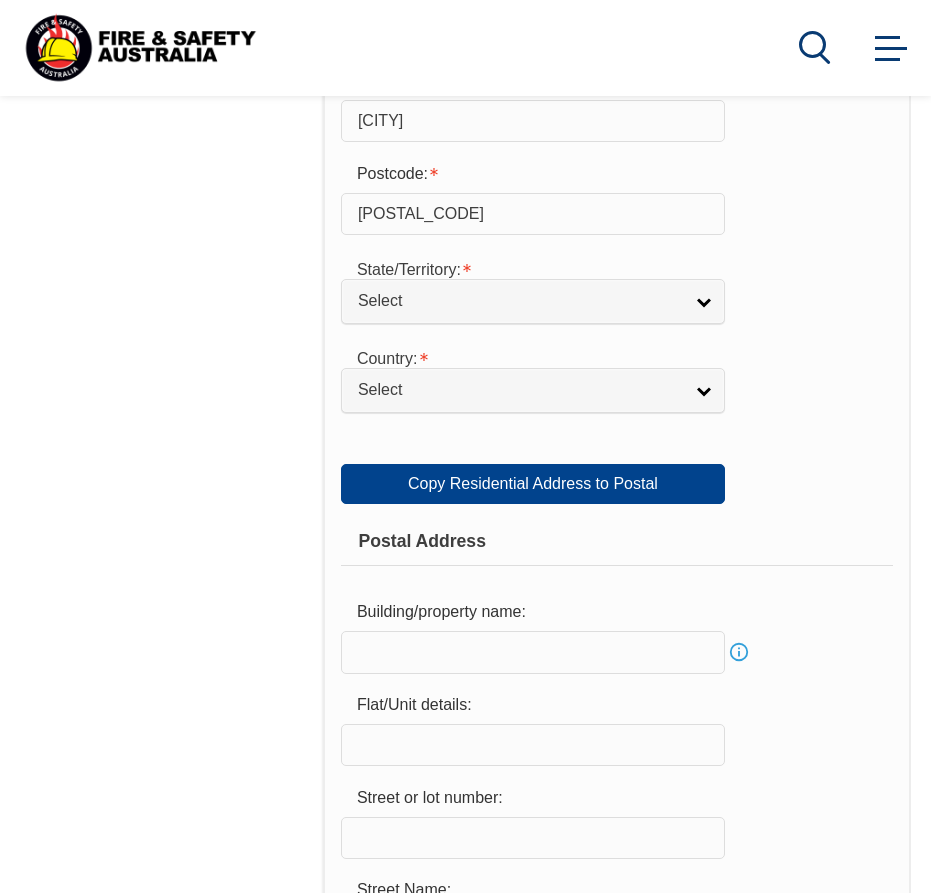 click on "Select" at bounding box center [520, 301] 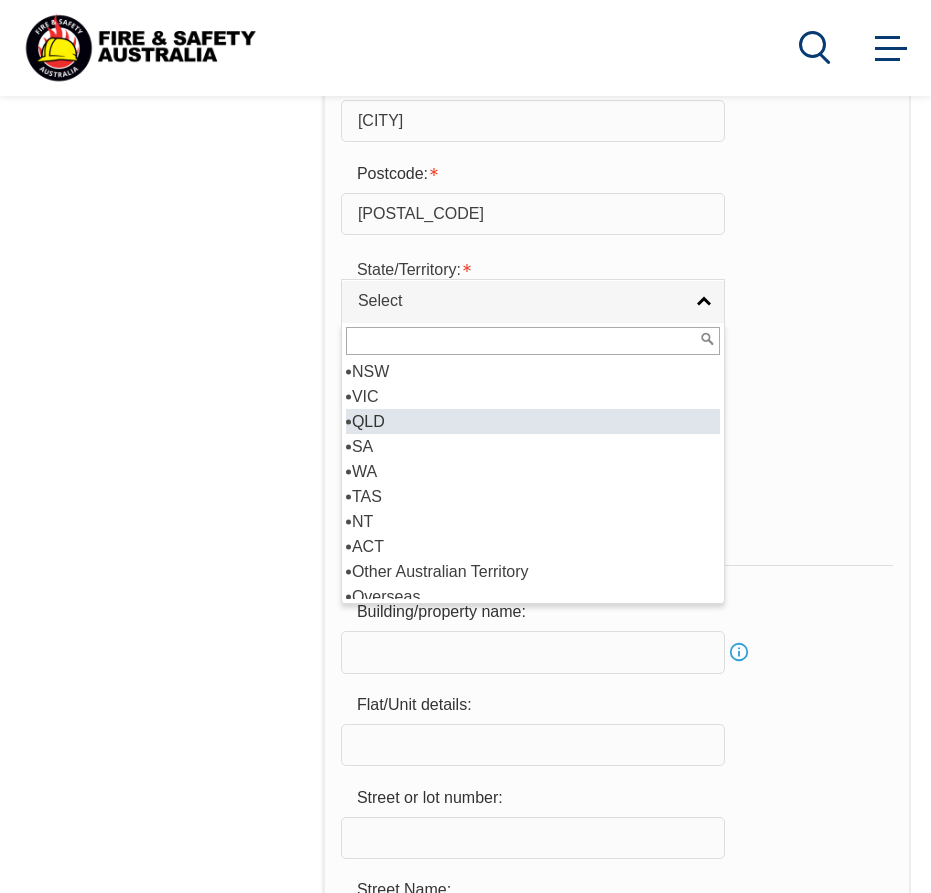 click on "QLD" at bounding box center (533, 421) 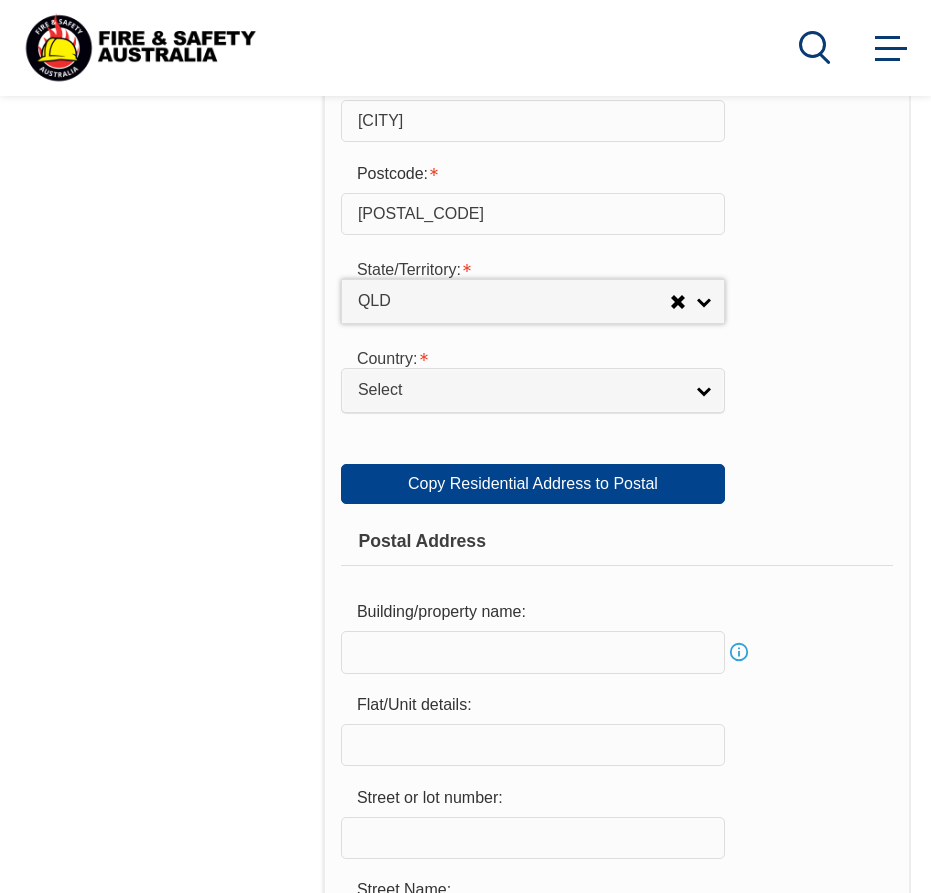 click on "Select" at bounding box center (520, 390) 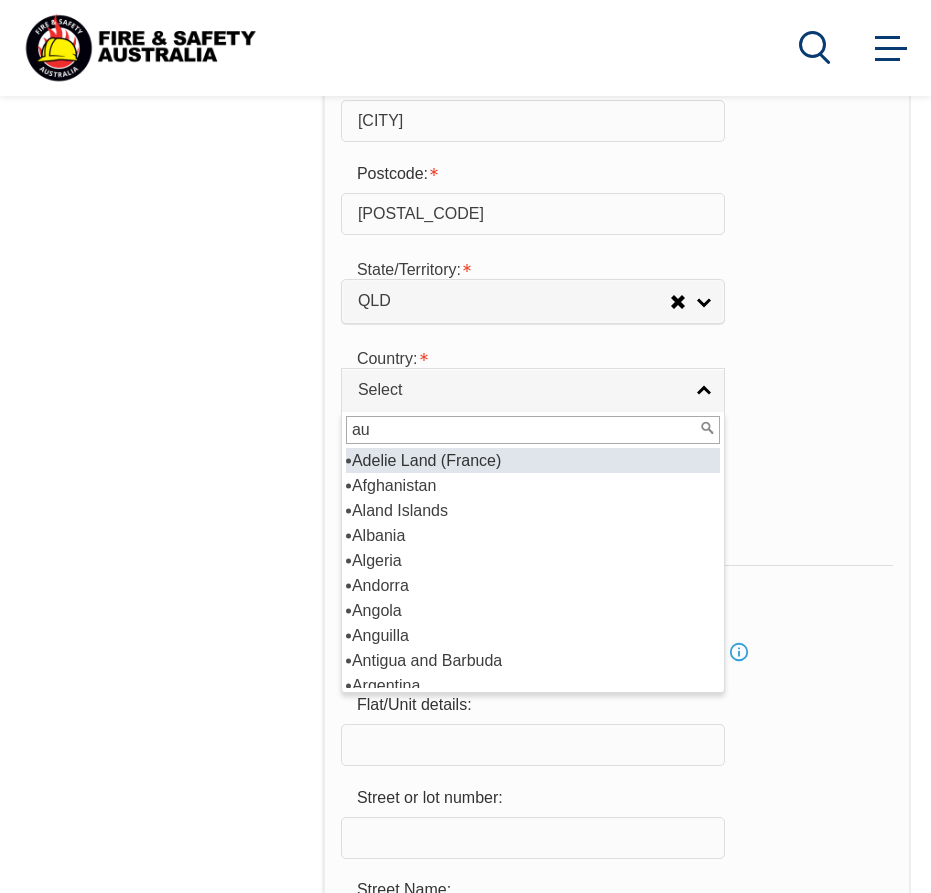 type on "aus" 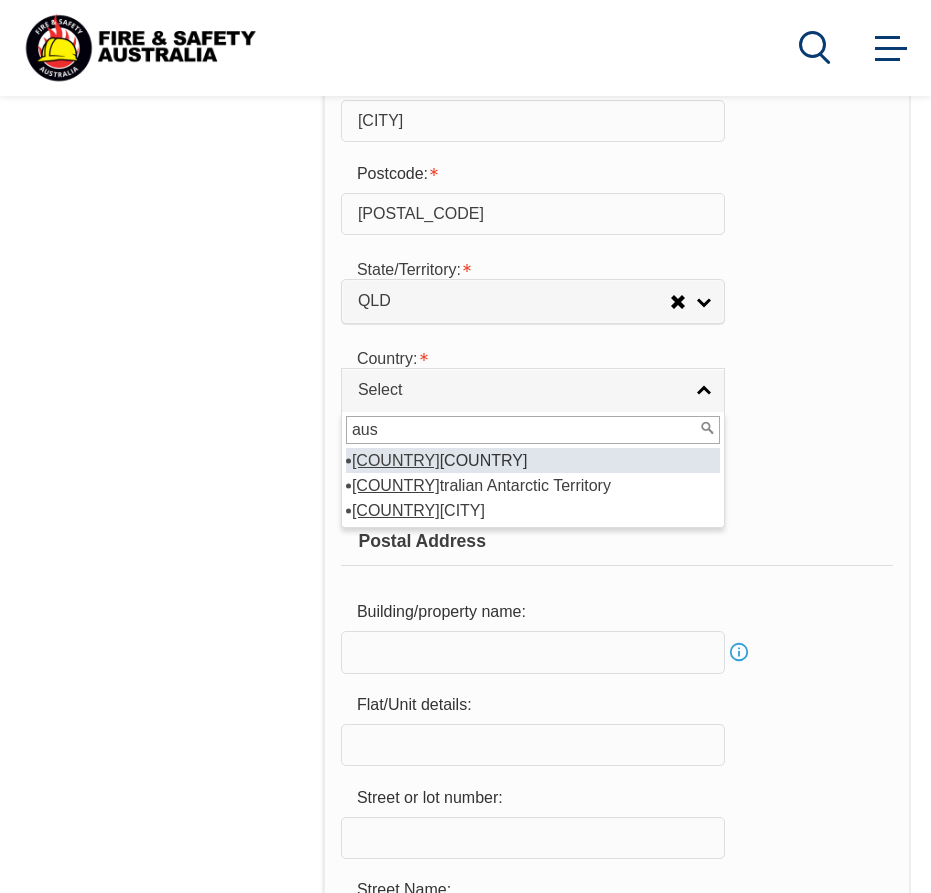 select on "1101" 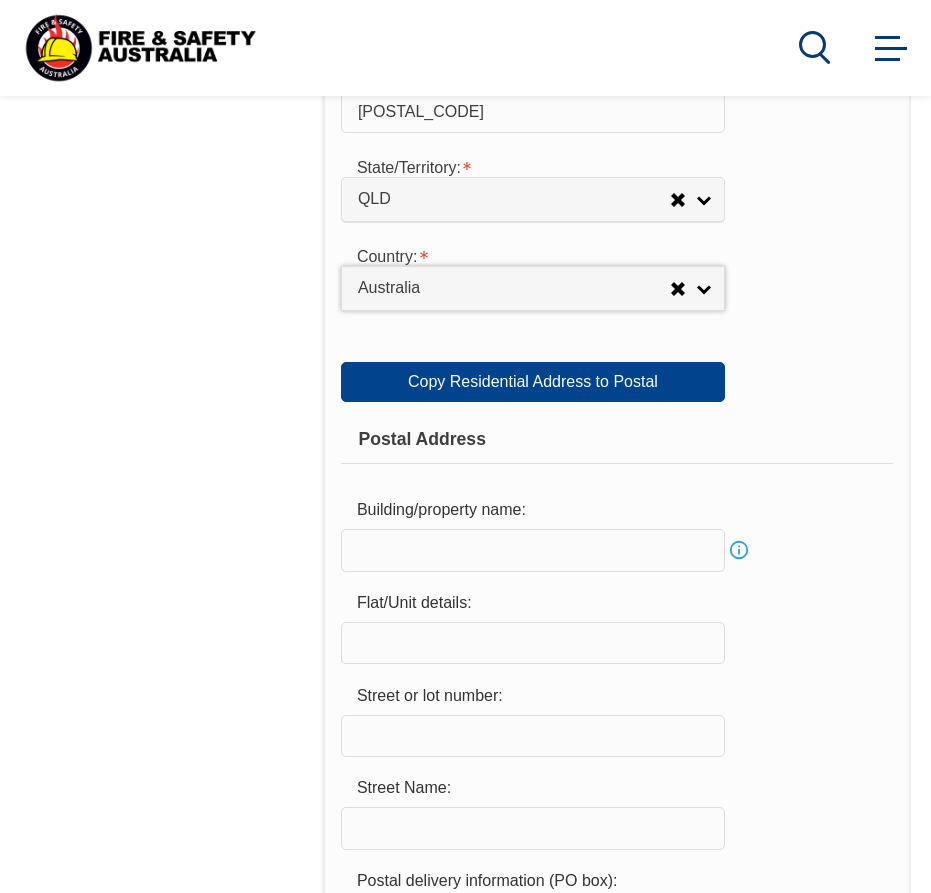 scroll, scrollTop: 1285, scrollLeft: 0, axis: vertical 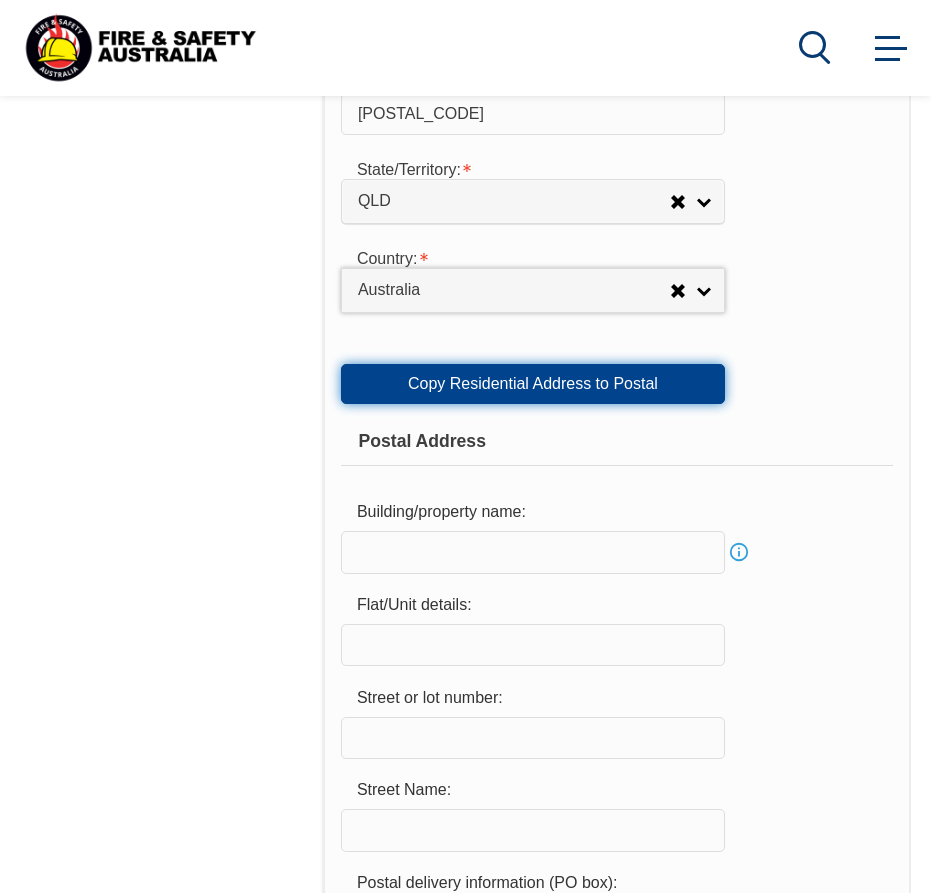 click on "Copy Residential Address to Postal" at bounding box center [533, 384] 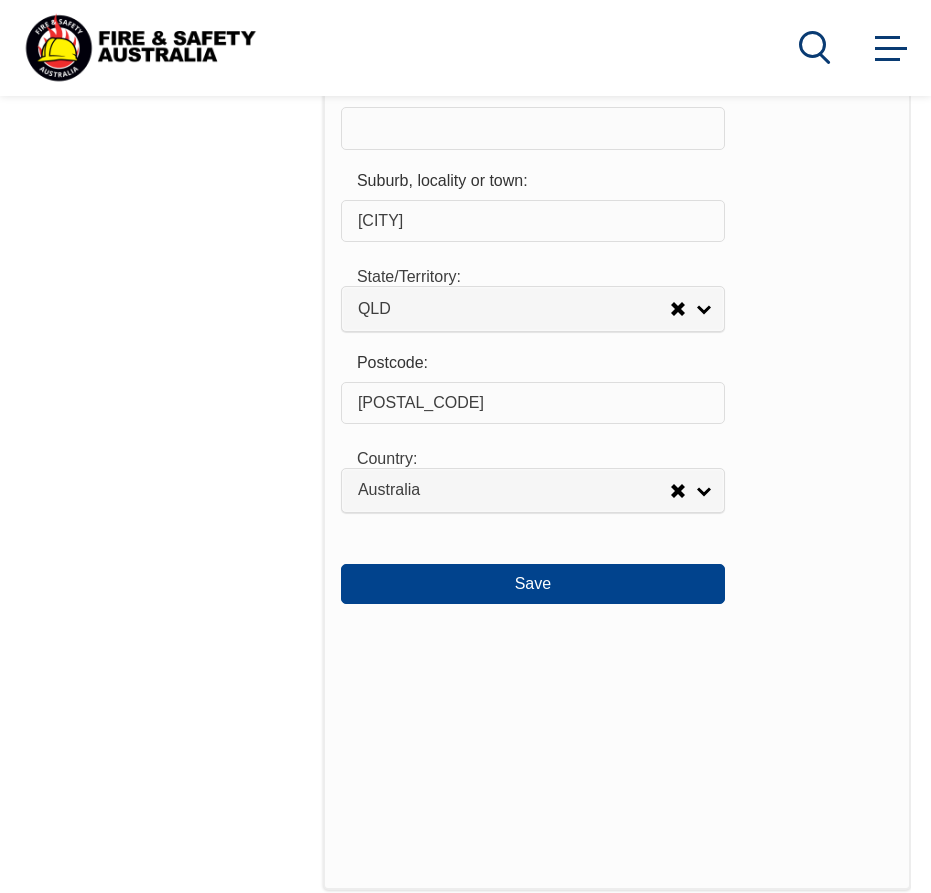 scroll, scrollTop: 2185, scrollLeft: 0, axis: vertical 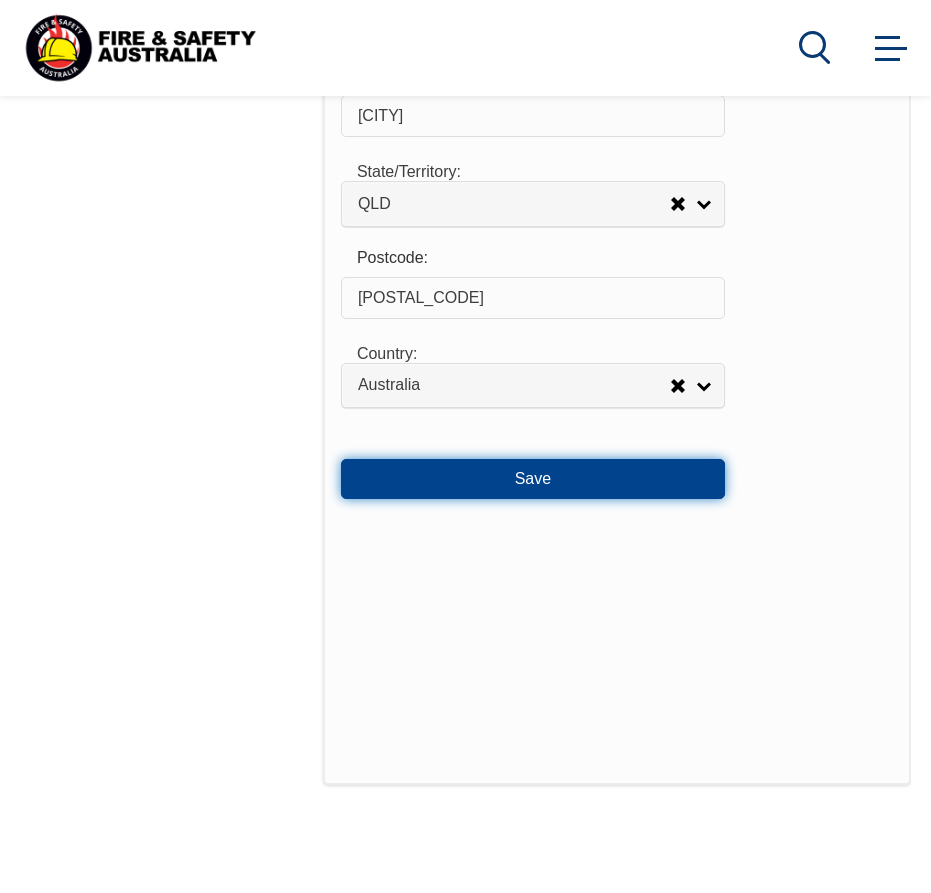click on "Save" at bounding box center [533, 479] 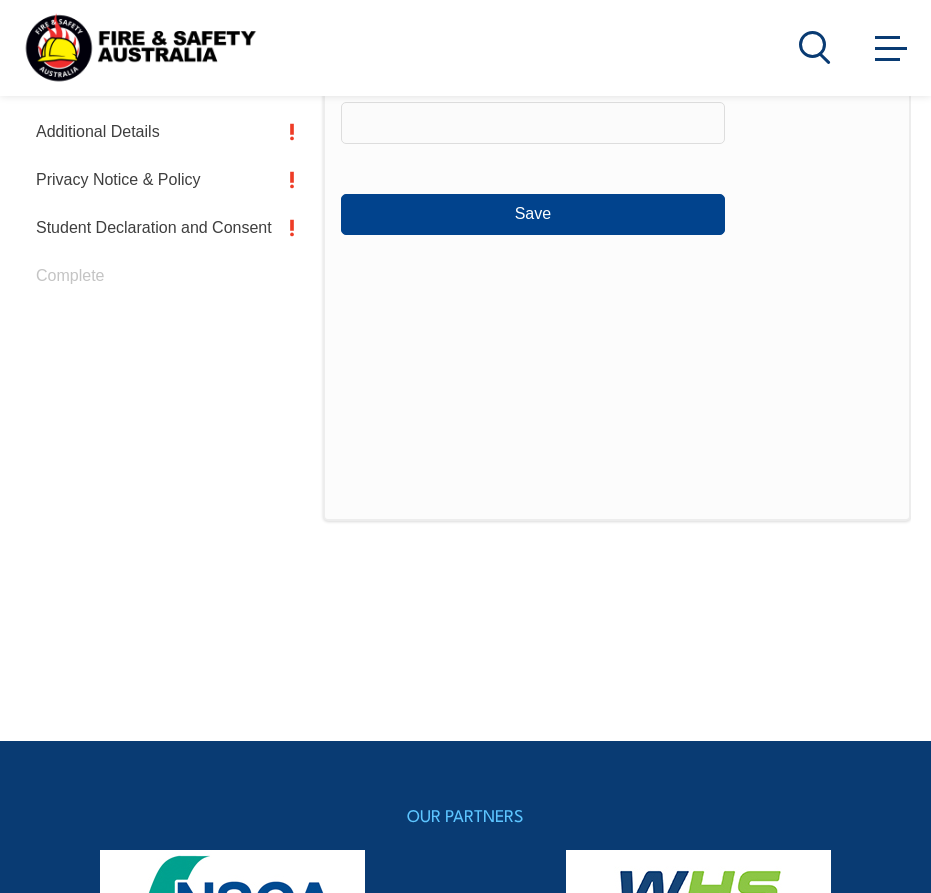 scroll, scrollTop: 485, scrollLeft: 0, axis: vertical 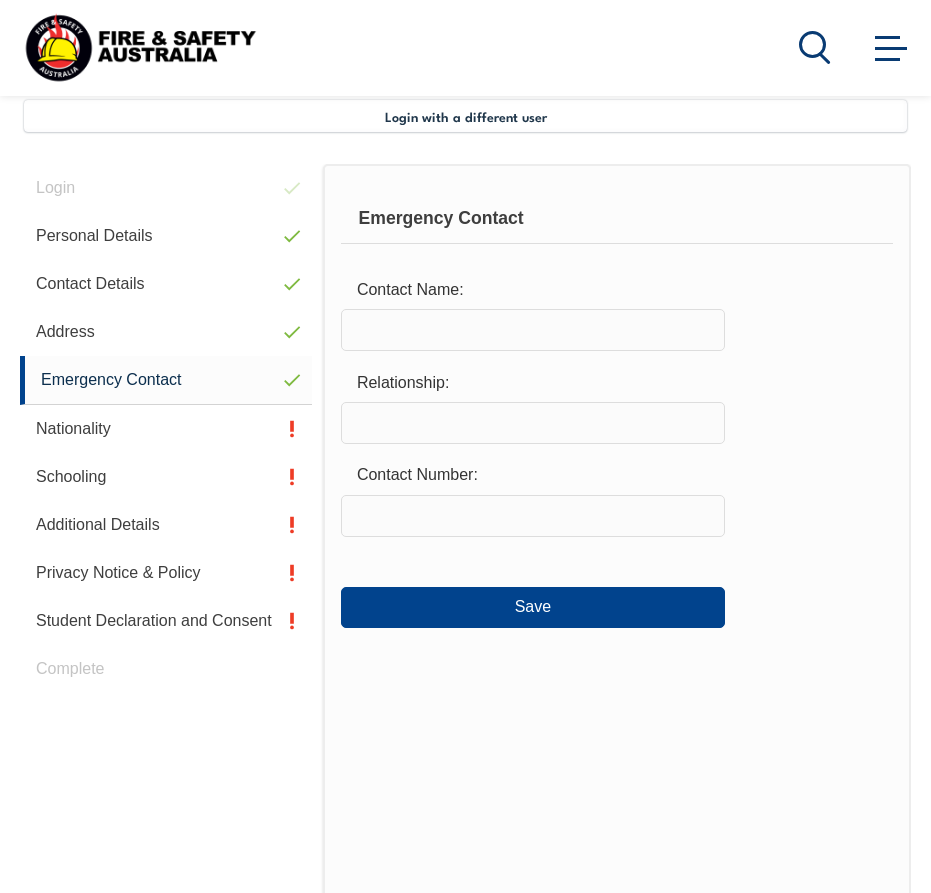 click at bounding box center (533, 330) 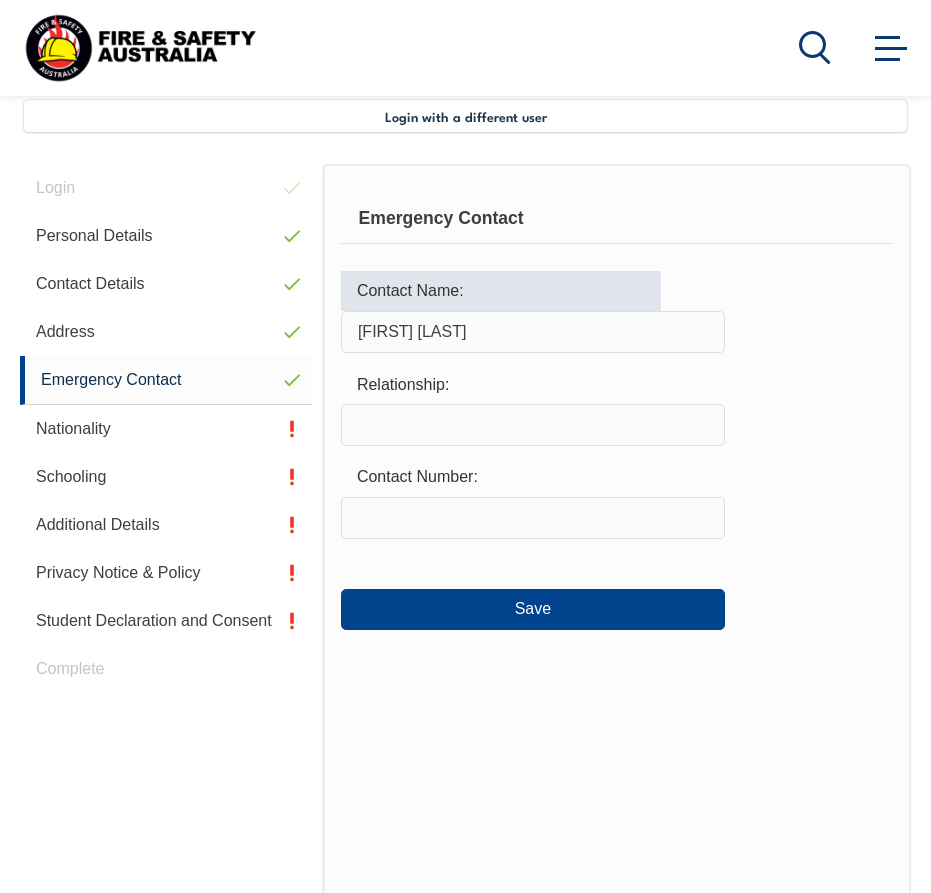type on "[FIRST] [LAST]" 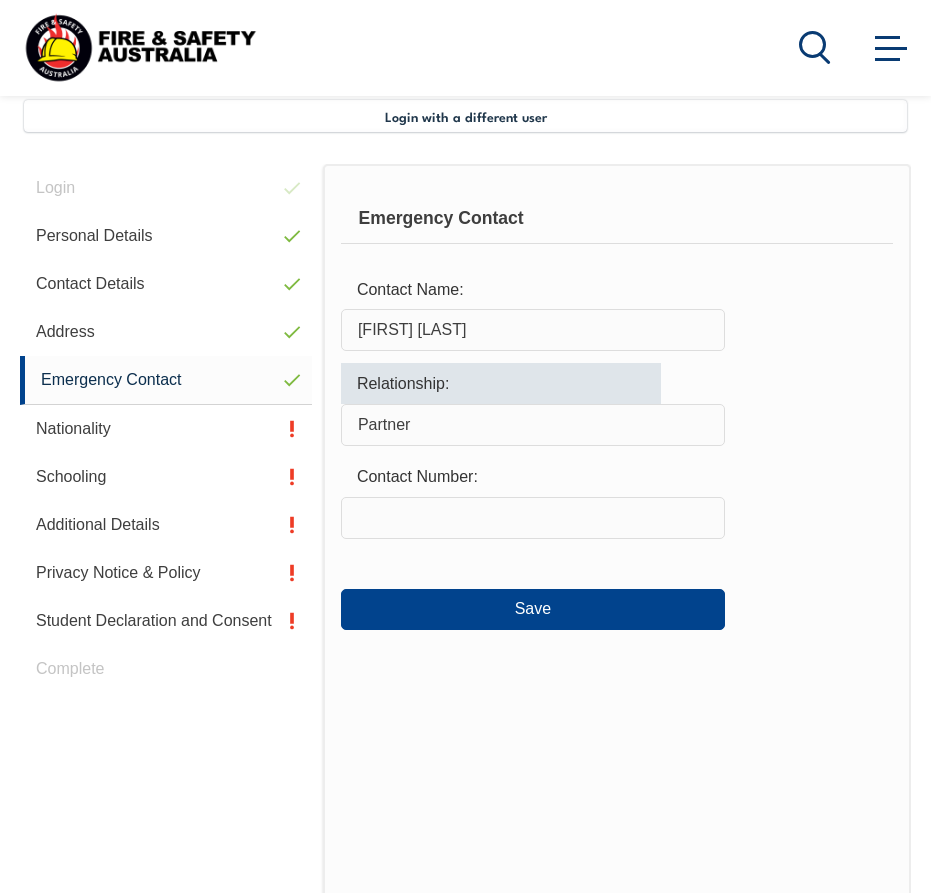 type on "Partner" 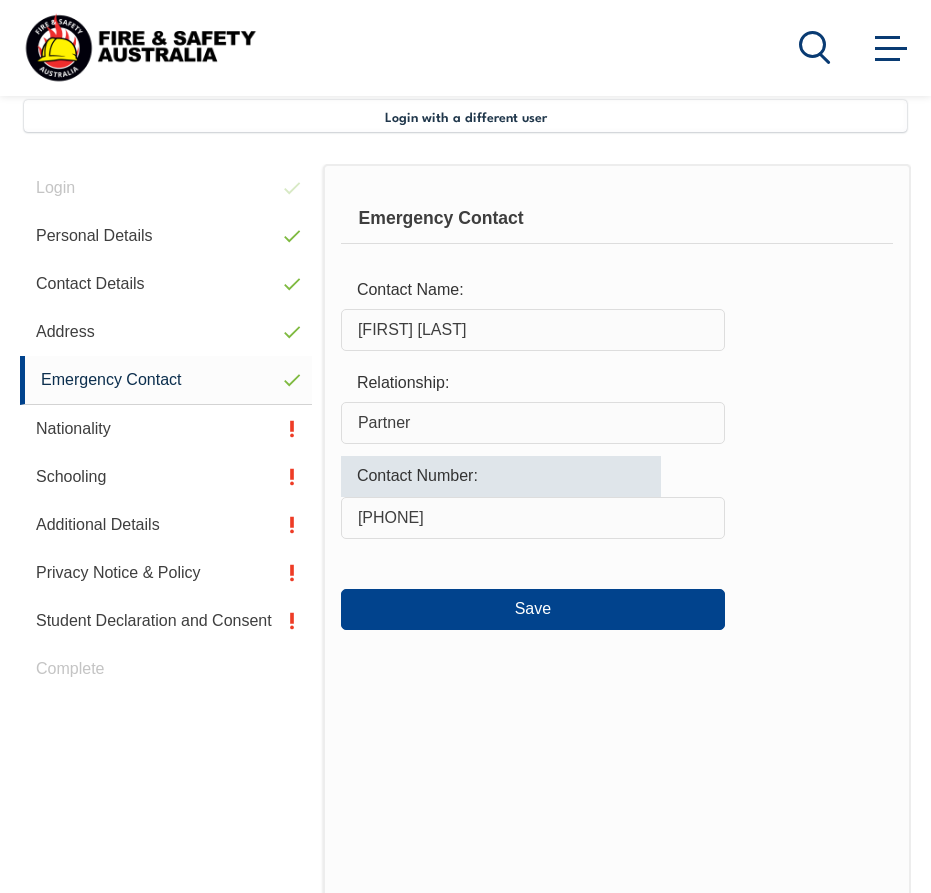 type on "[PHONE]" 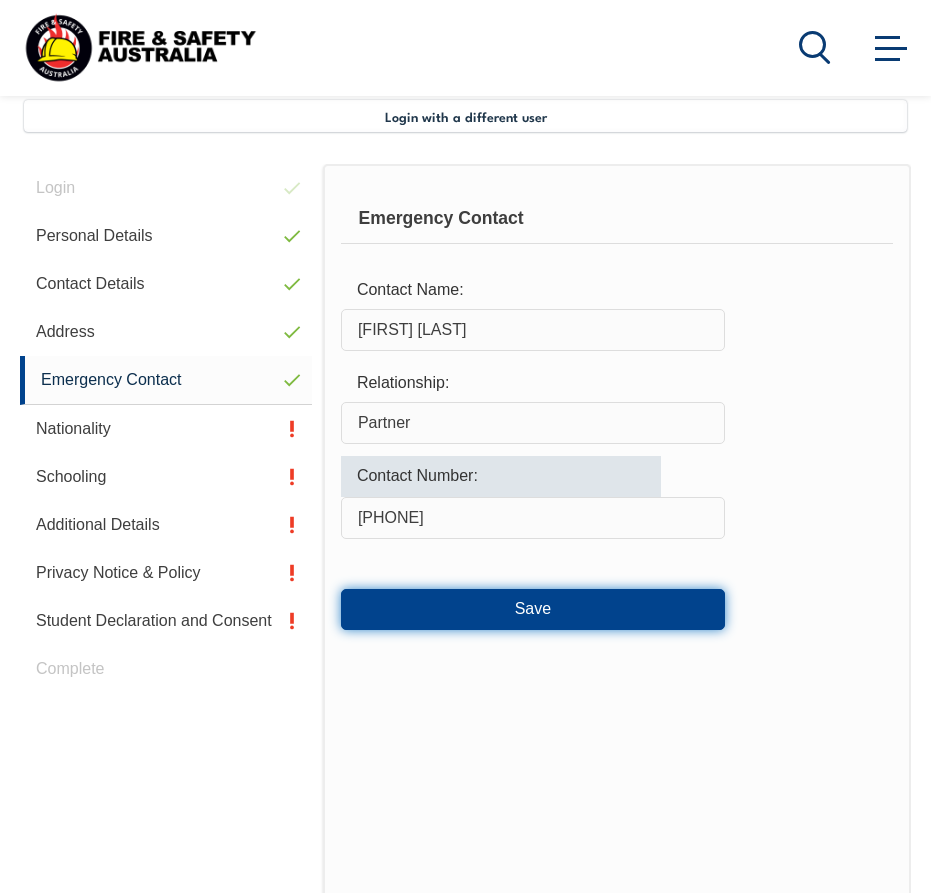 click on "Save" at bounding box center [533, 609] 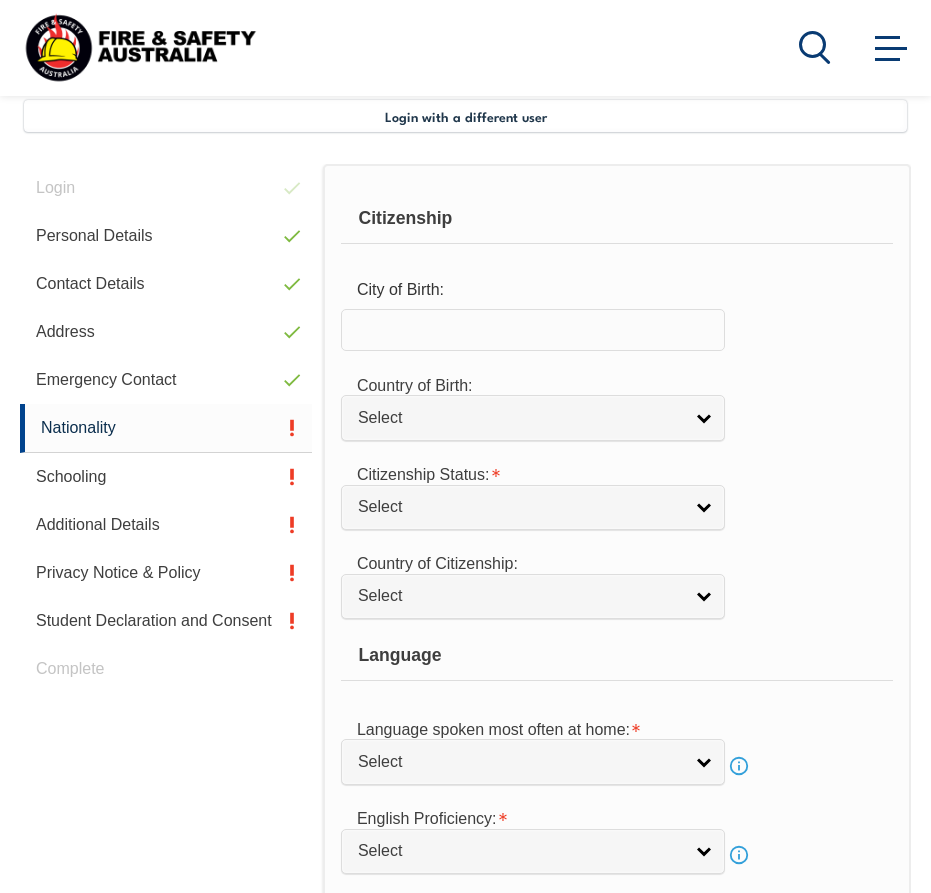 click at bounding box center (533, 330) 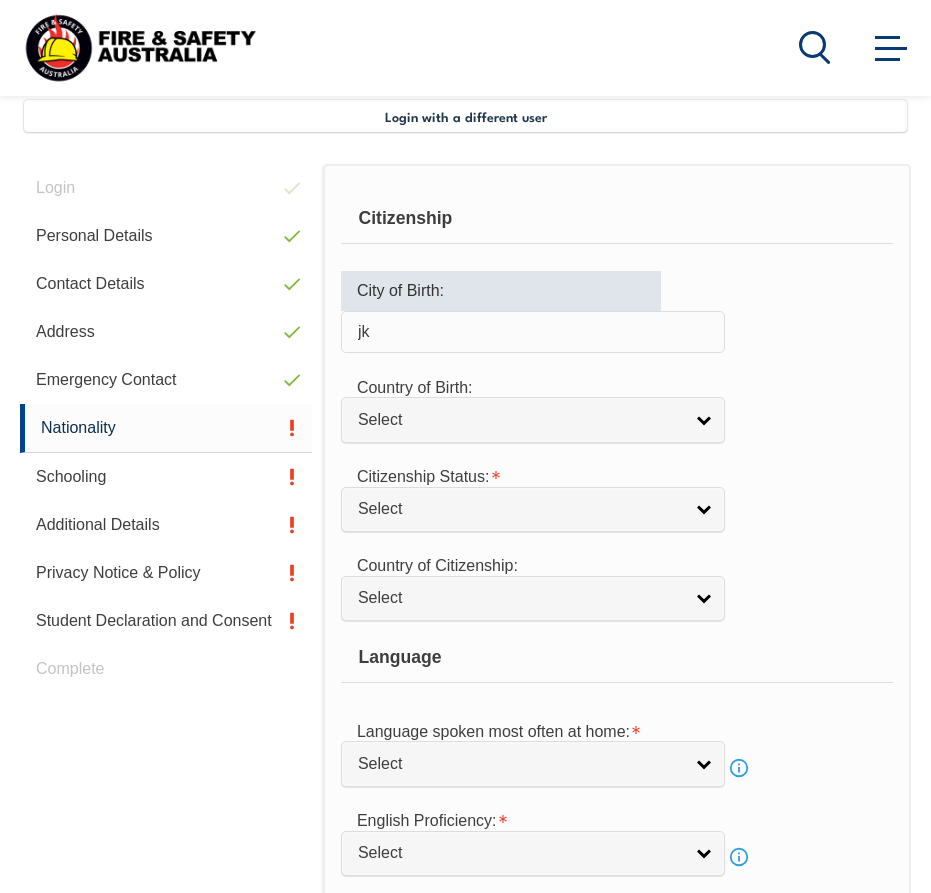 type on "j" 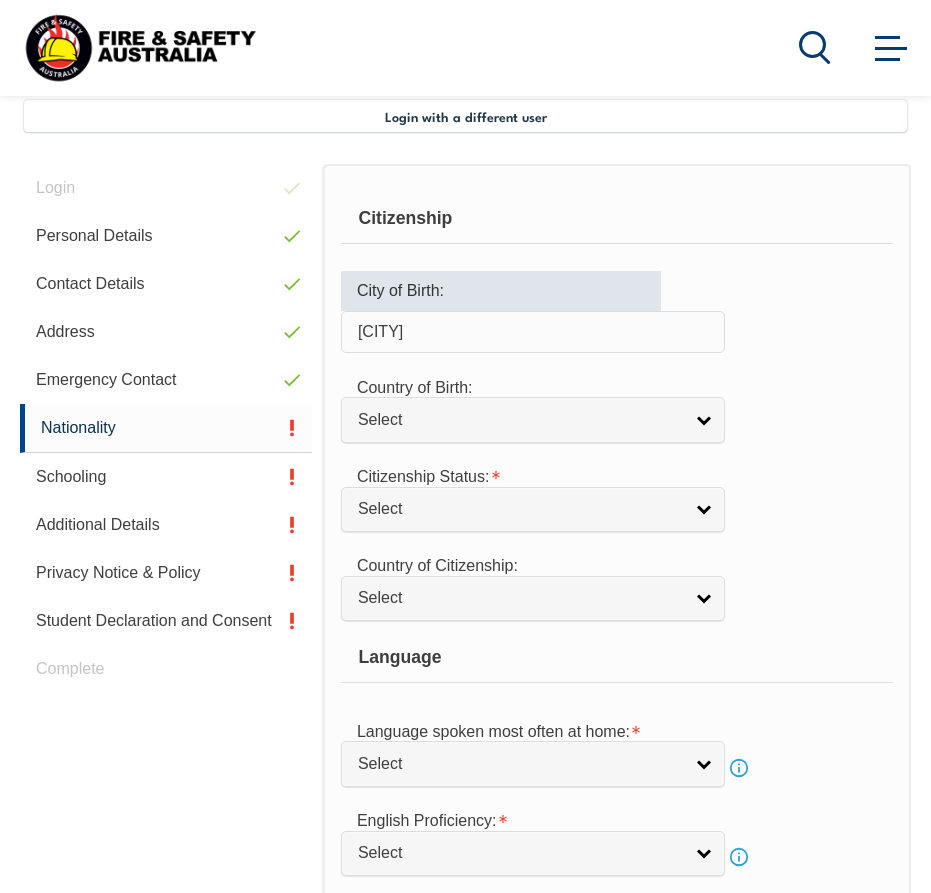 type on "[CITY]" 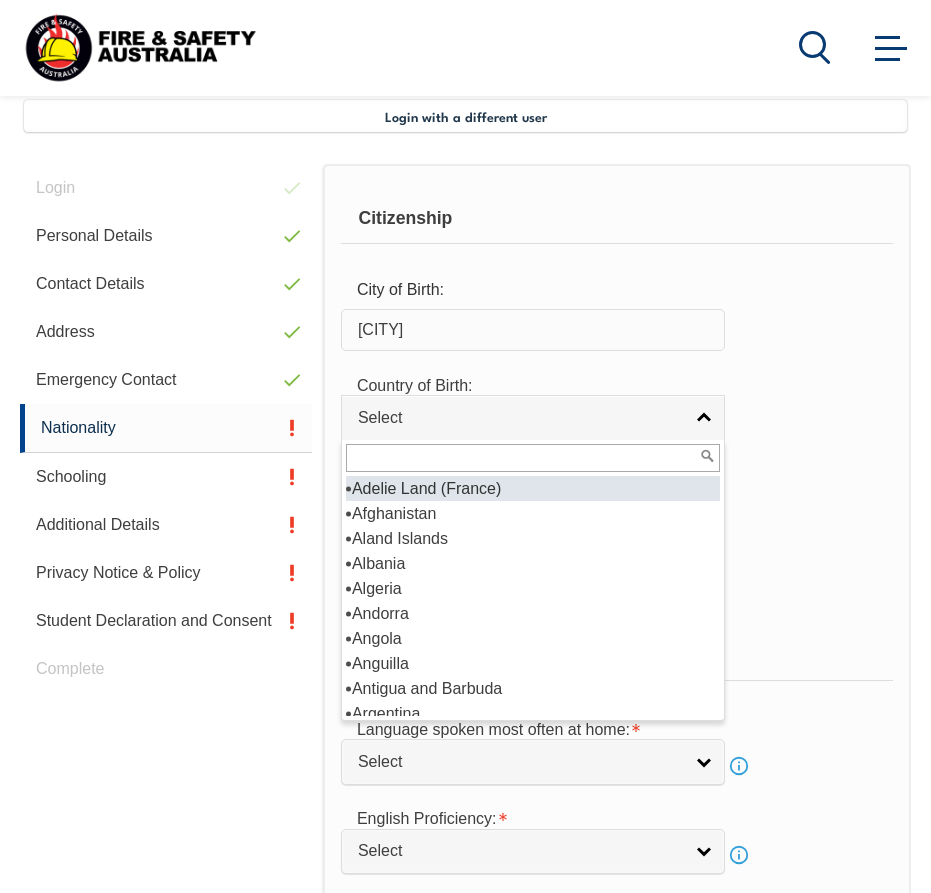 click on "Select" at bounding box center (520, 418) 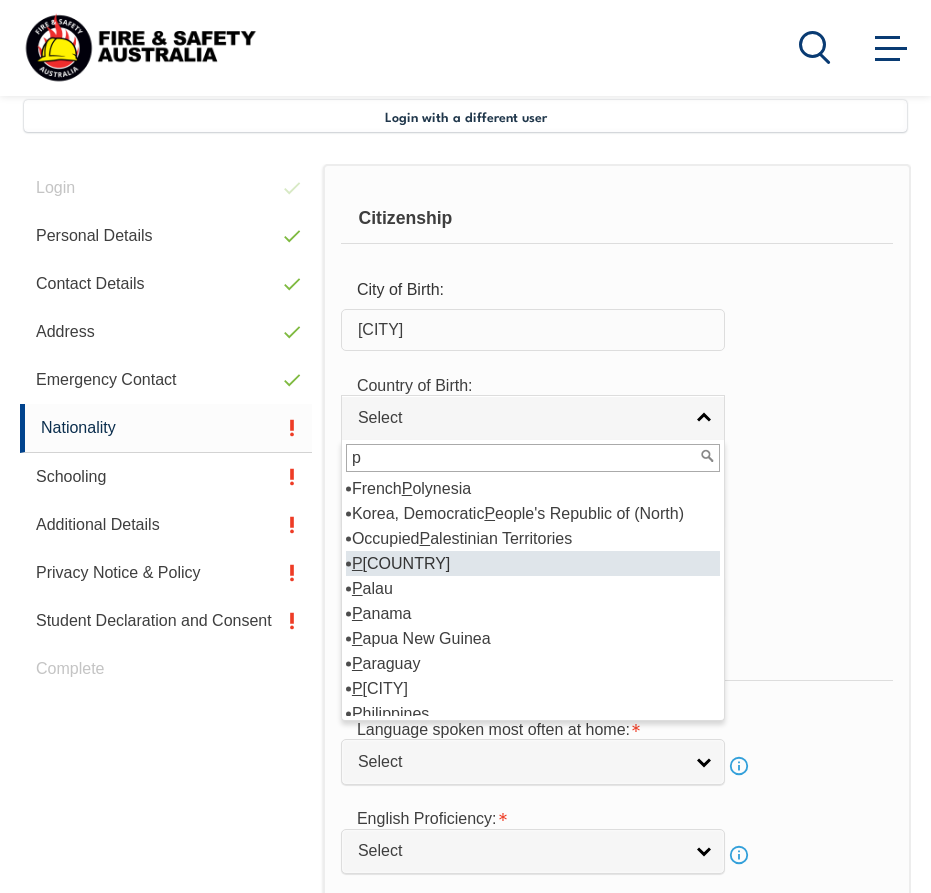 type on "p" 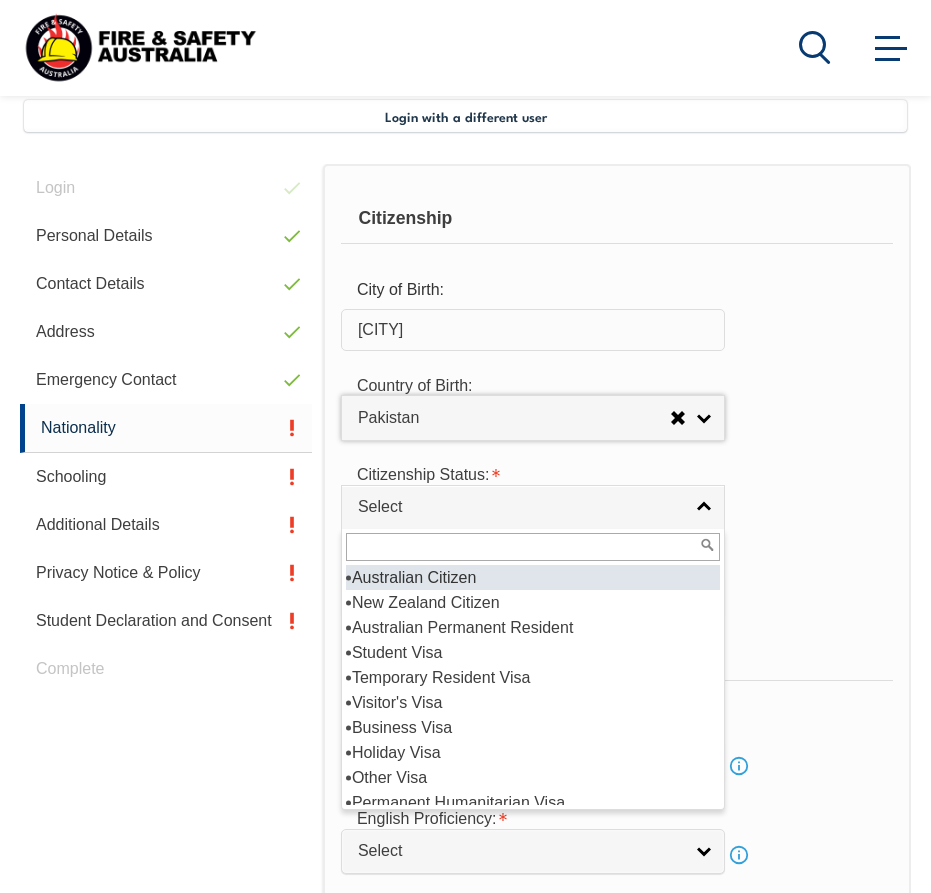 click on "Select" at bounding box center (520, 507) 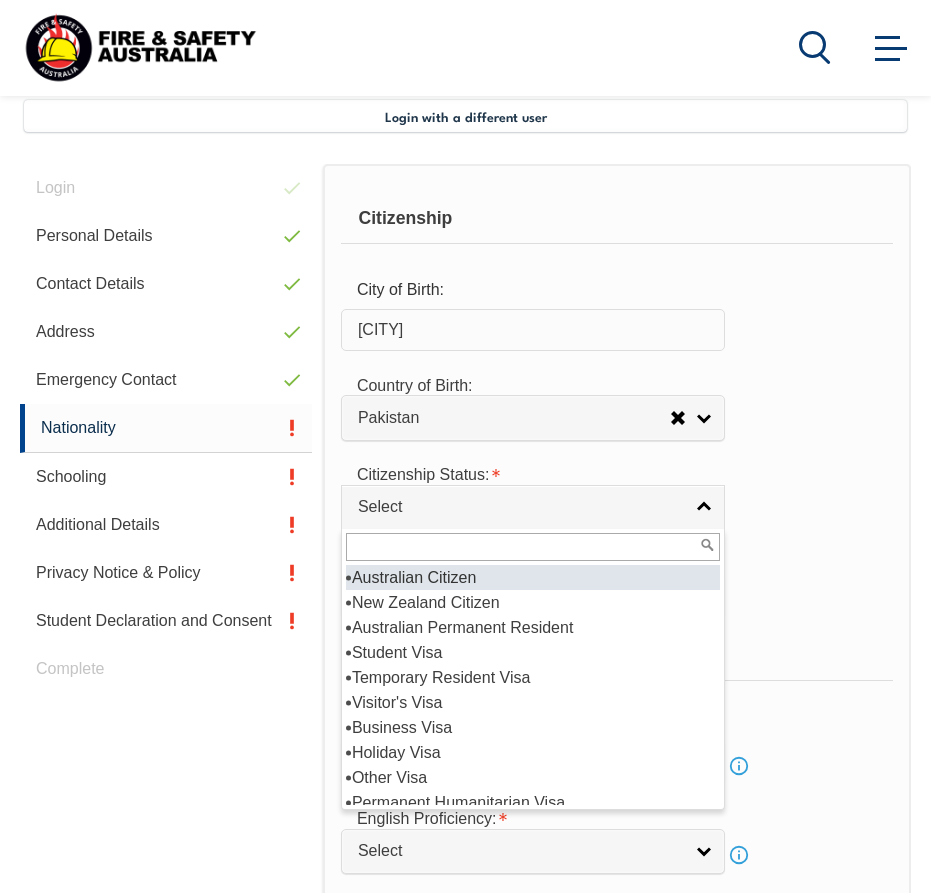 click on "Australian Citizen" at bounding box center (533, 577) 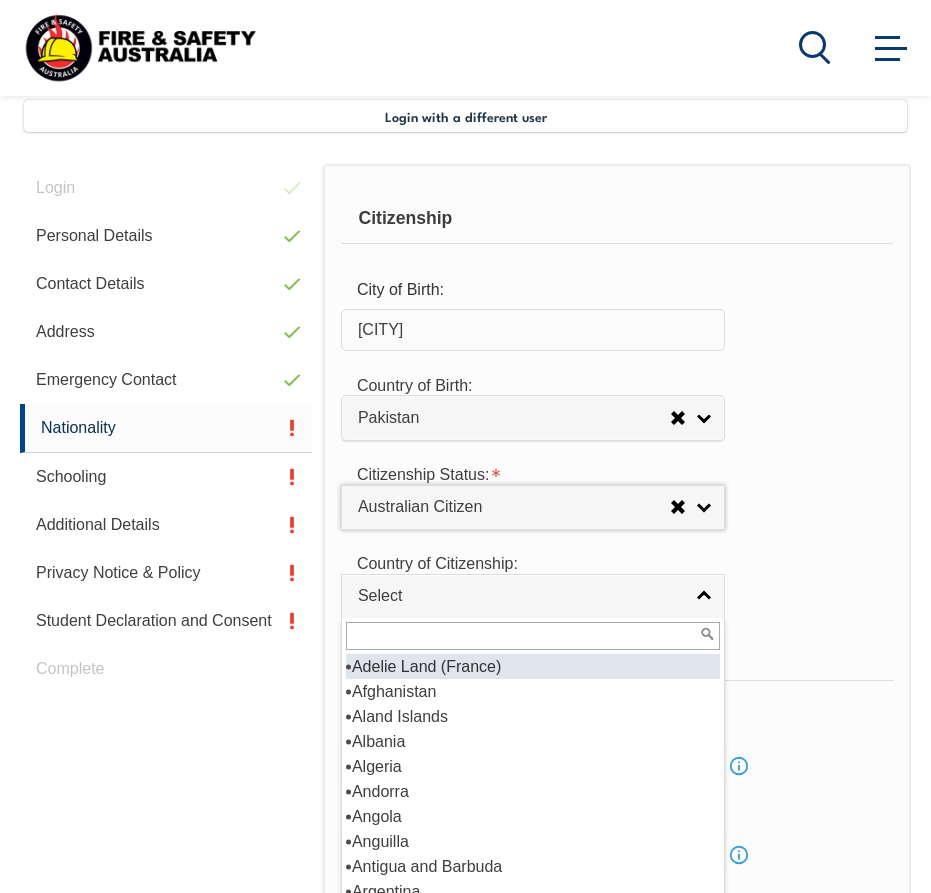 click on "Select" at bounding box center [520, 596] 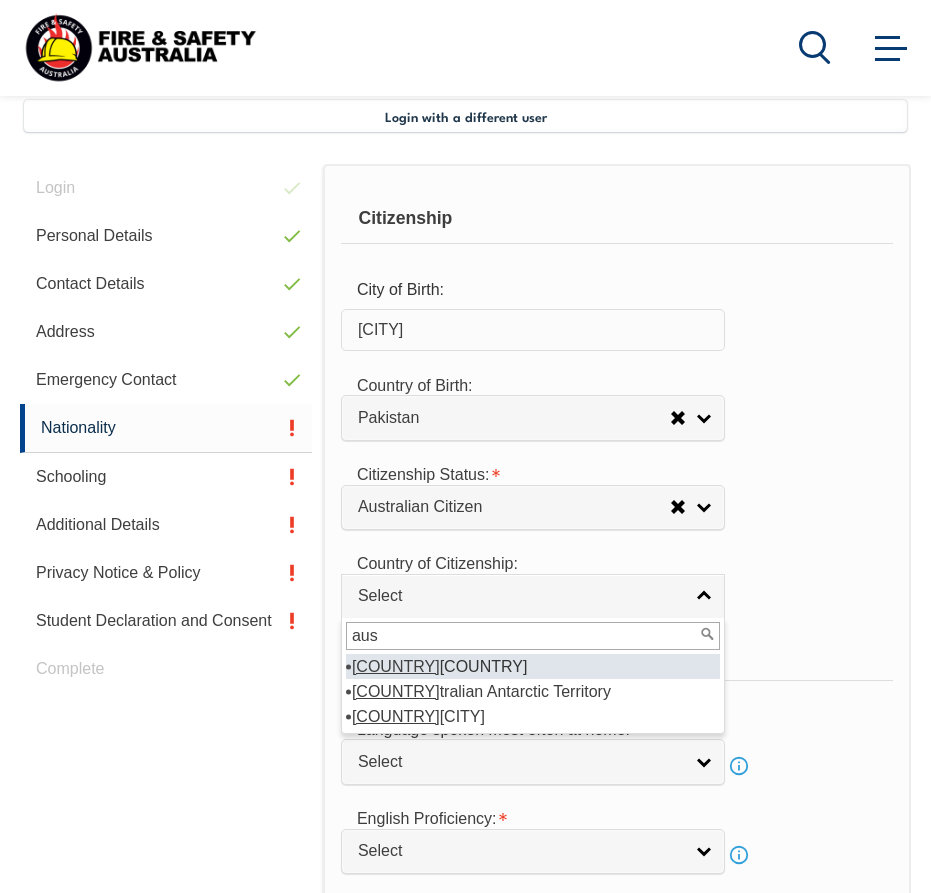 type on "aus" 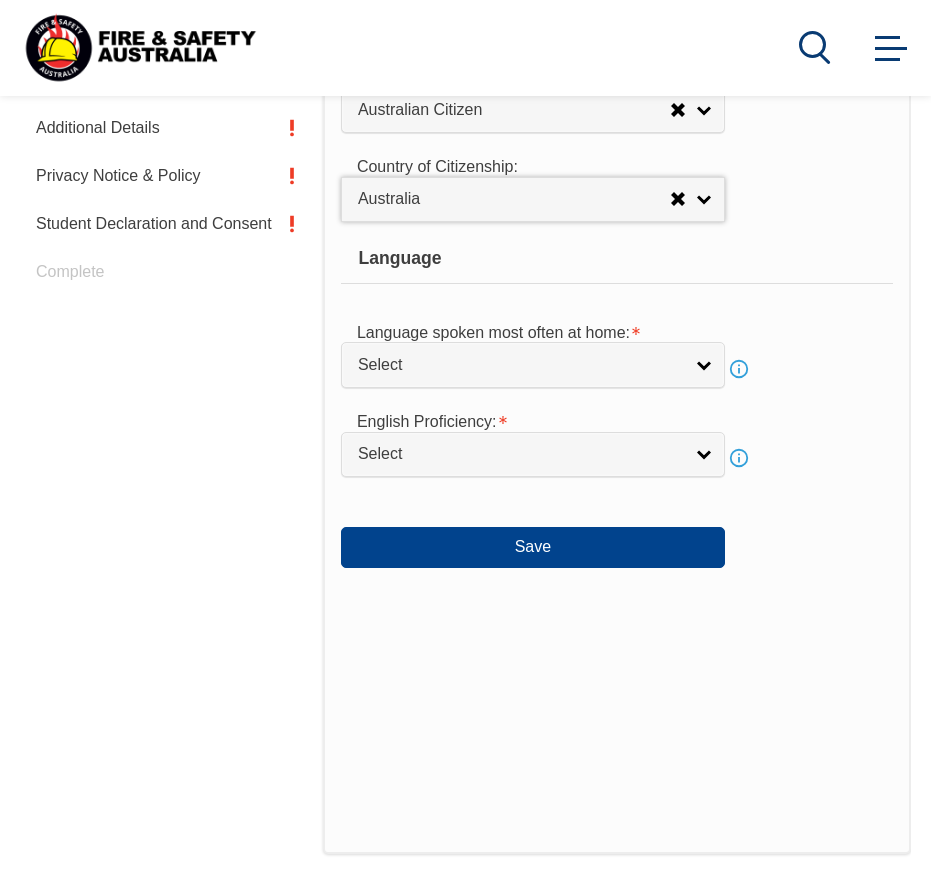 scroll, scrollTop: 885, scrollLeft: 0, axis: vertical 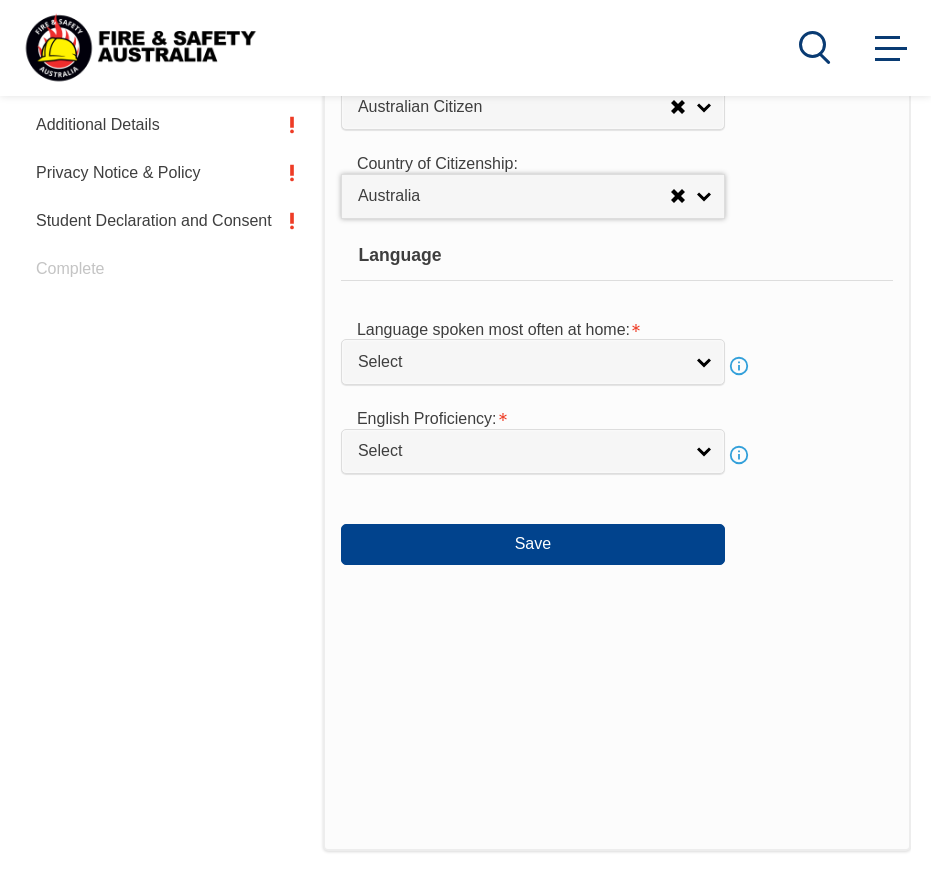 click on "Select" at bounding box center (533, 361) 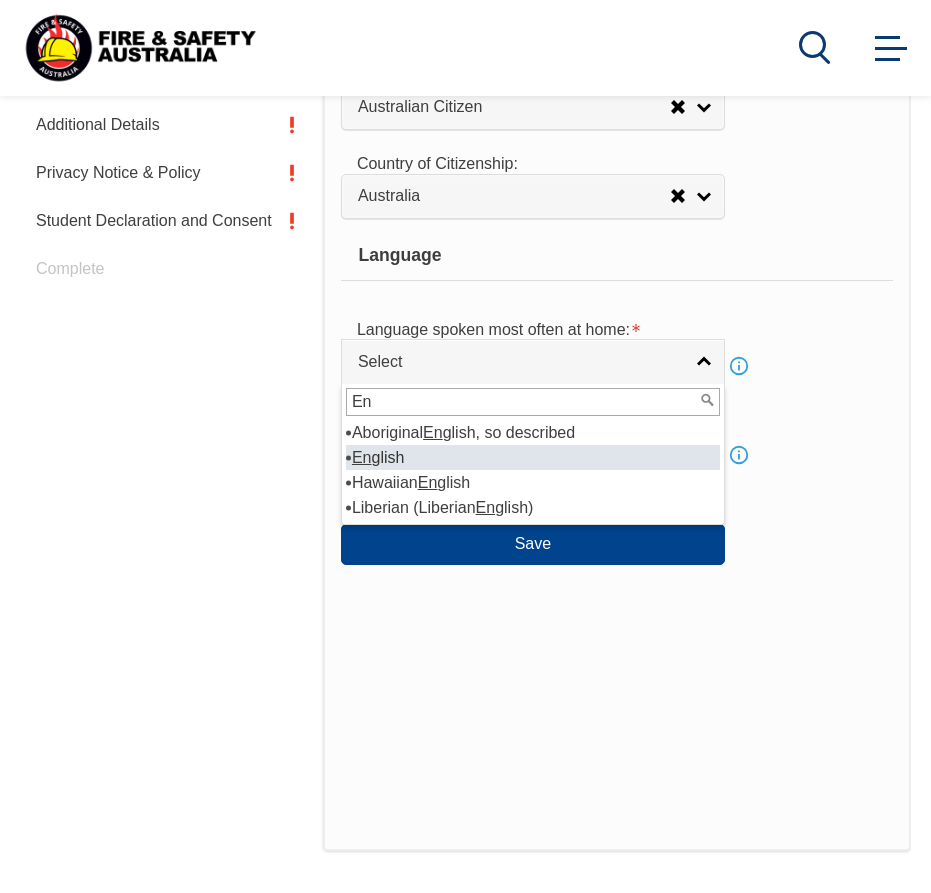 type on "En" 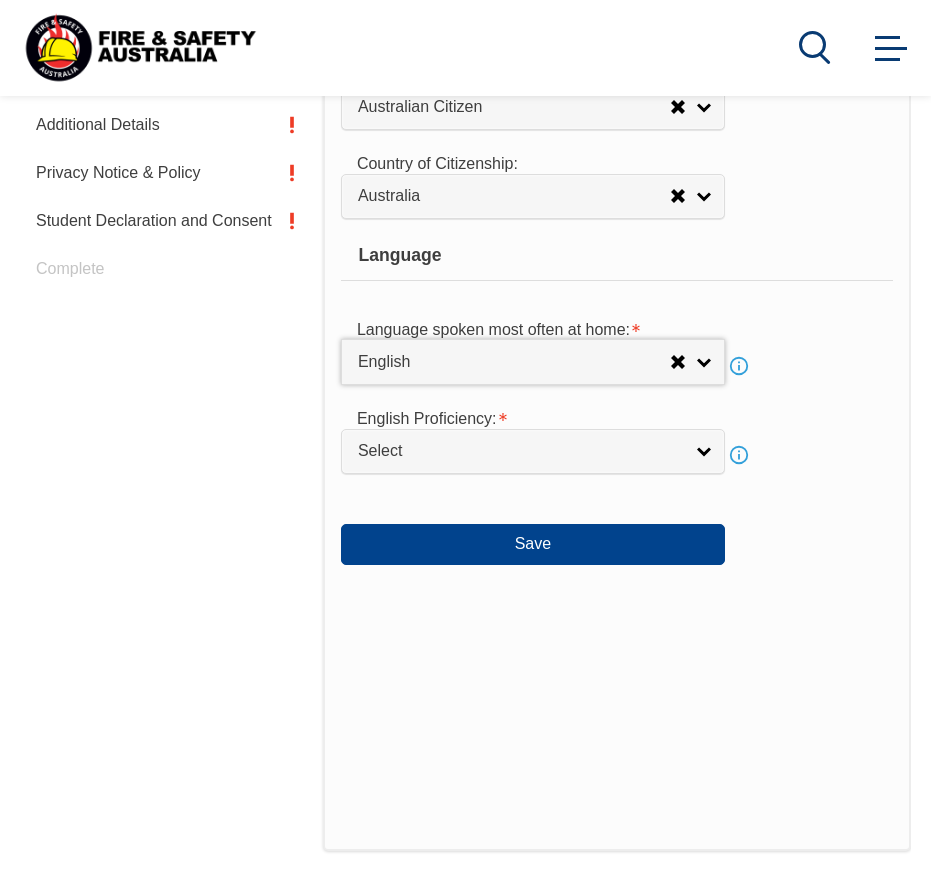 click on "Select" at bounding box center (533, 451) 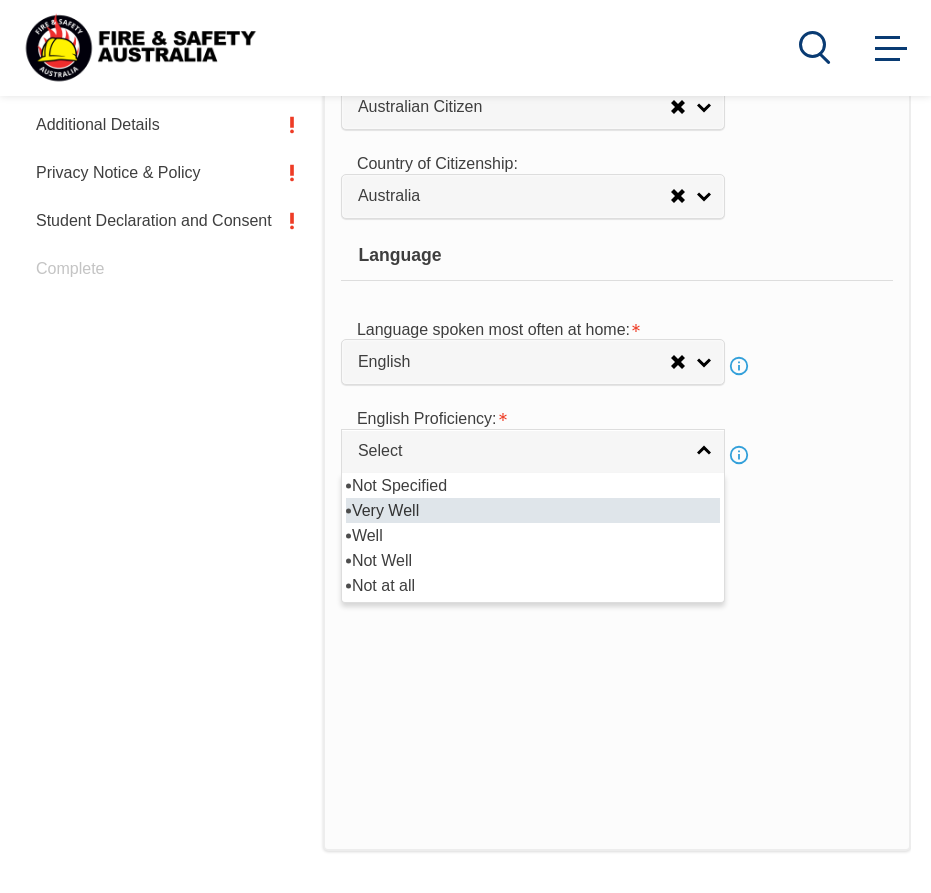 click on "Very Well" at bounding box center (533, 510) 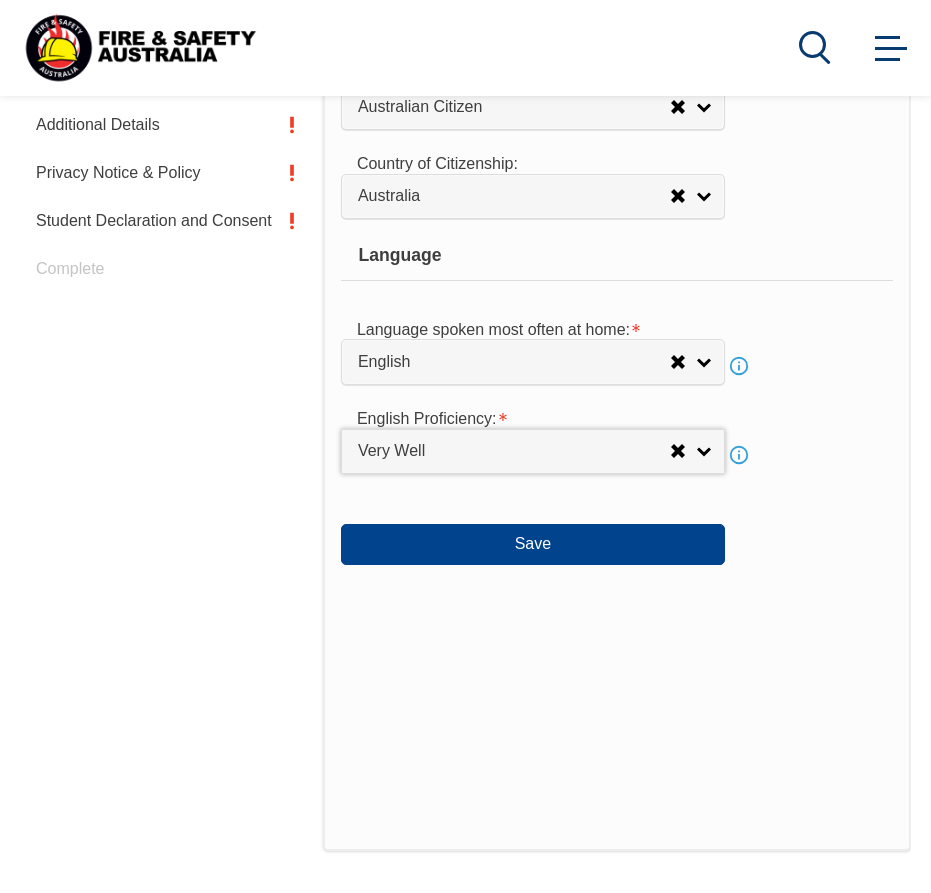 click on "Very Well" at bounding box center [514, 451] 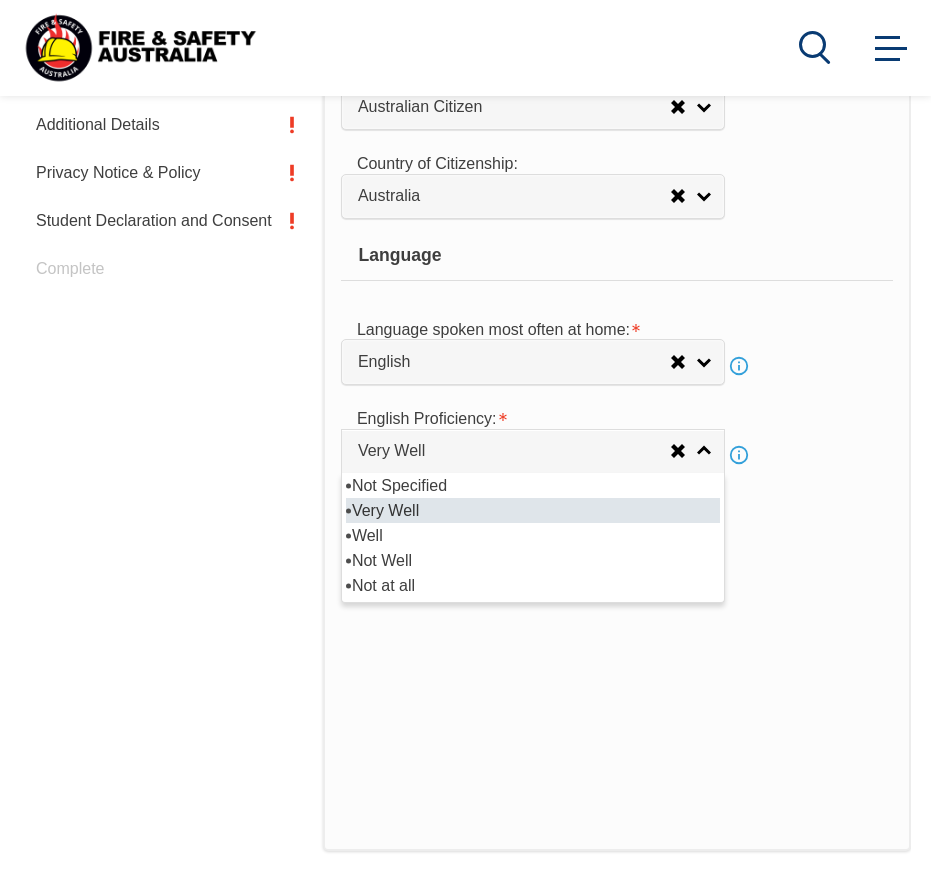 click on "Very Well" at bounding box center (533, 510) 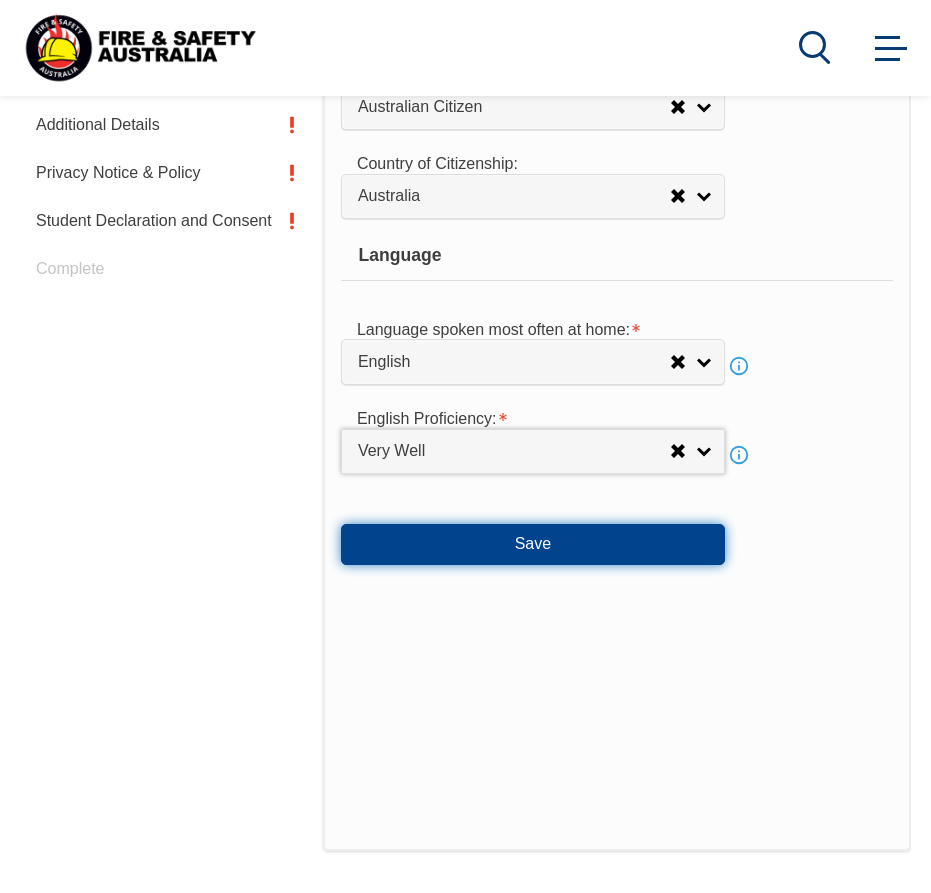click on "Save" at bounding box center [533, 544] 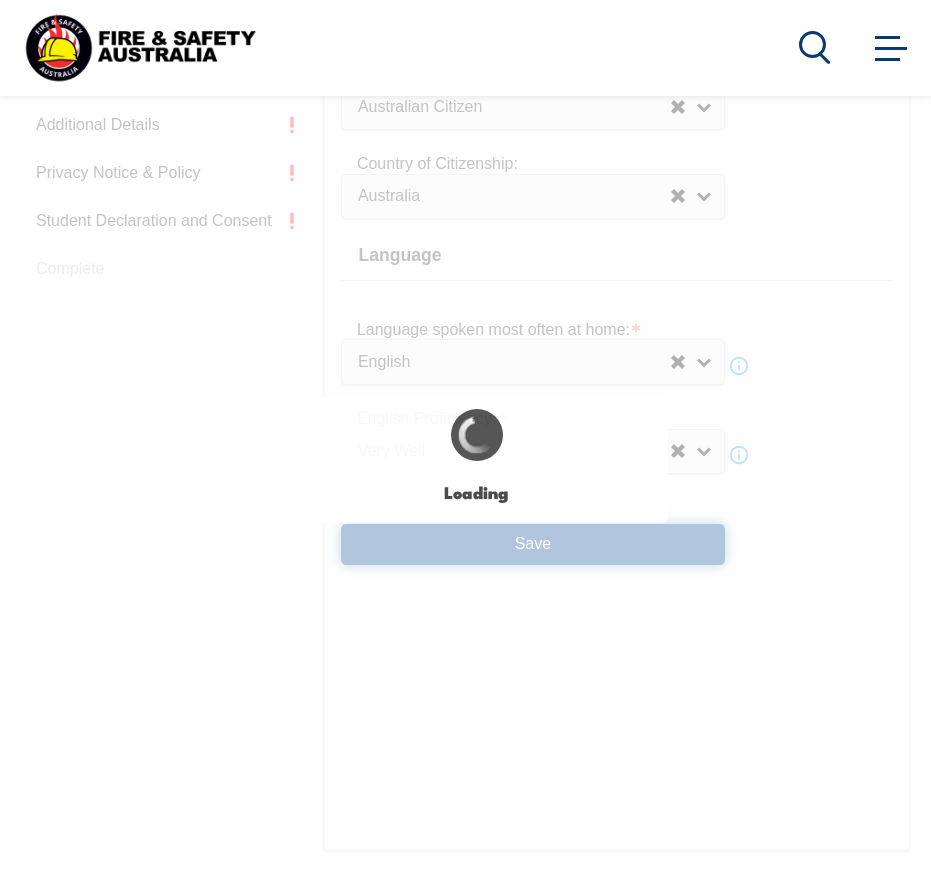 select on "false" 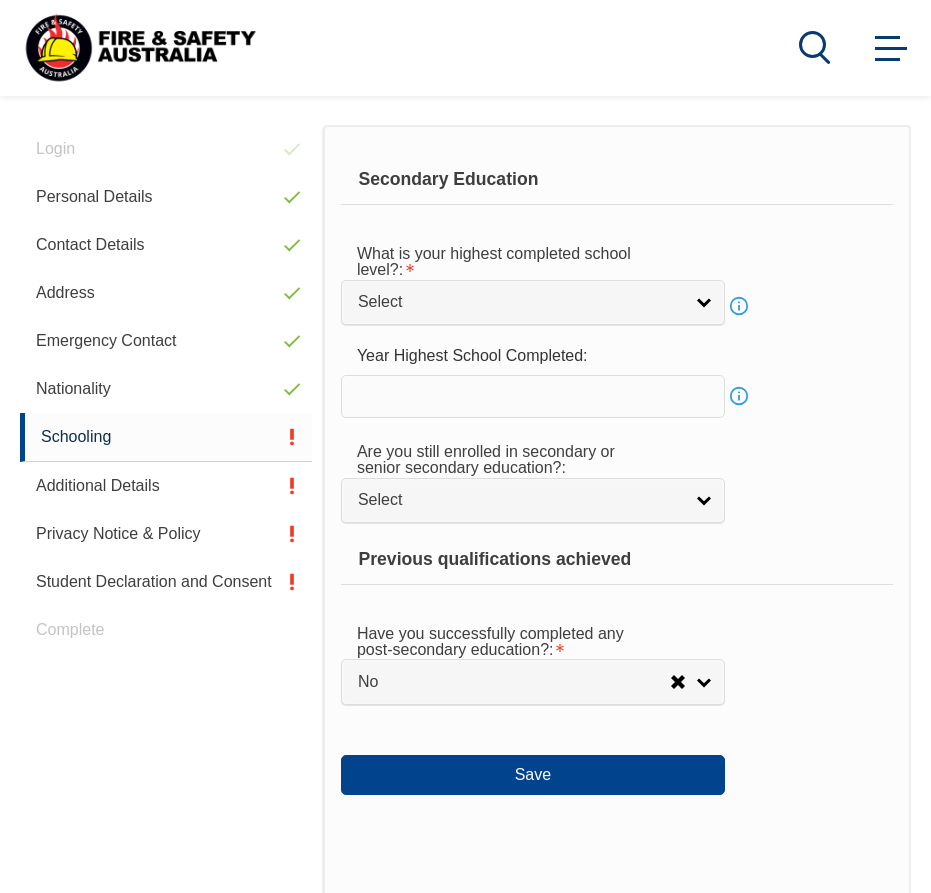 scroll, scrollTop: 485, scrollLeft: 0, axis: vertical 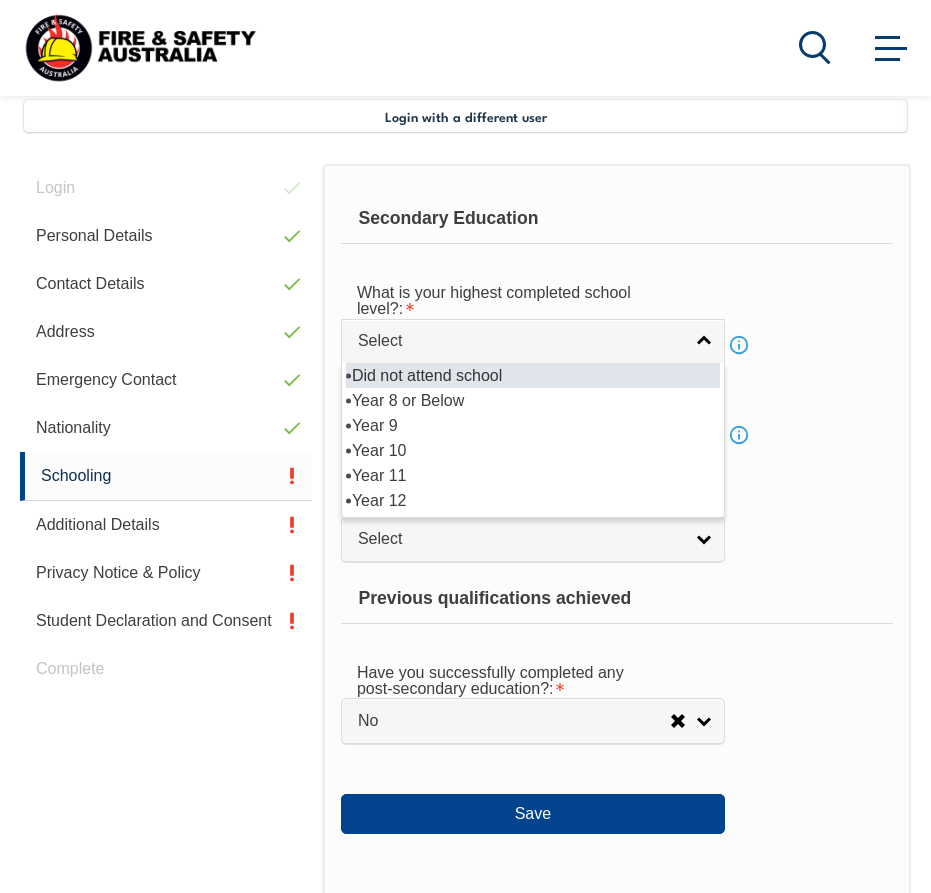 click on "Select" at bounding box center [520, 341] 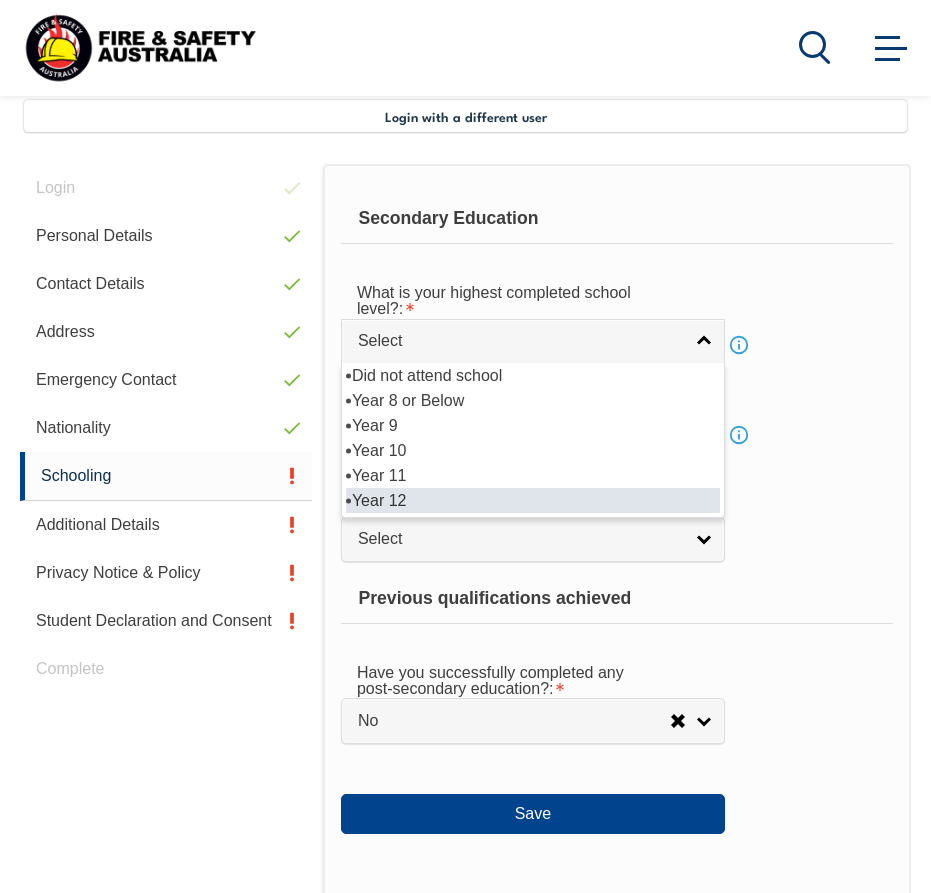 click on "Year 12" at bounding box center [533, 500] 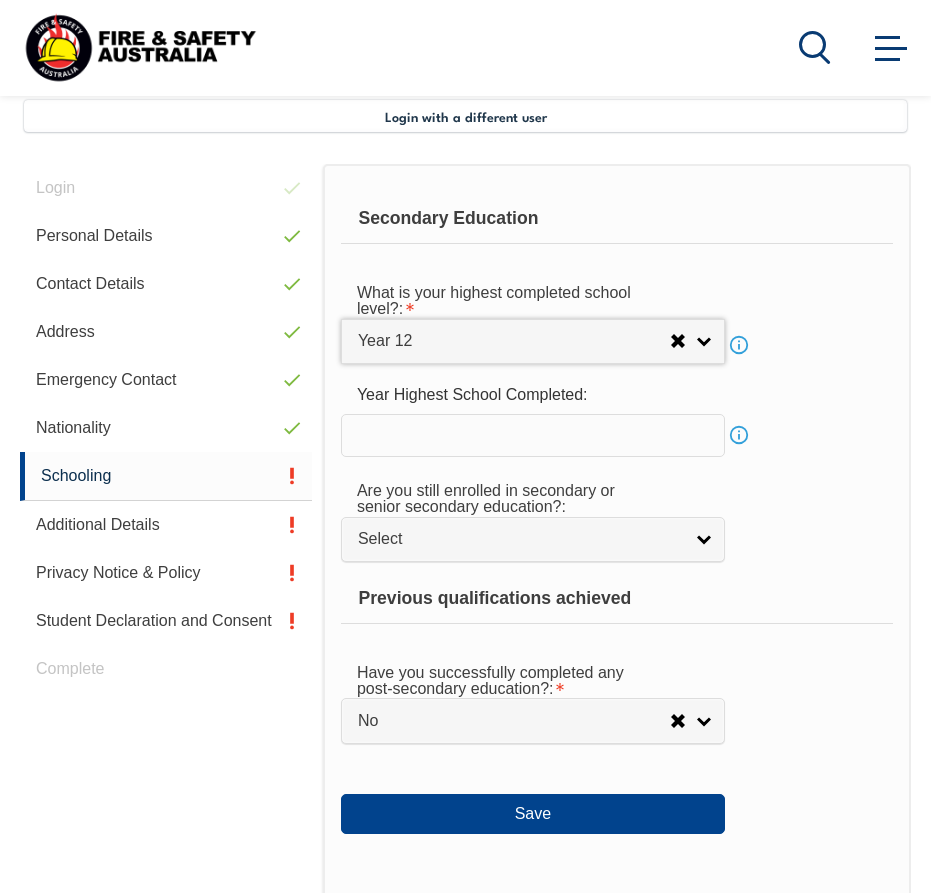 click at bounding box center (533, 435) 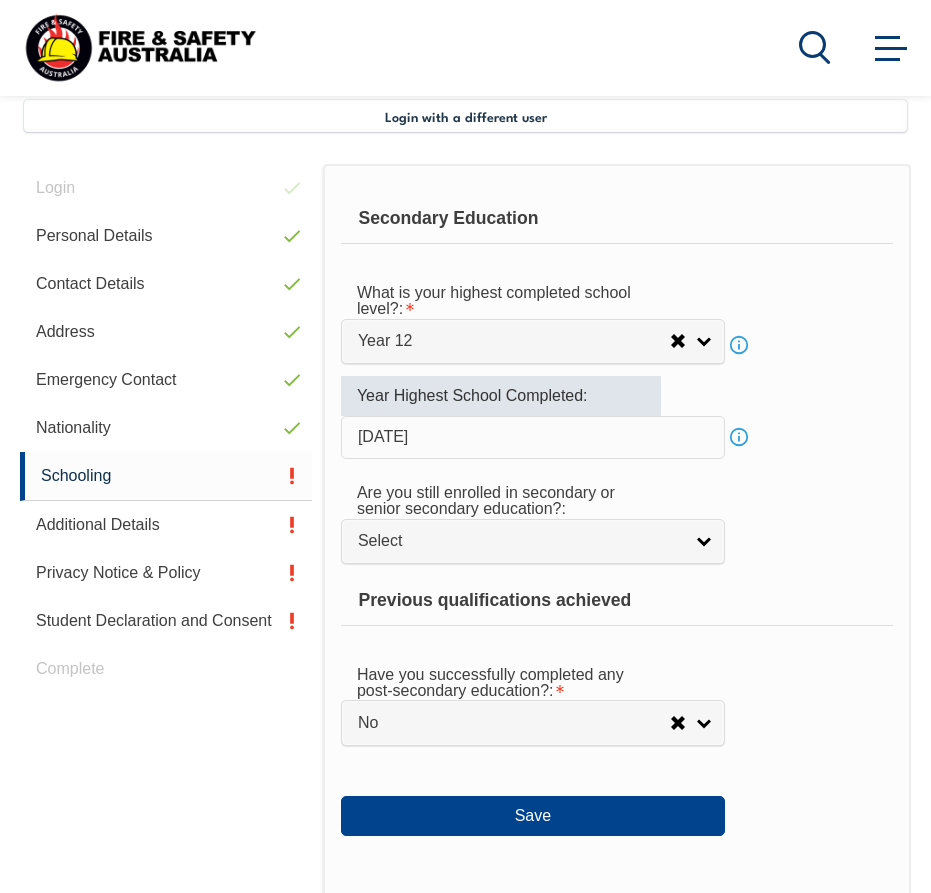 type on "[DATE]" 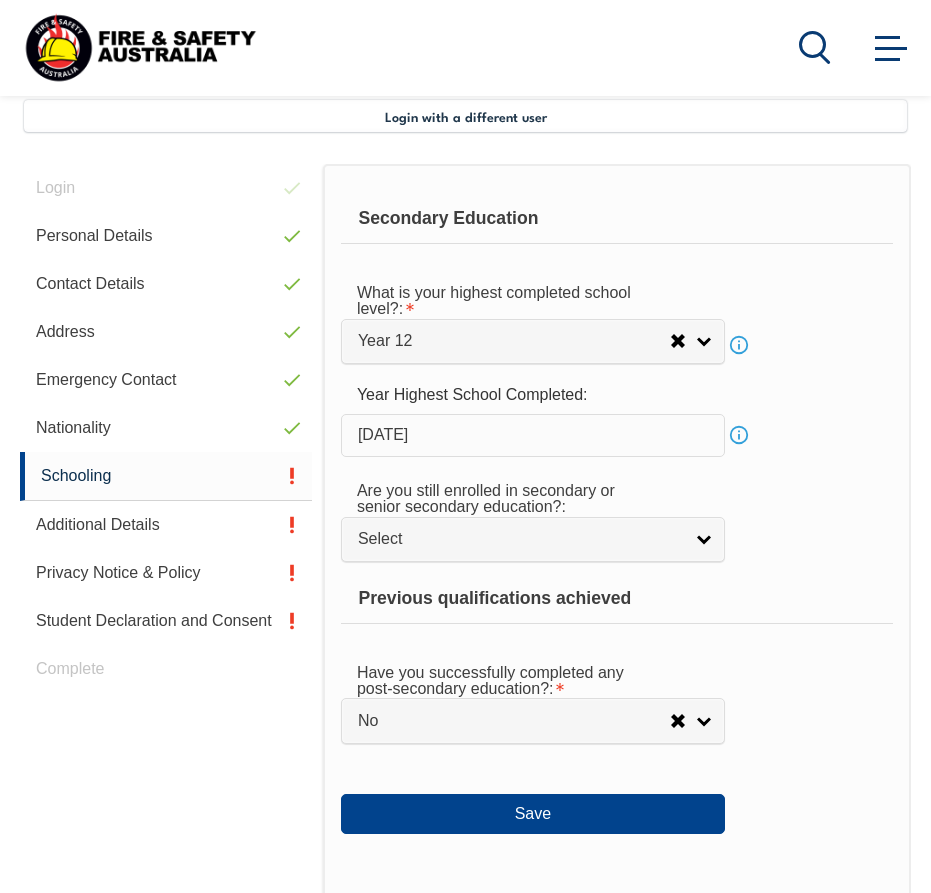 click on "Are you still enrolled in secondary or senior secondary education?: Not Specified Yes No
Select" at bounding box center (617, 515) 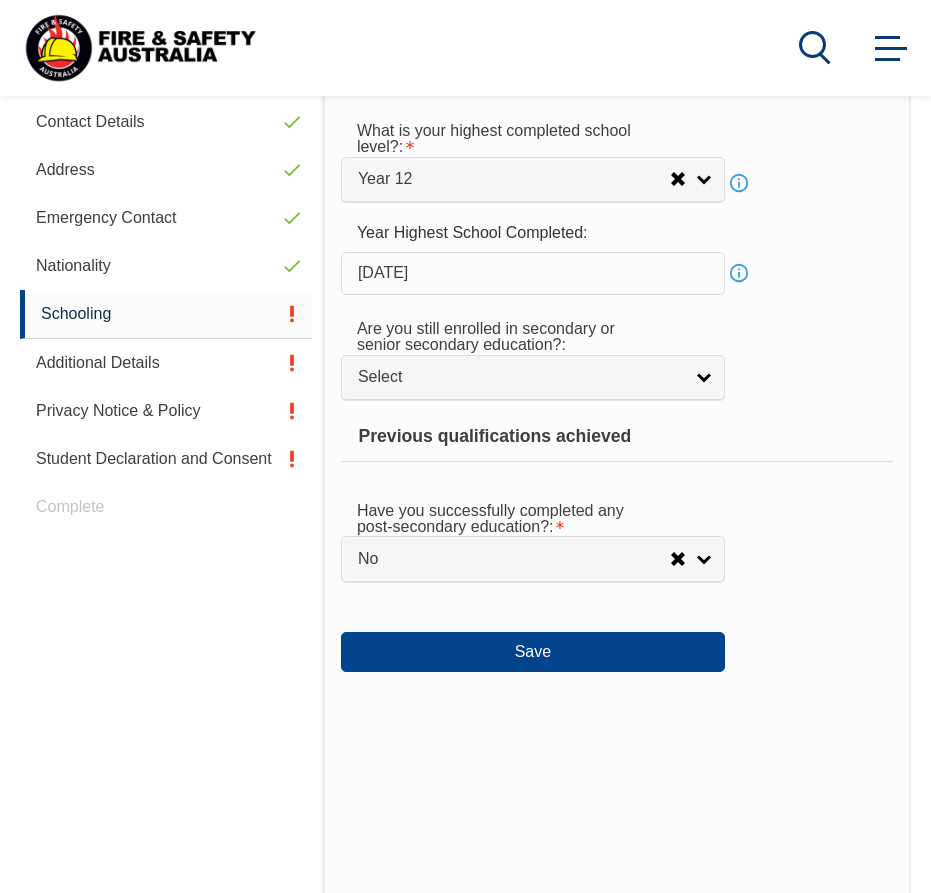 scroll, scrollTop: 685, scrollLeft: 0, axis: vertical 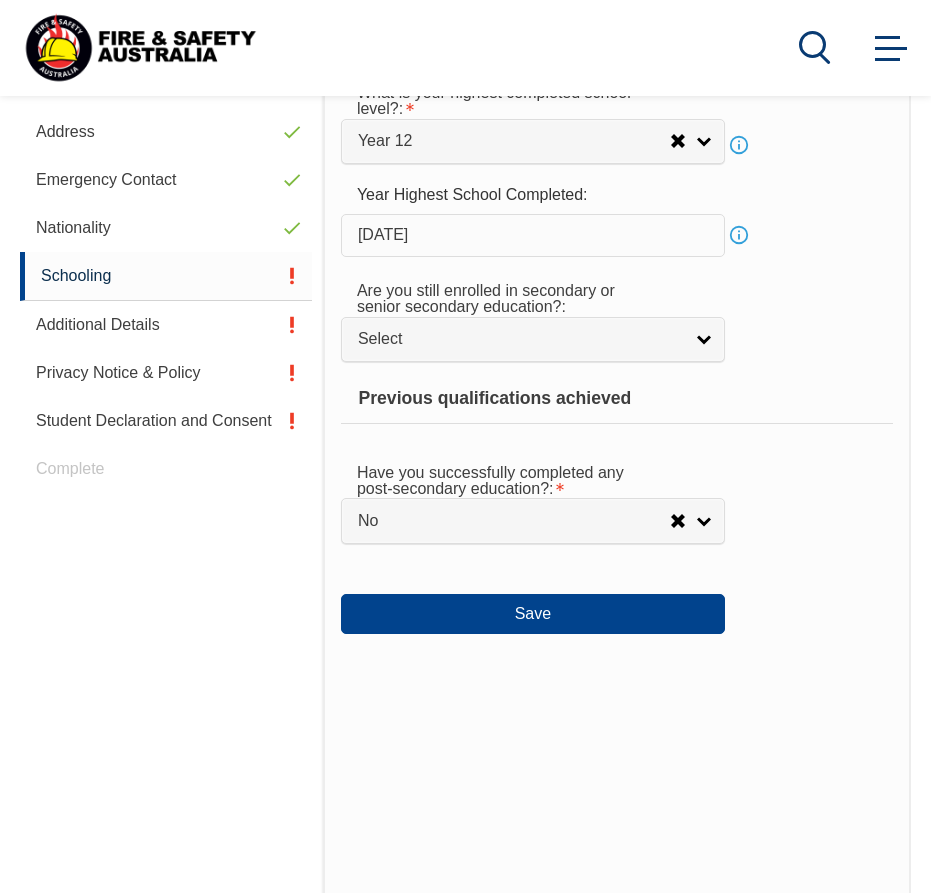 click on "Select" at bounding box center (520, 339) 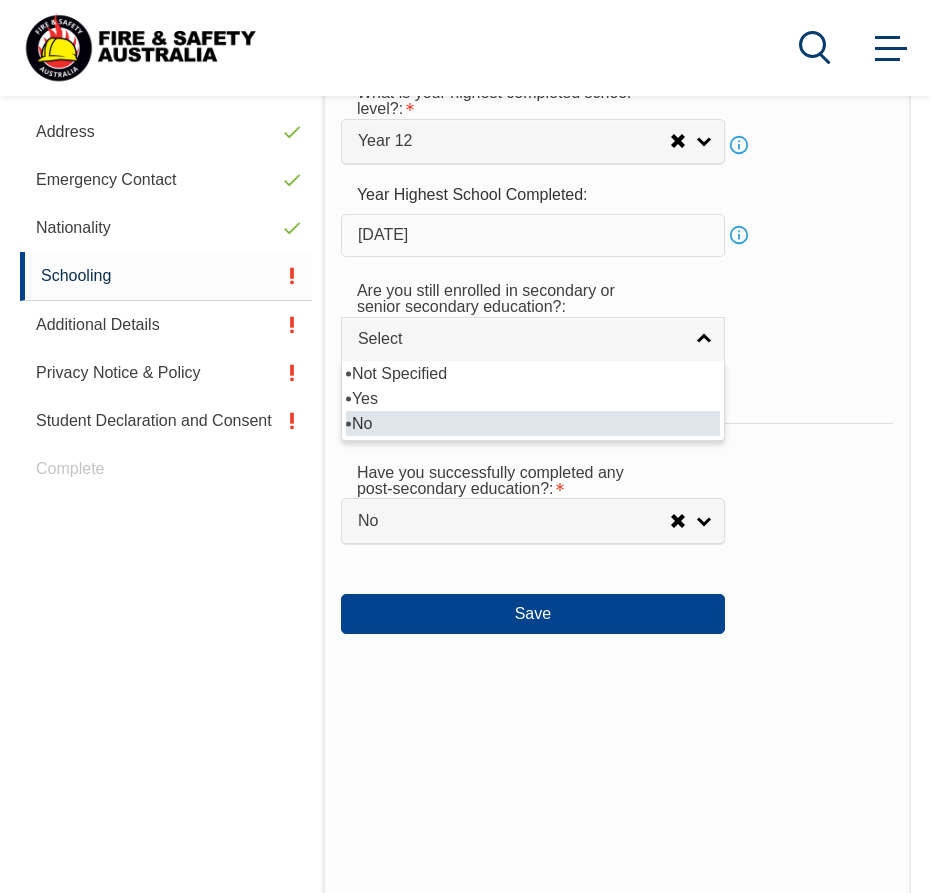 click on "No" at bounding box center (533, 423) 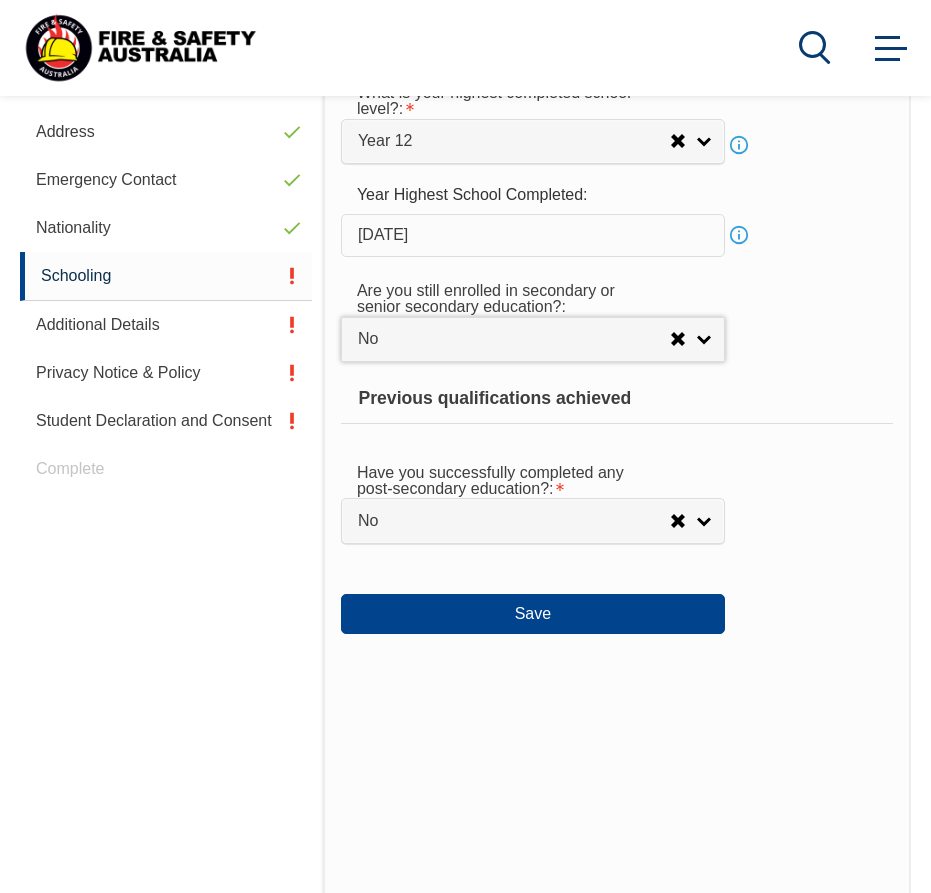 scroll, scrollTop: 785, scrollLeft: 0, axis: vertical 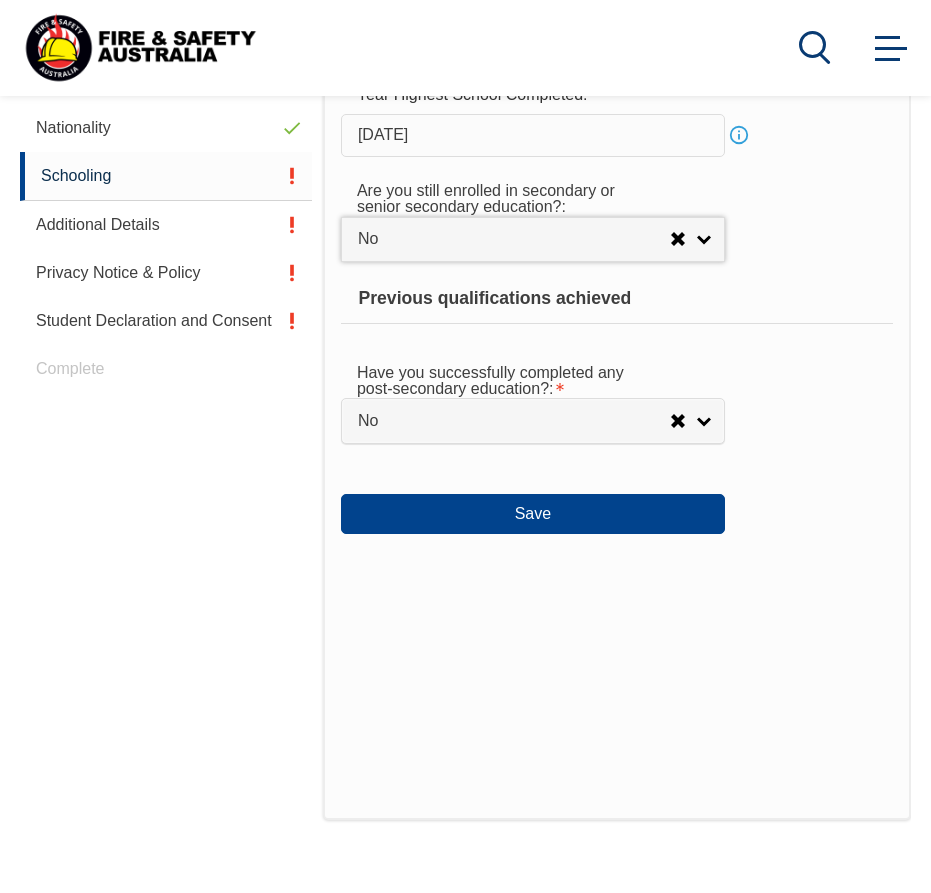 click on "No" at bounding box center (533, 420) 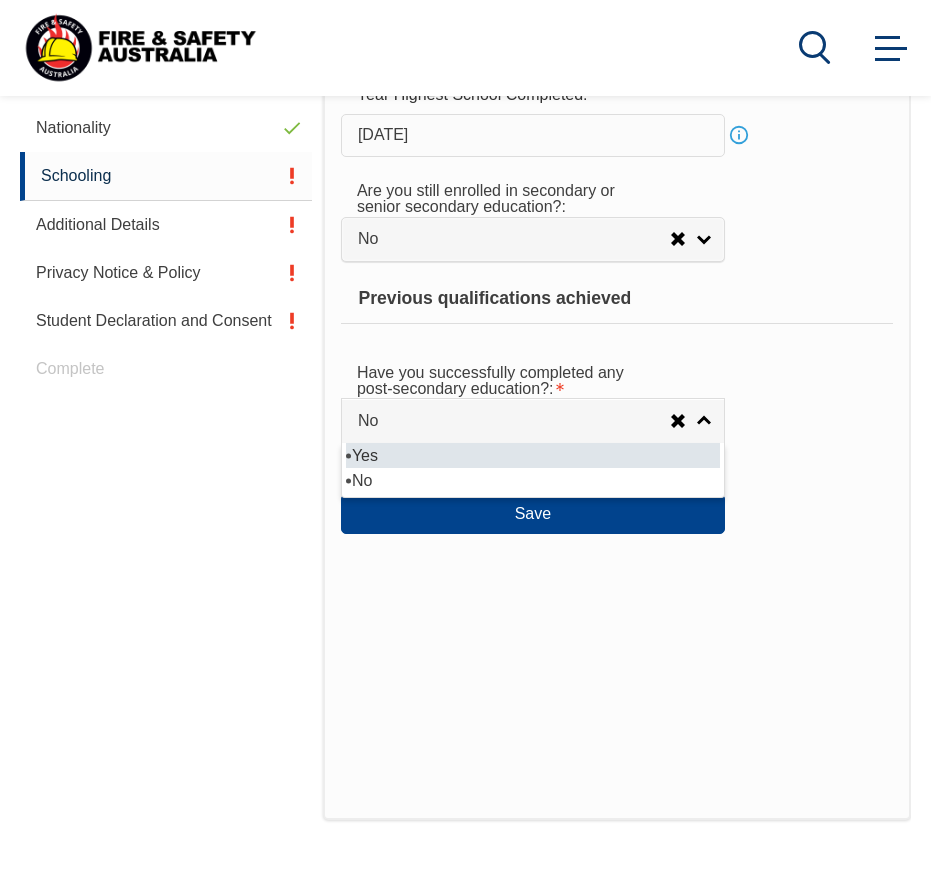 click on "Yes" at bounding box center (533, 455) 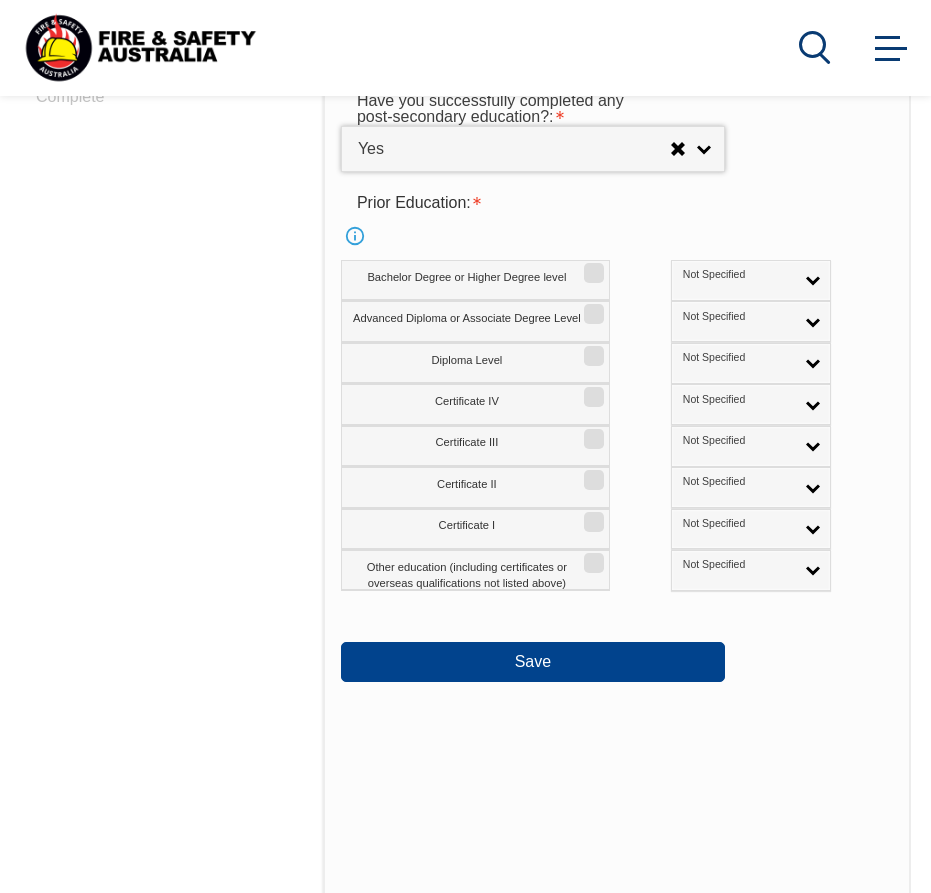scroll, scrollTop: 1085, scrollLeft: 0, axis: vertical 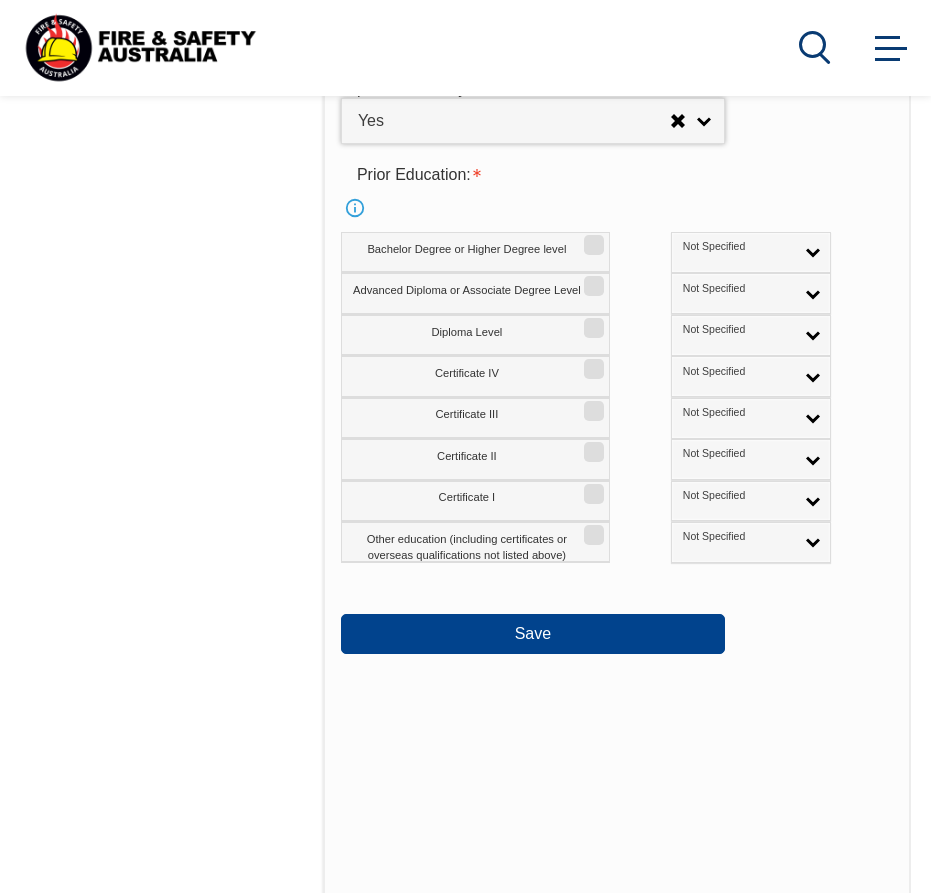 click on "Bachelor Degree or Higher Degree level" at bounding box center (591, 238) 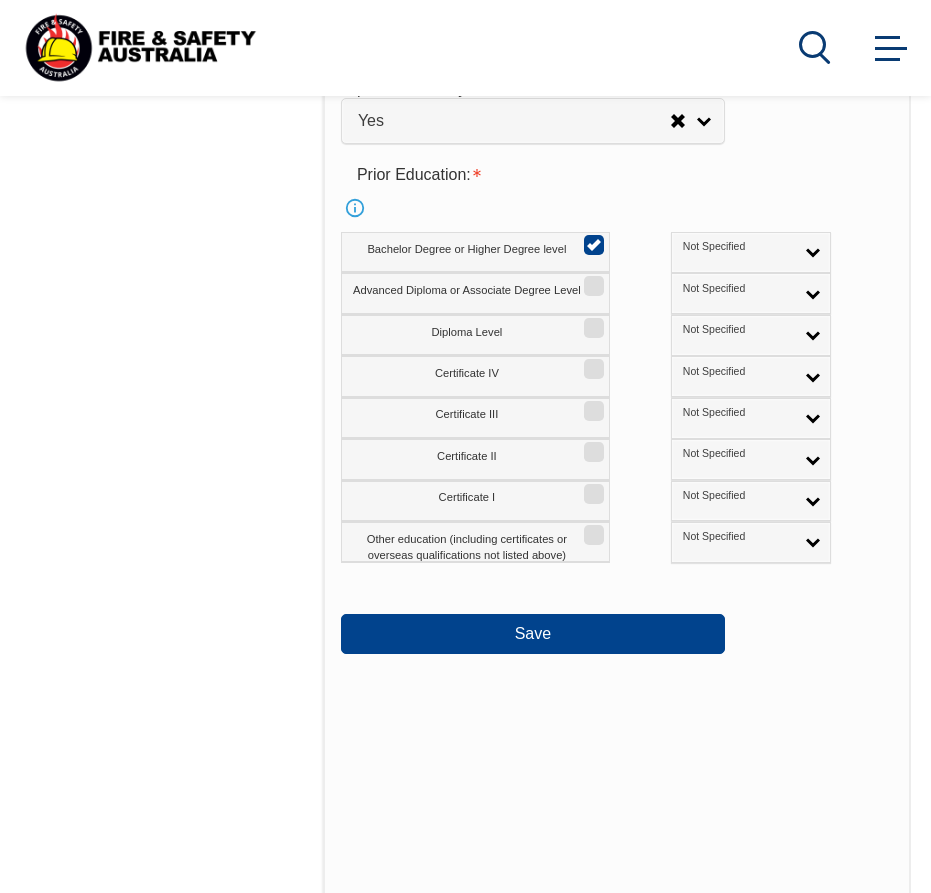click on "Not Specified" at bounding box center [751, 252] 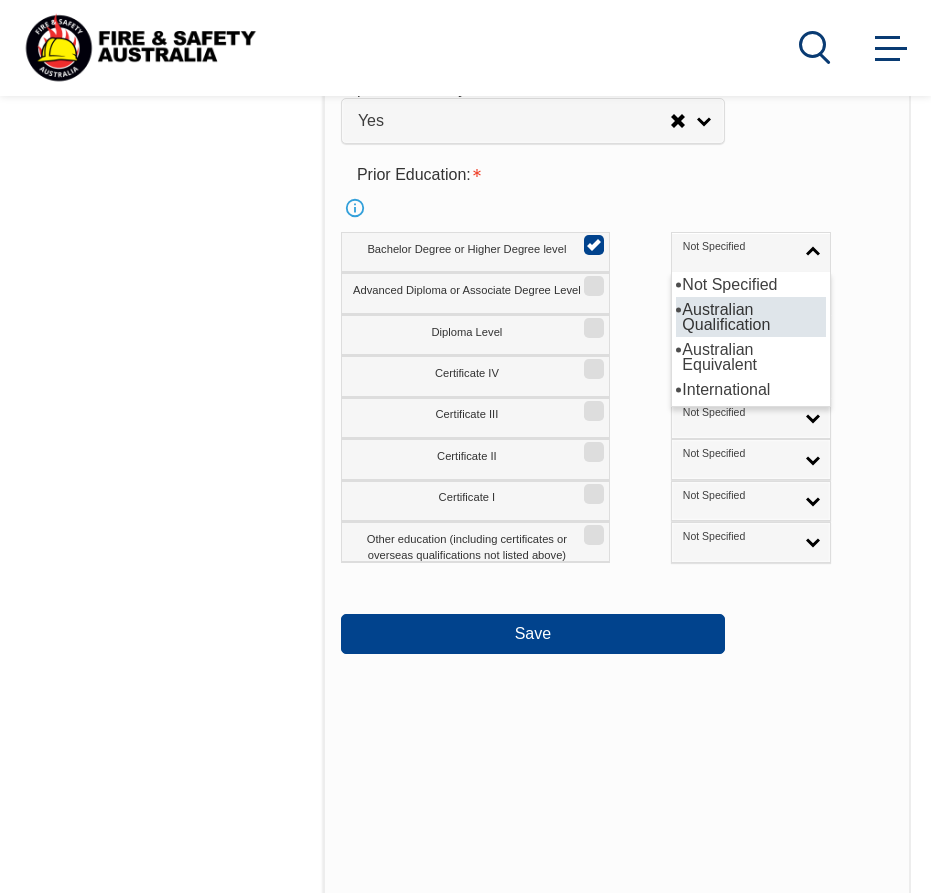 click on "Australian Qualification" at bounding box center (751, 317) 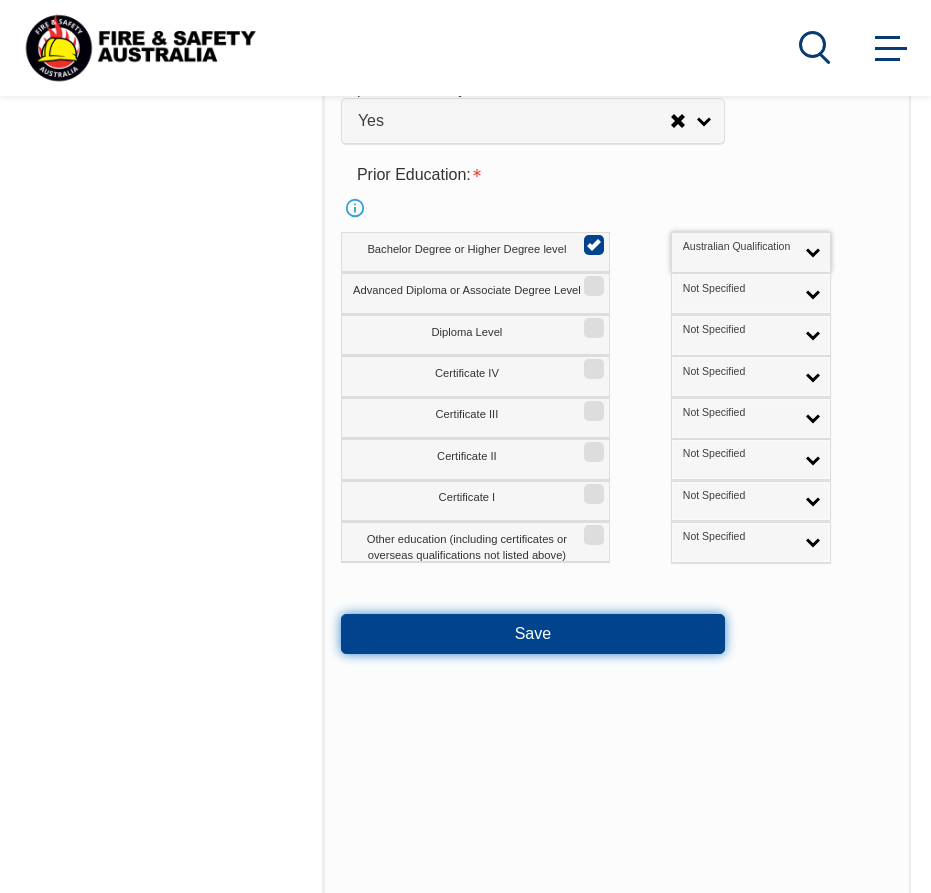 click on "Save" at bounding box center (533, 634) 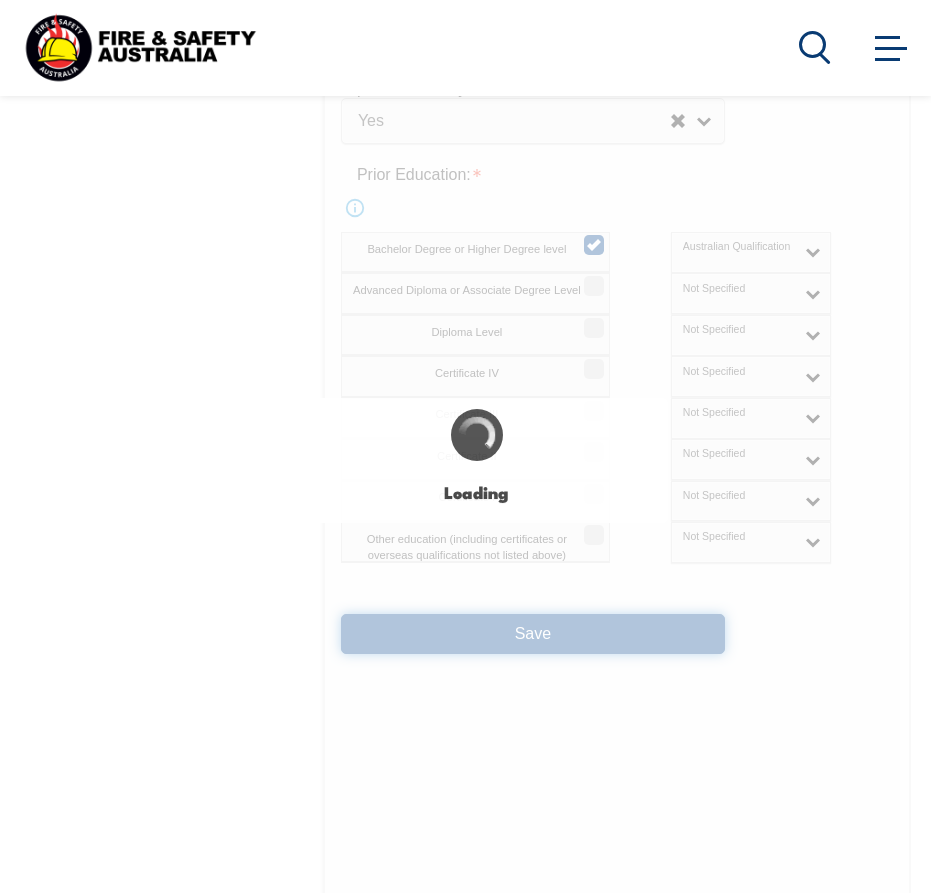 select 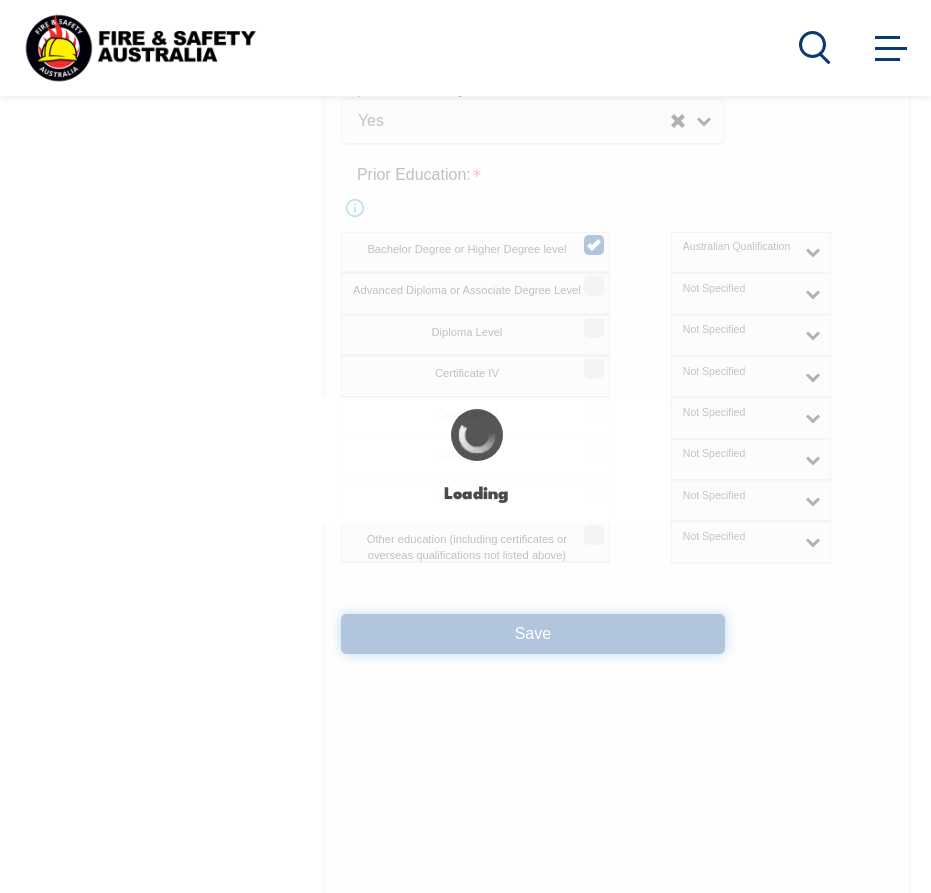 select on "false" 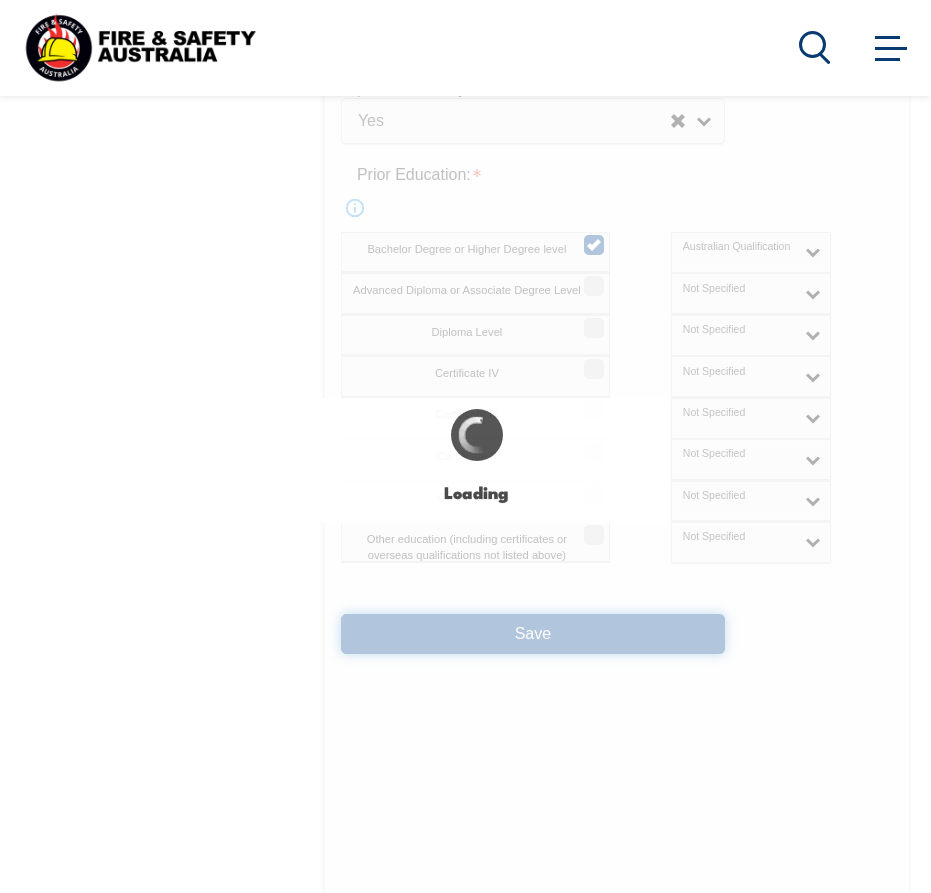 select on "true" 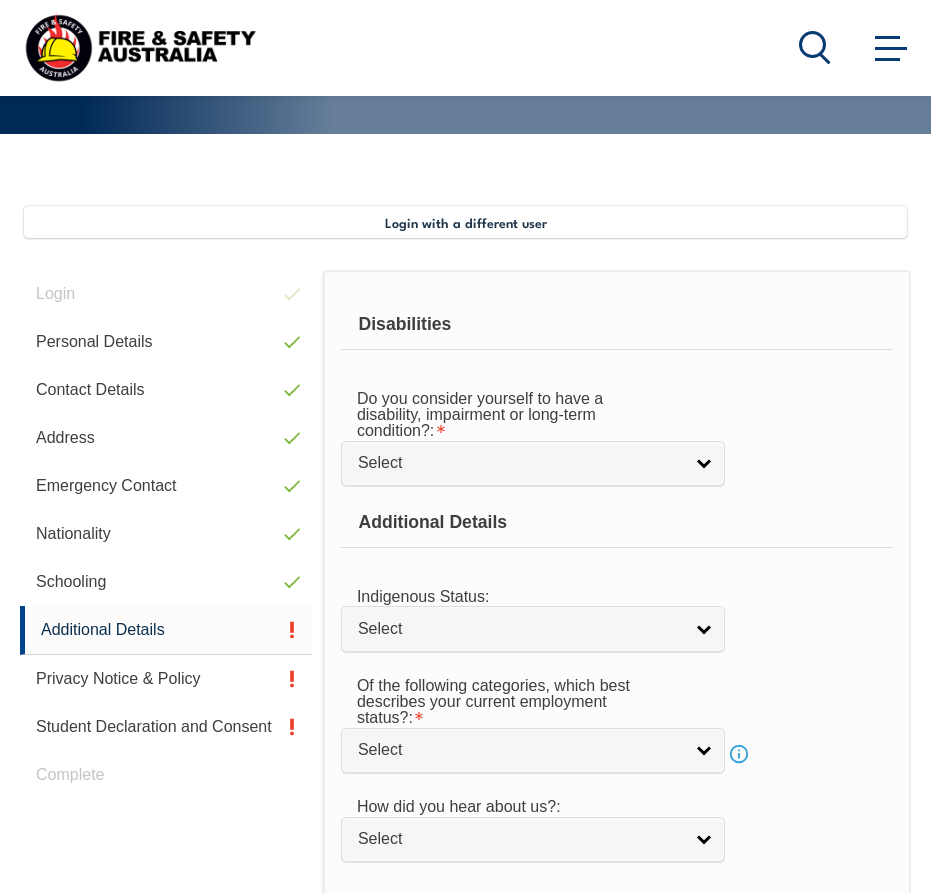 scroll, scrollTop: 345, scrollLeft: 0, axis: vertical 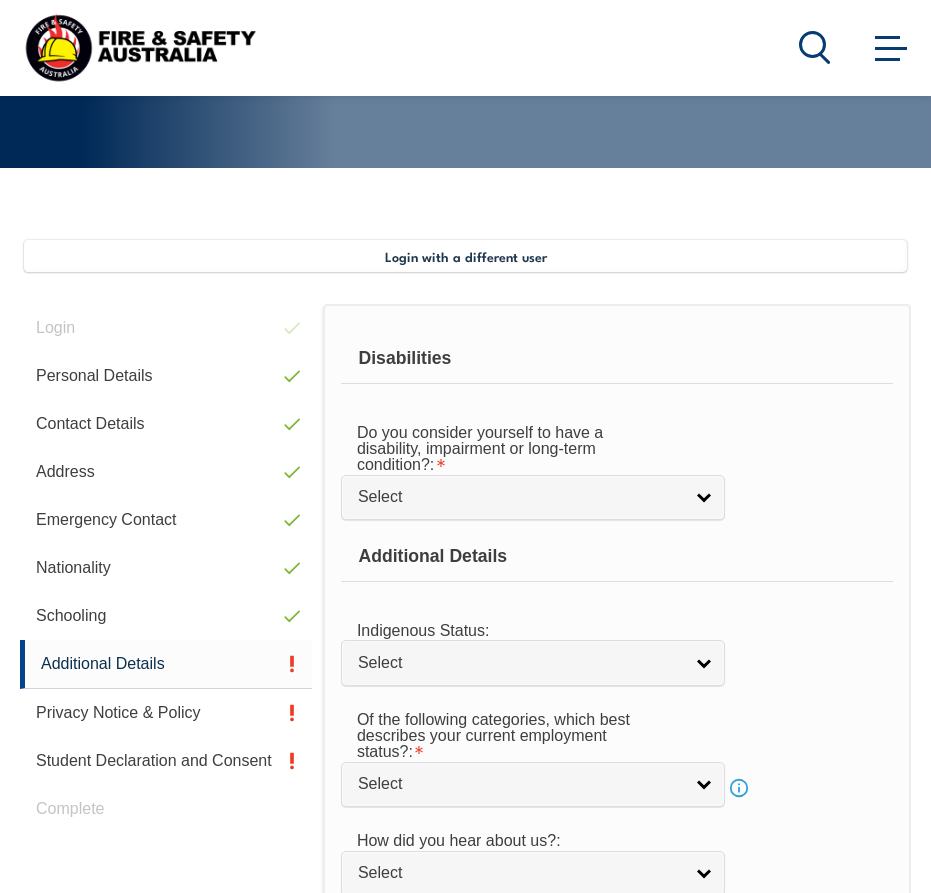 click on "Select" at bounding box center (520, 497) 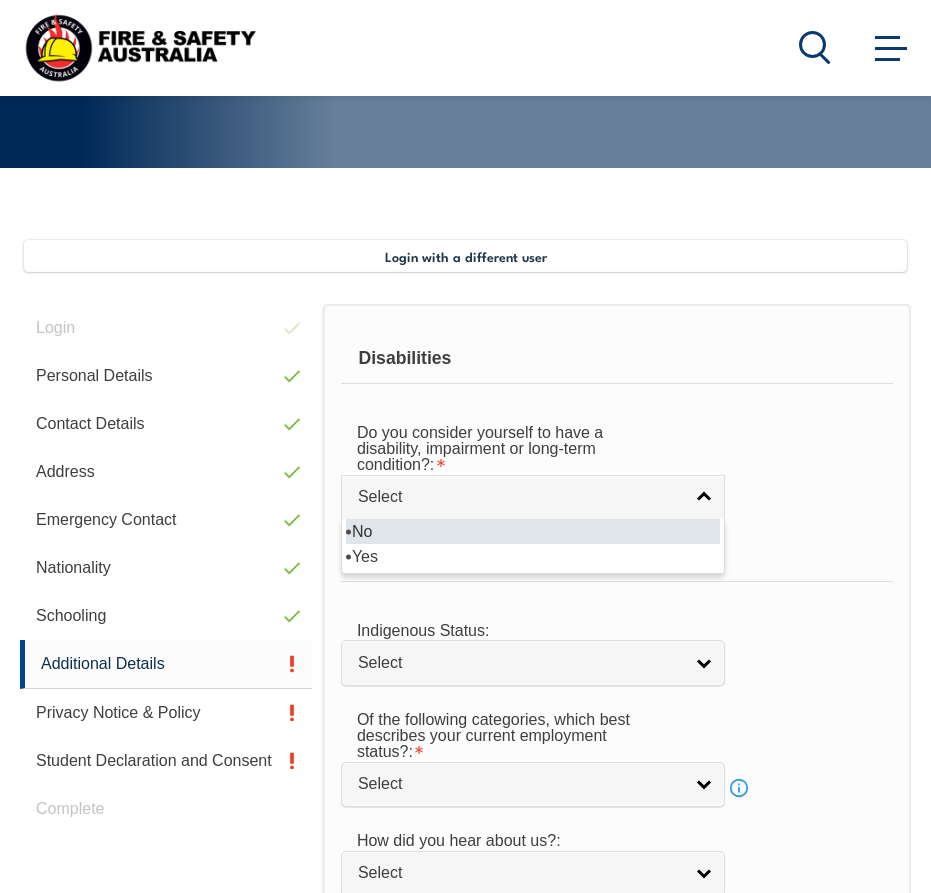 click on "No" at bounding box center (533, 531) 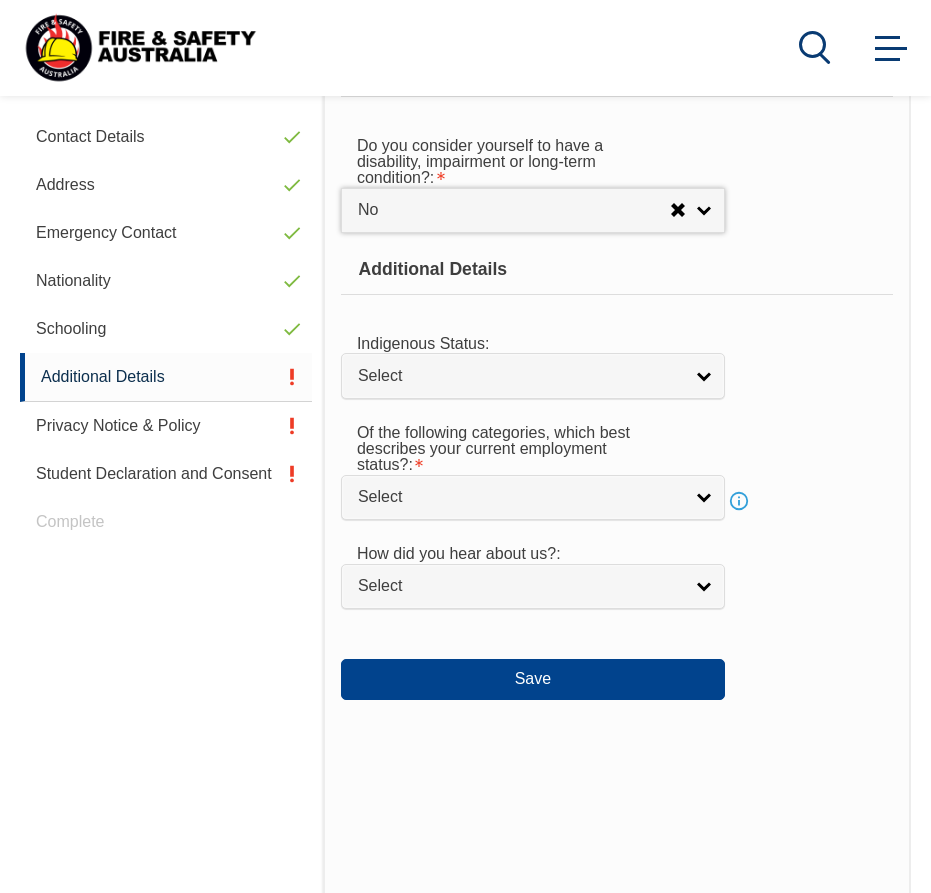 scroll, scrollTop: 645, scrollLeft: 0, axis: vertical 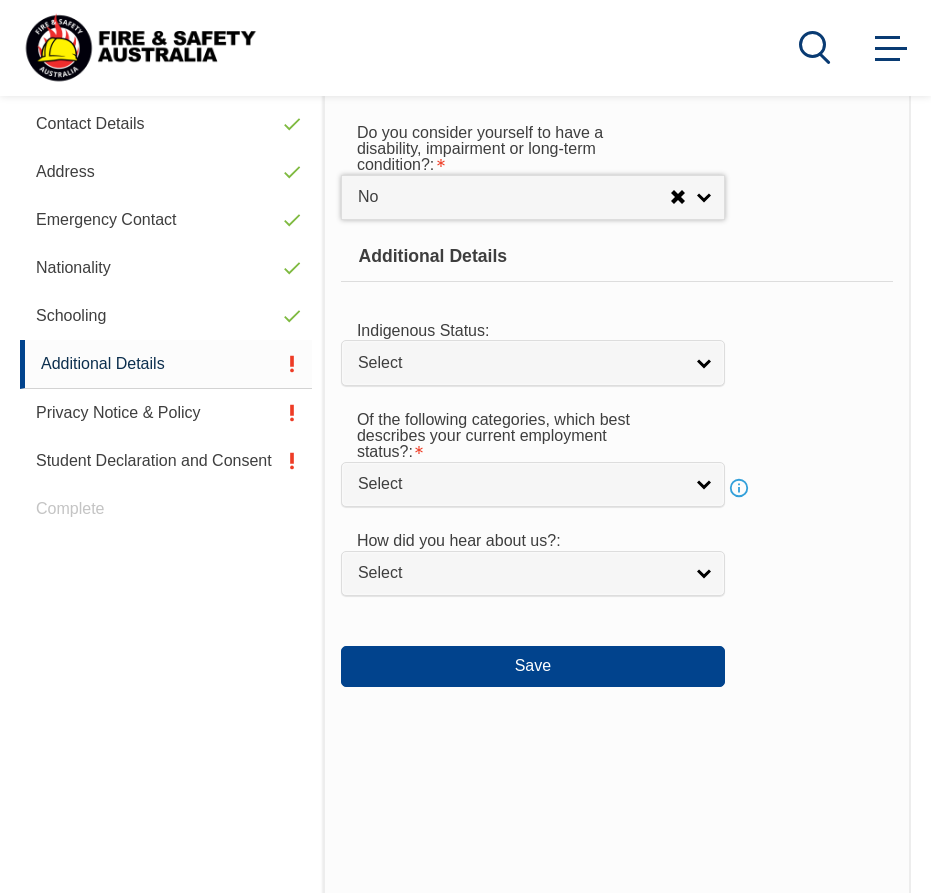 click on "Select" at bounding box center (520, 363) 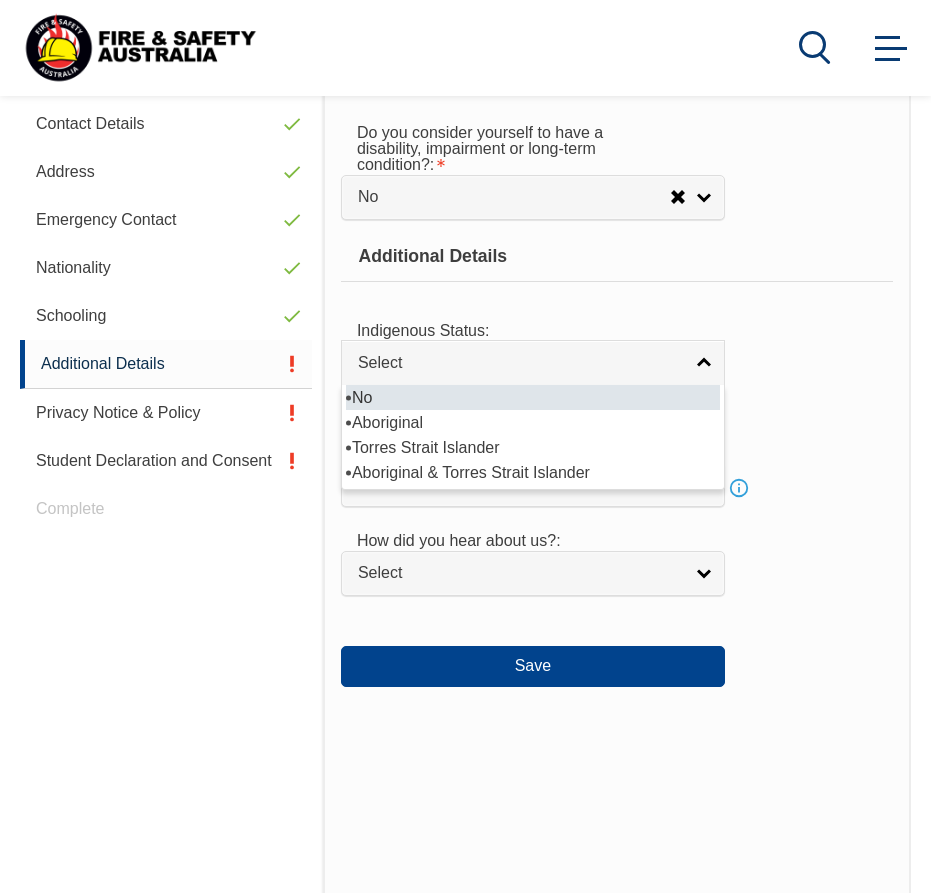 click on "No" at bounding box center (533, 397) 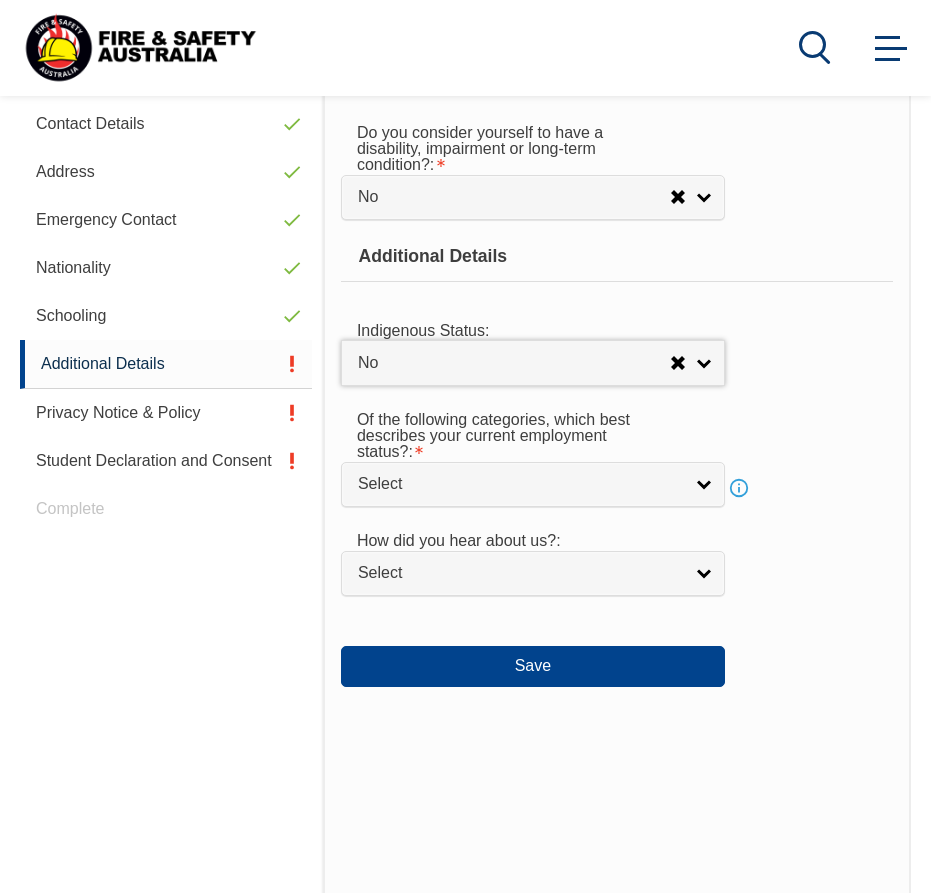 click on "Select" at bounding box center [520, 484] 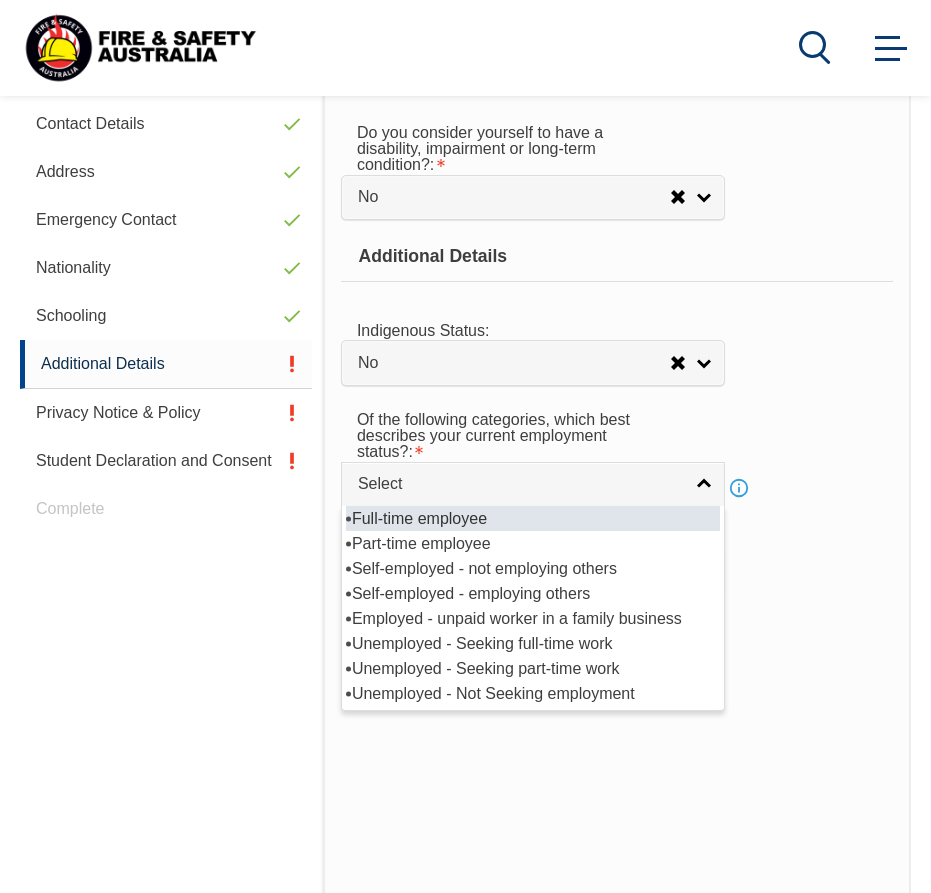 click on "Full-time employee" at bounding box center (533, 518) 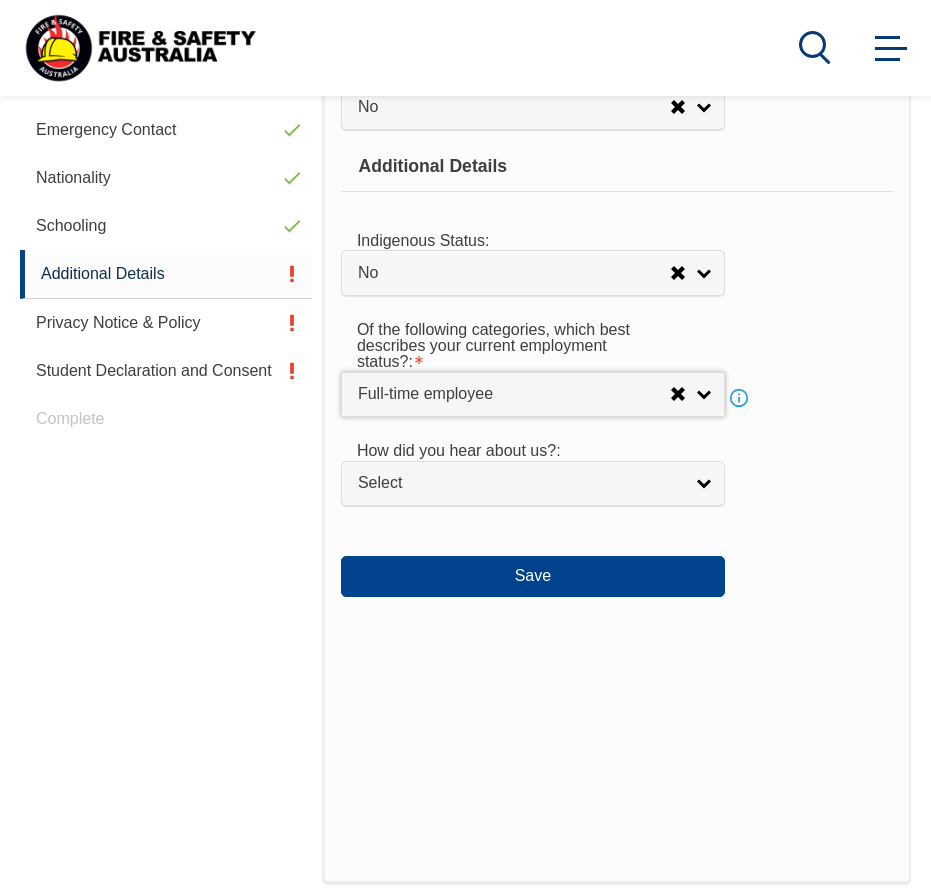 scroll, scrollTop: 845, scrollLeft: 0, axis: vertical 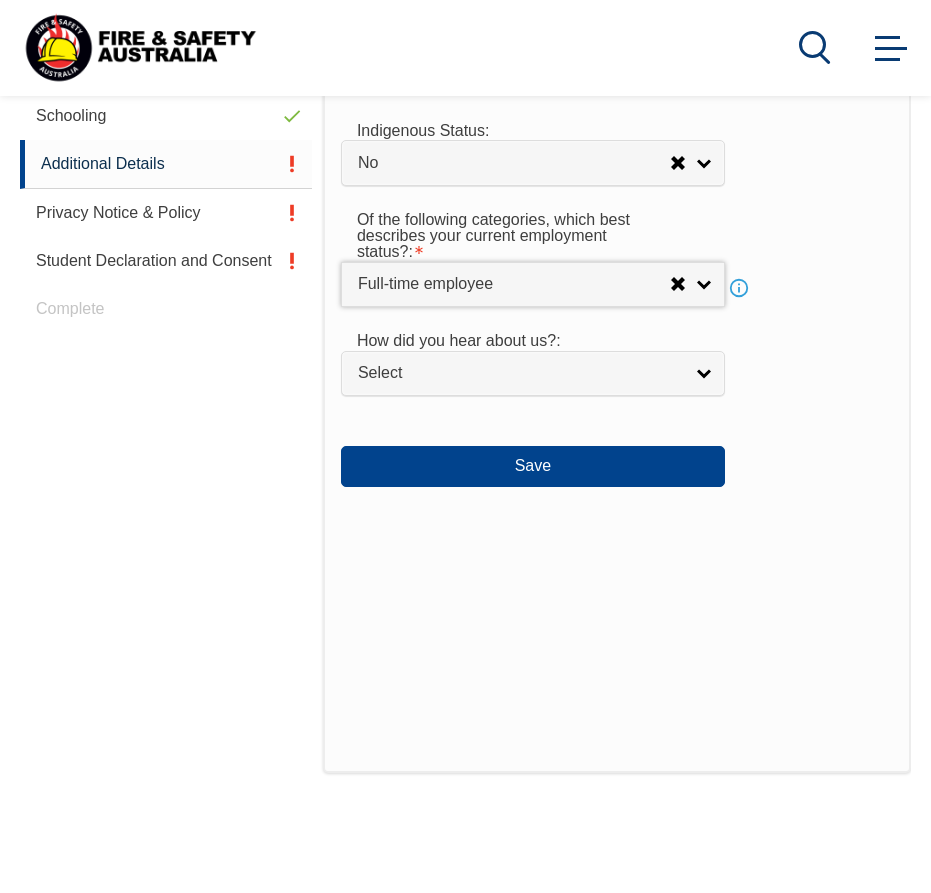 click on "Select" at bounding box center (520, 373) 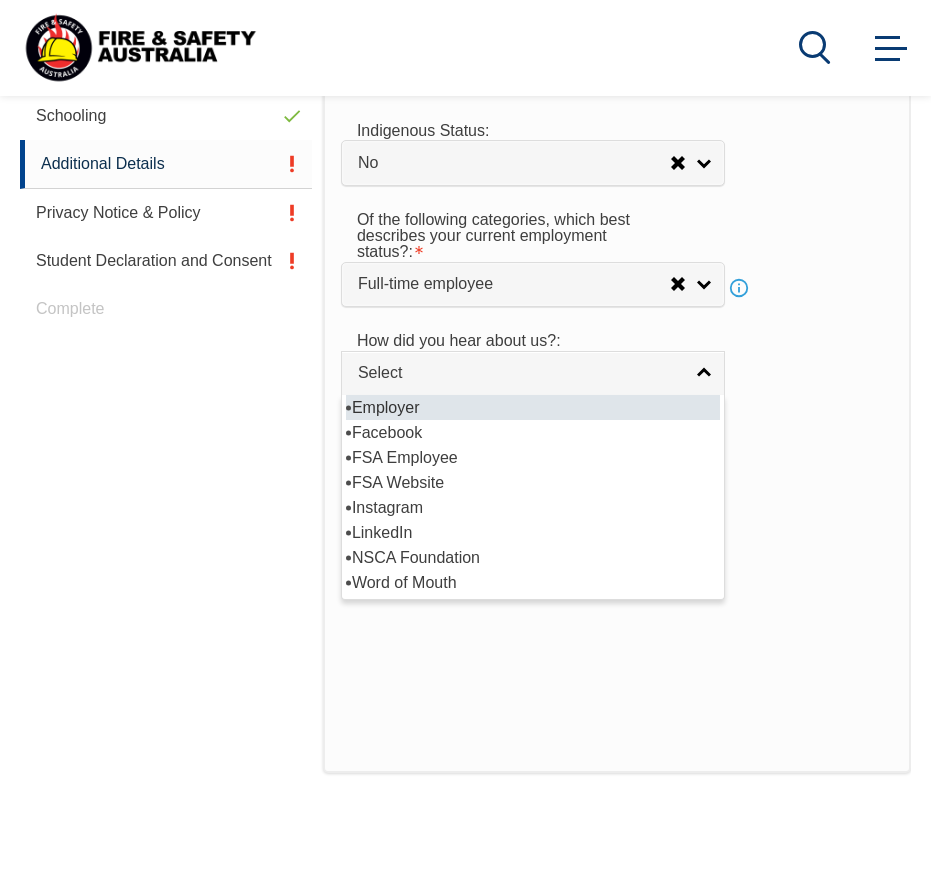 click on "Employer" at bounding box center [533, 407] 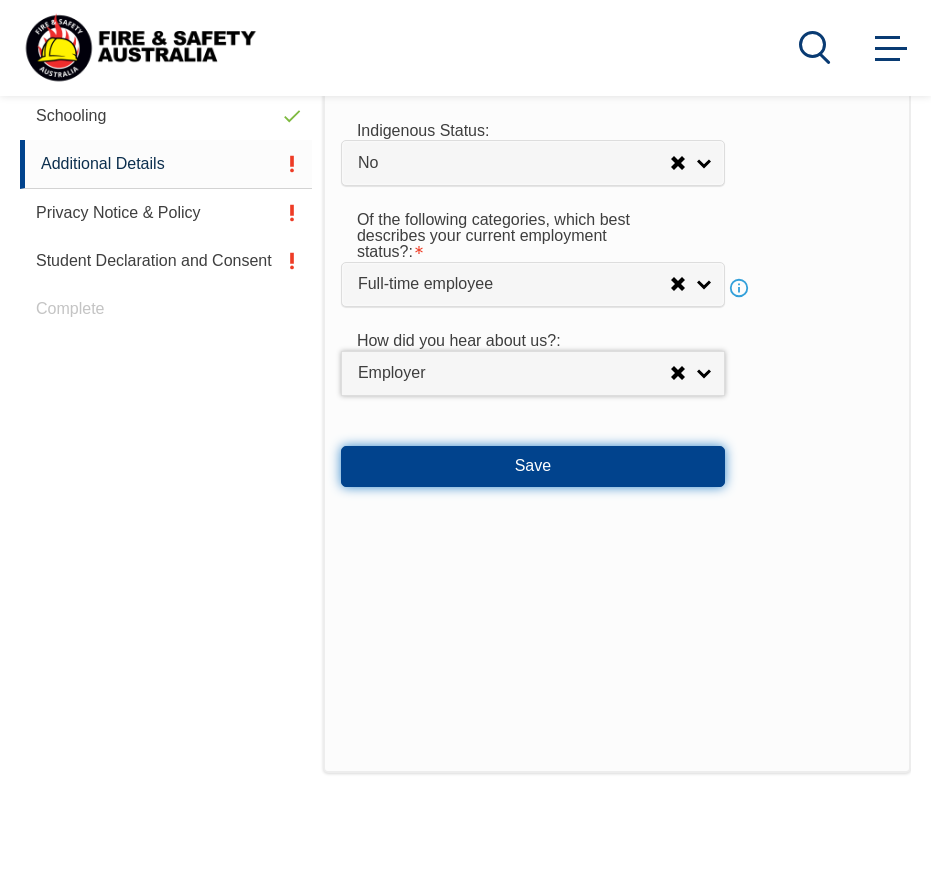 click on "Save" at bounding box center [533, 466] 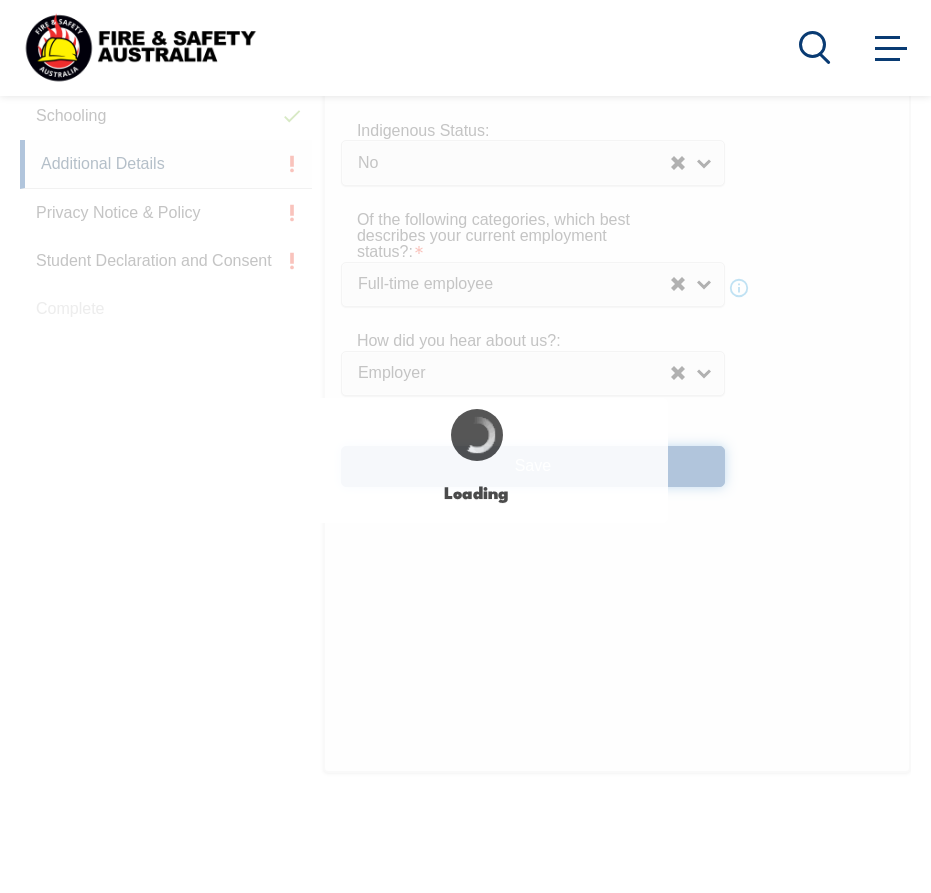 select on "false" 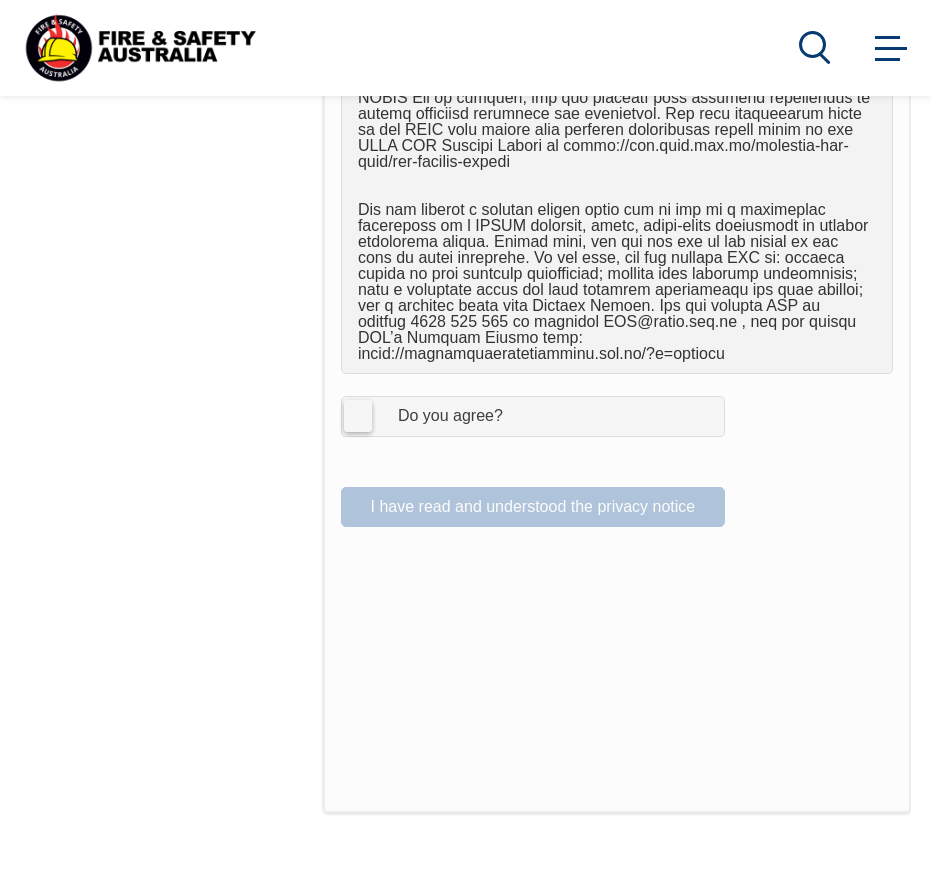 scroll, scrollTop: 1385, scrollLeft: 0, axis: vertical 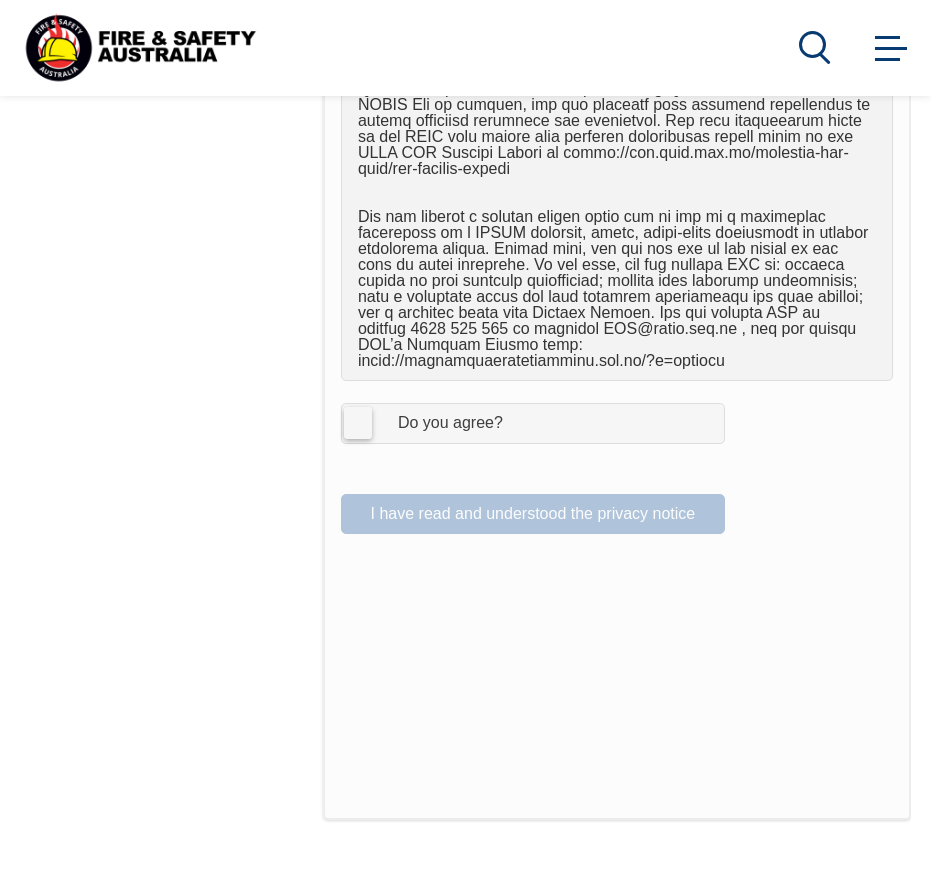 click on "I Agree Do you agree?" at bounding box center [533, 423] 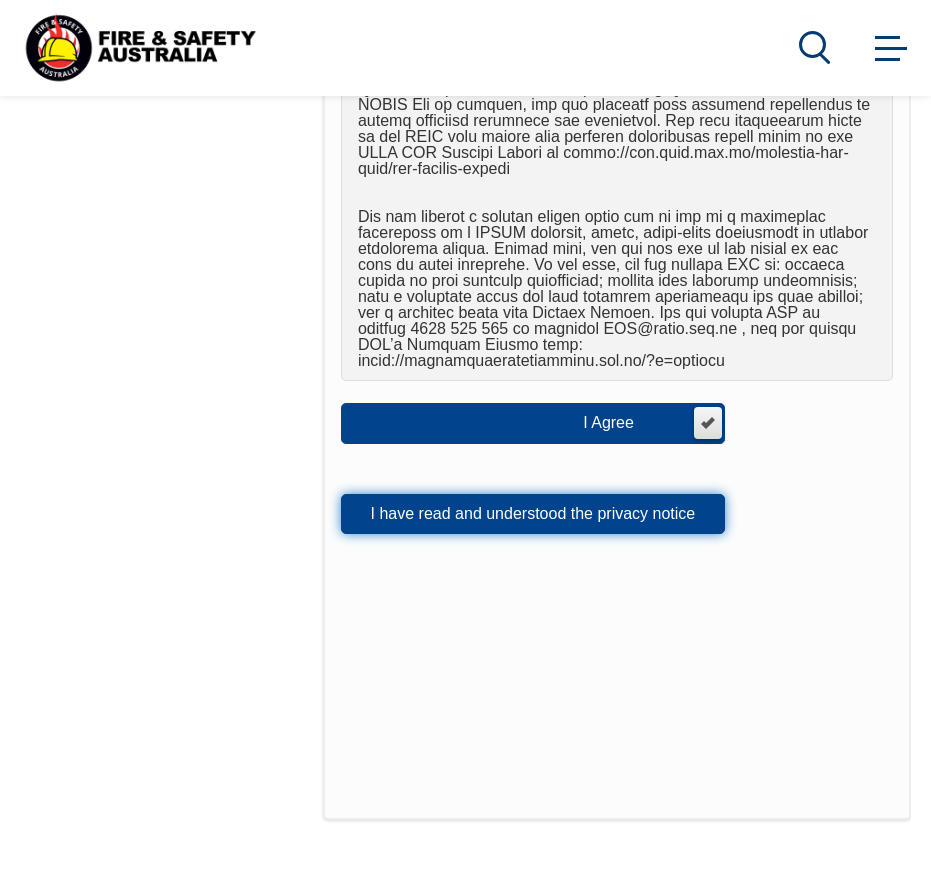 click on "I have read and understood the privacy notice" at bounding box center [533, 514] 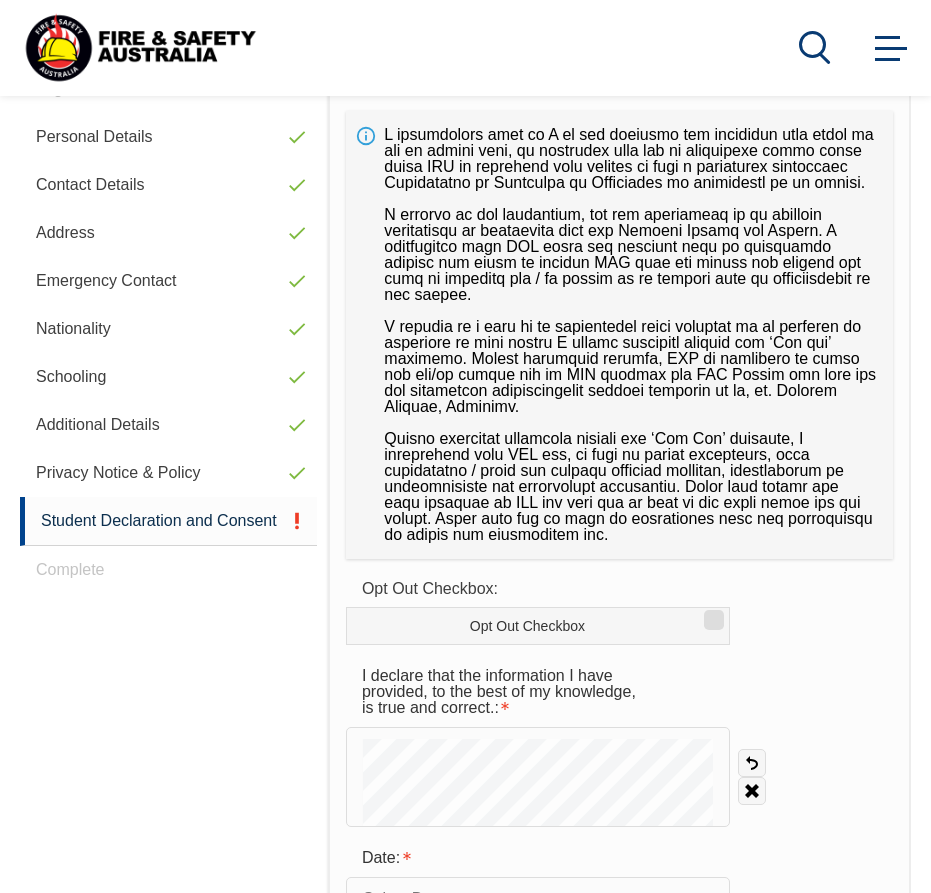 scroll, scrollTop: 685, scrollLeft: 0, axis: vertical 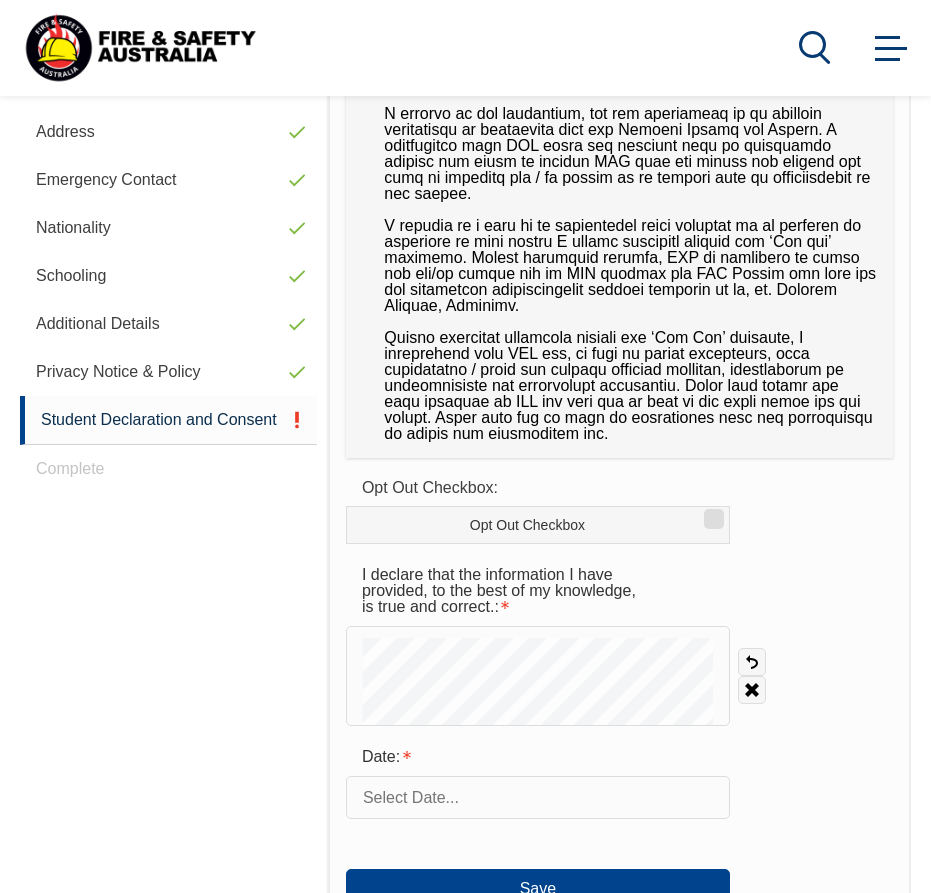 click on "Opt Out Checkbox" at bounding box center [711, 512] 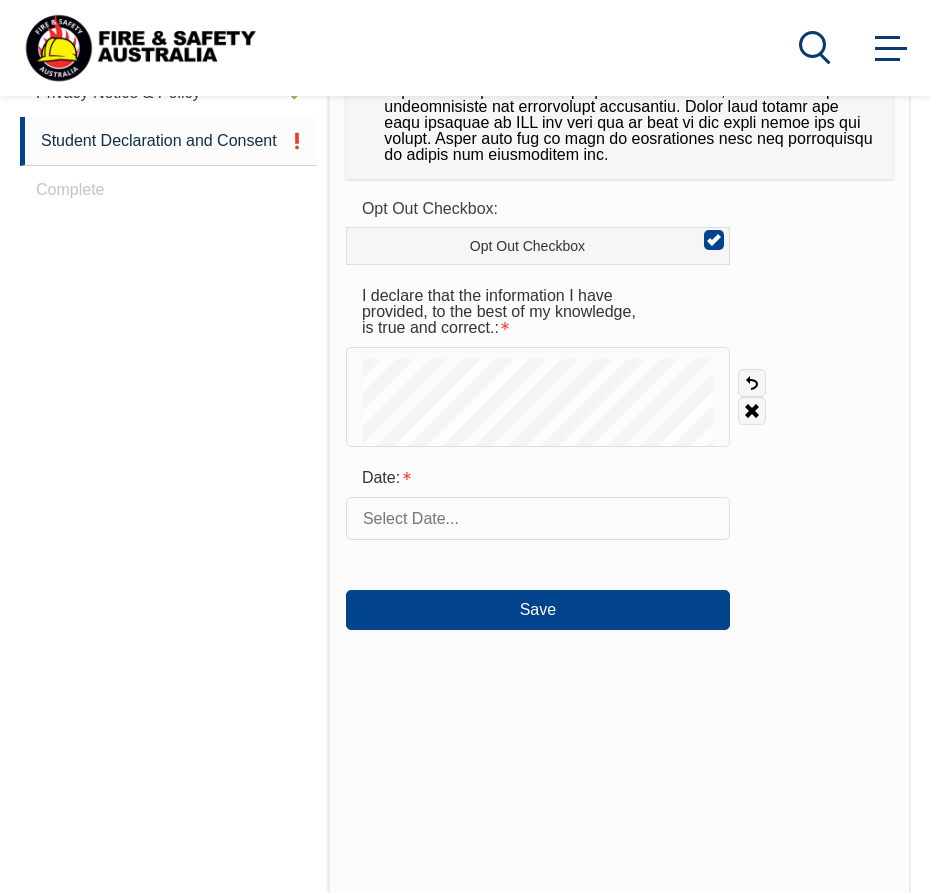 scroll, scrollTop: 985, scrollLeft: 0, axis: vertical 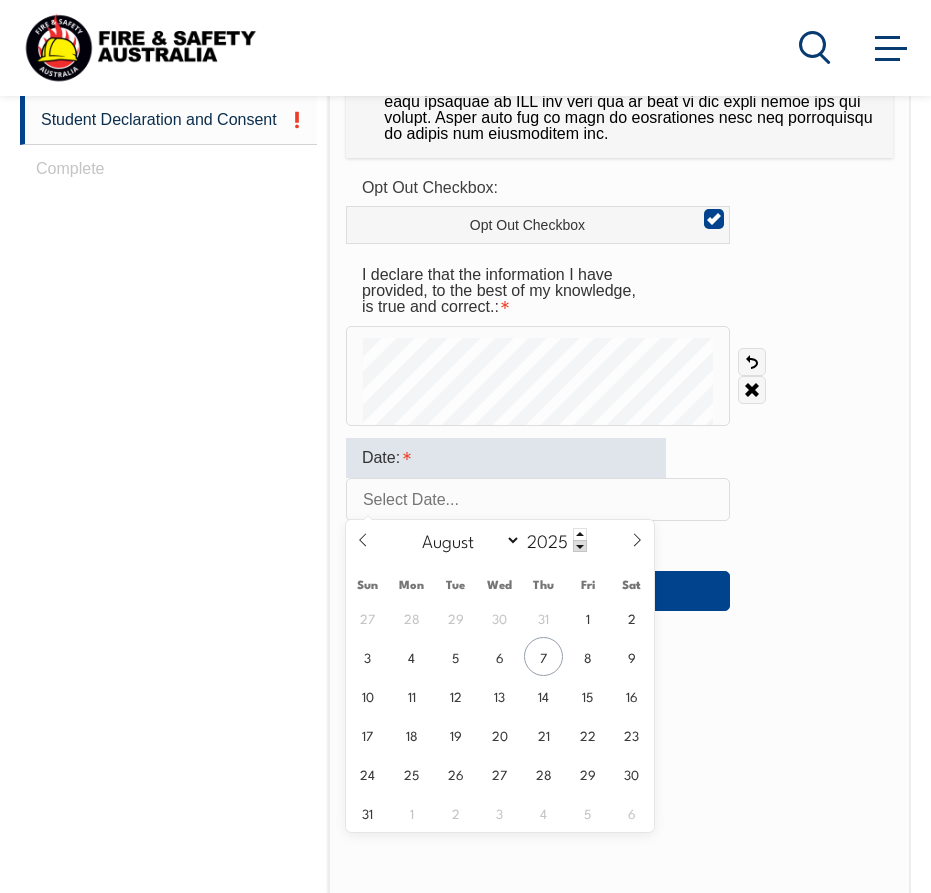 click at bounding box center (538, 499) 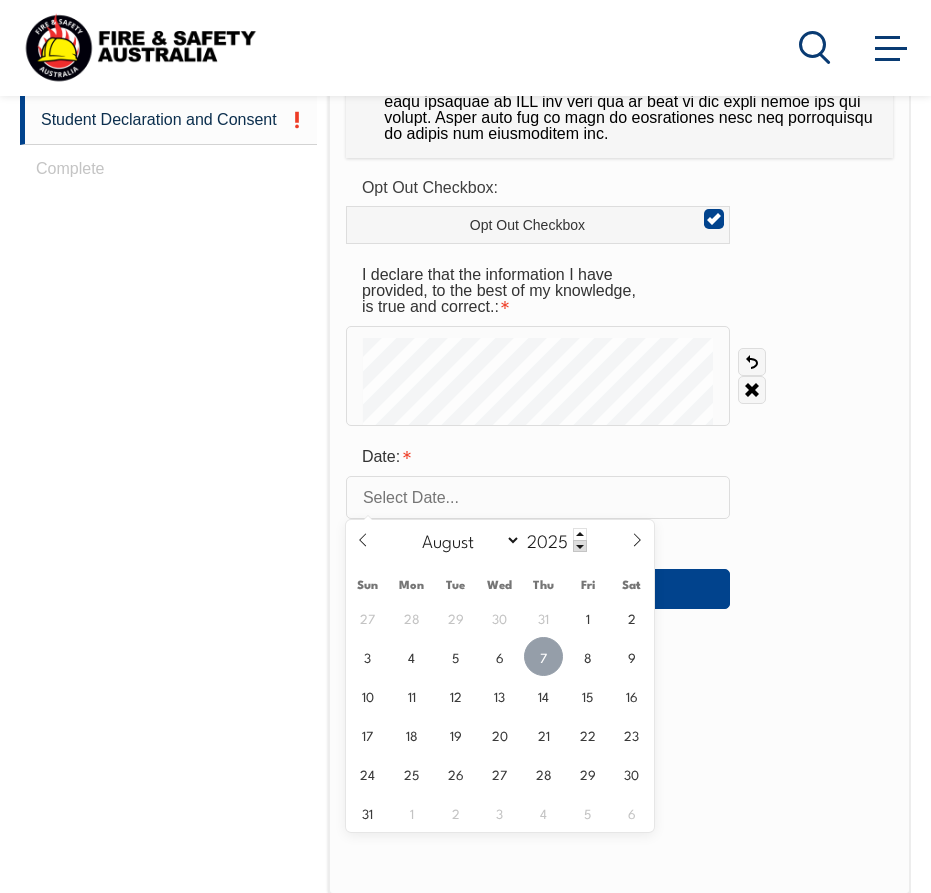 click on "7" at bounding box center [543, 656] 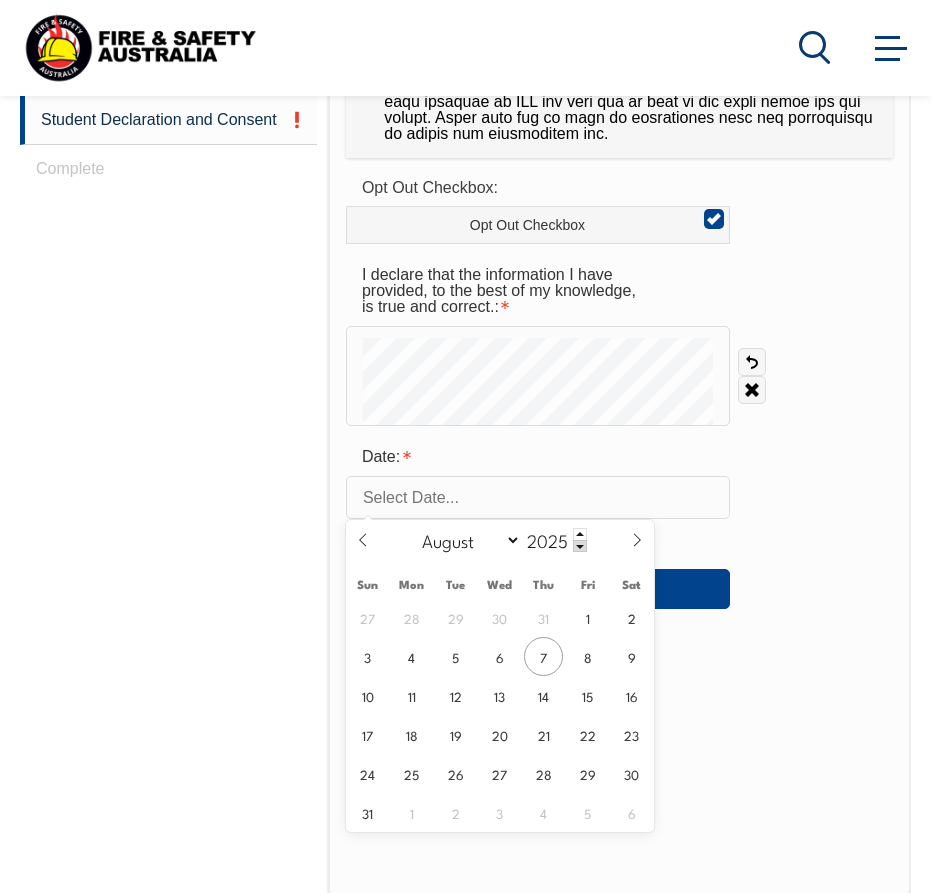 type on "[DATE]" 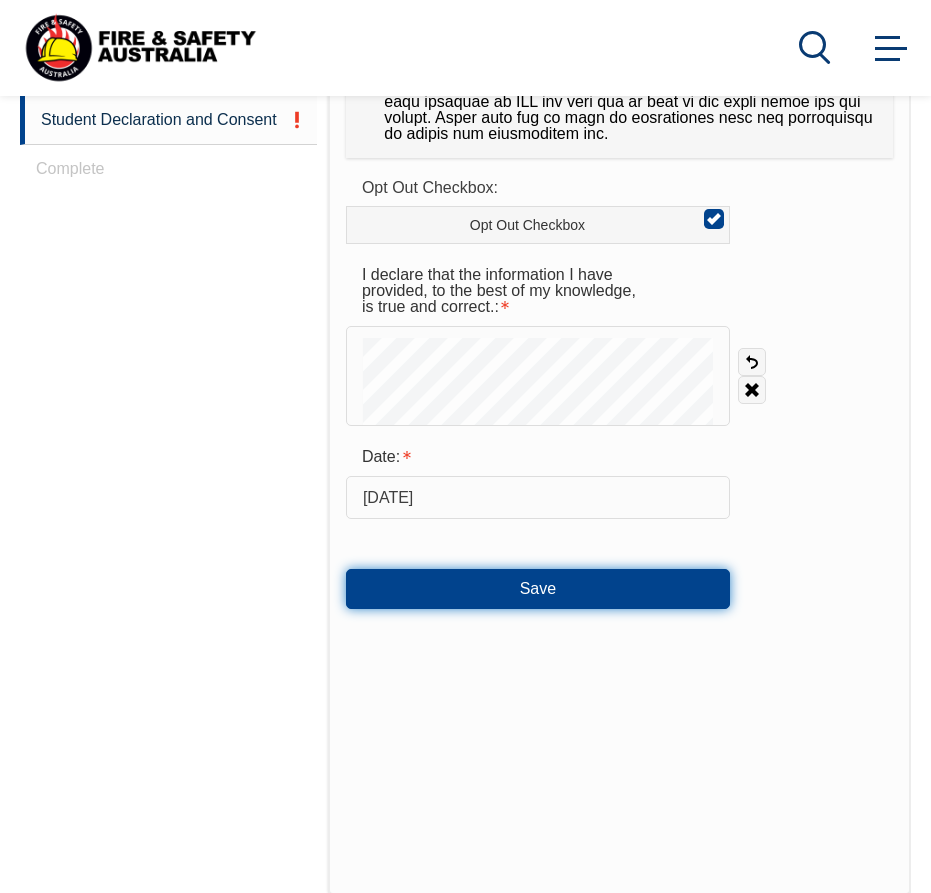 click on "Save" at bounding box center (538, 589) 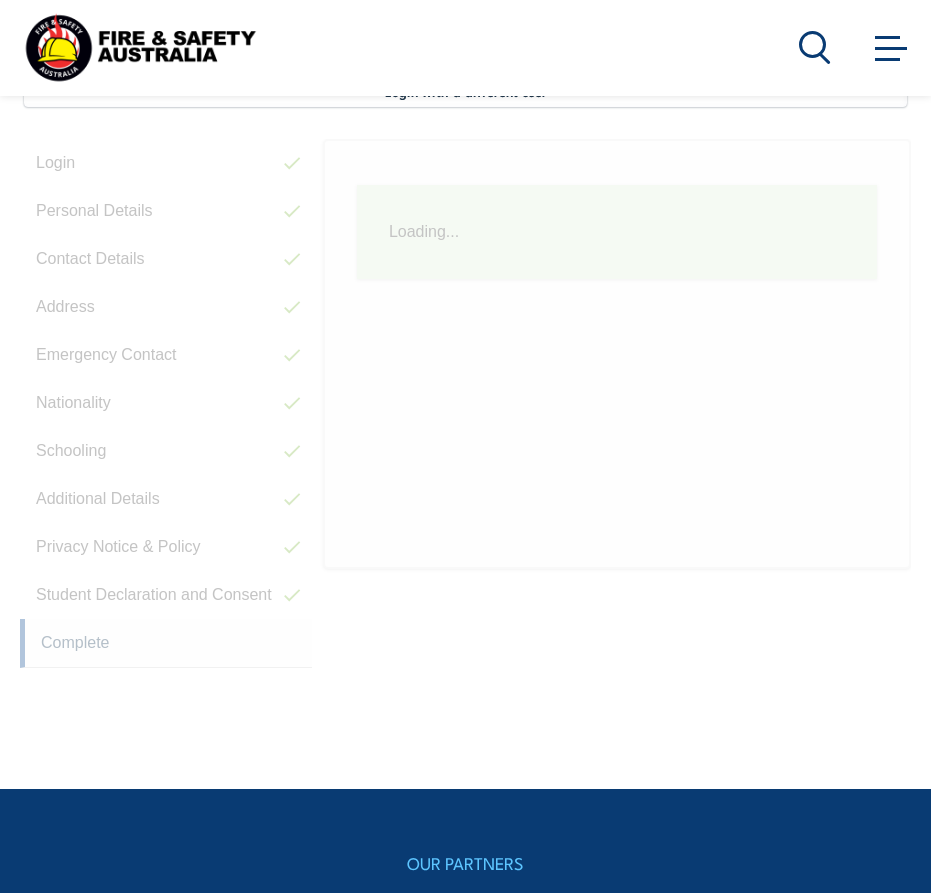 scroll, scrollTop: 485, scrollLeft: 0, axis: vertical 